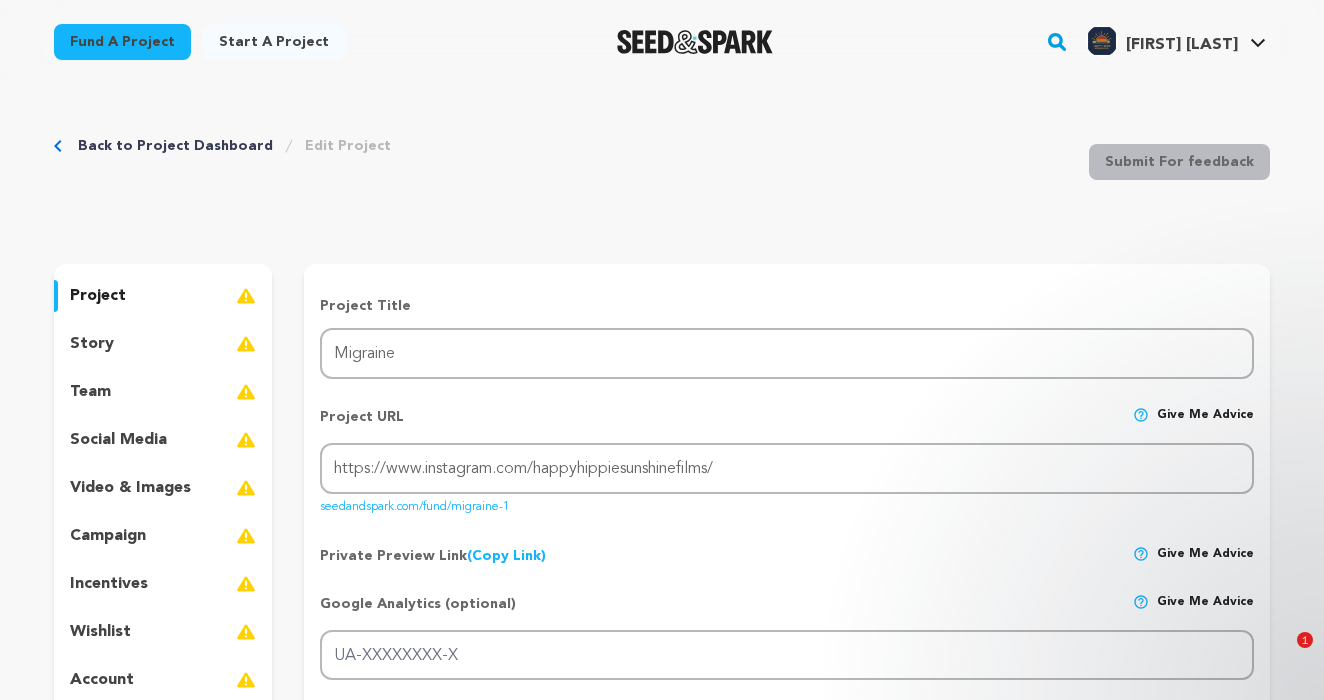 scroll, scrollTop: 2076, scrollLeft: 0, axis: vertical 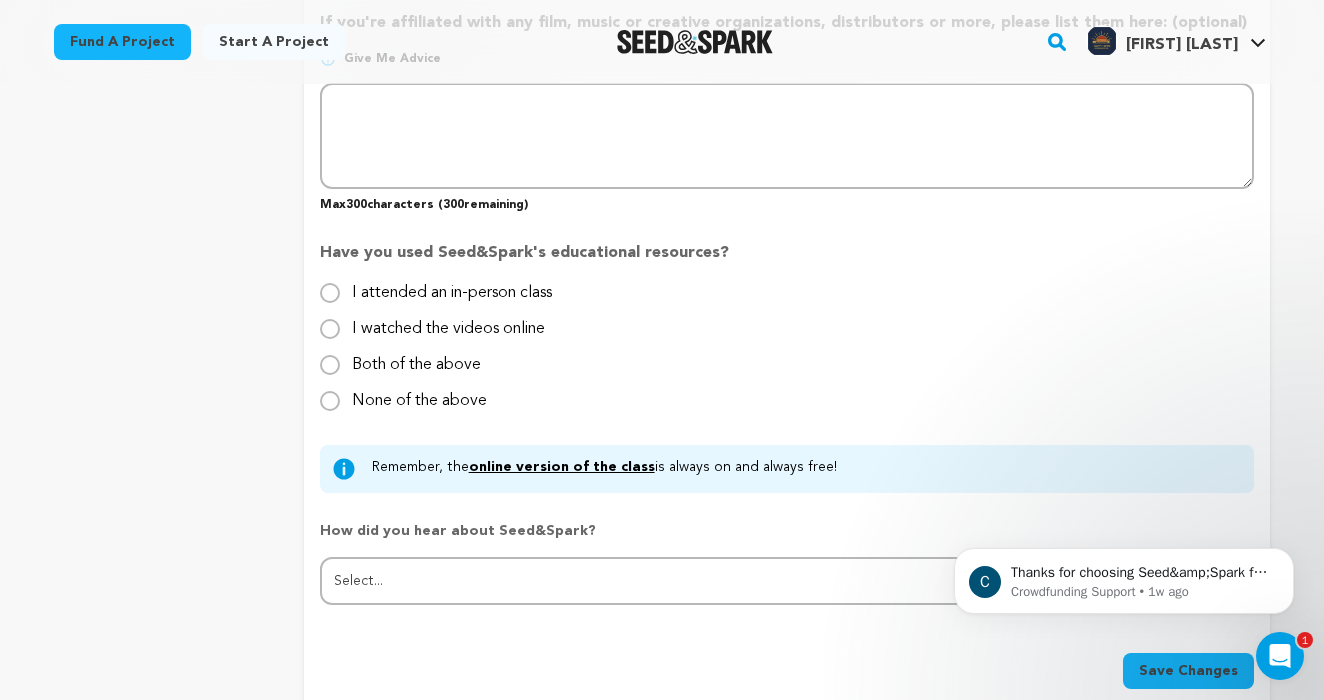 click on "None of the above" at bounding box center [419, 393] 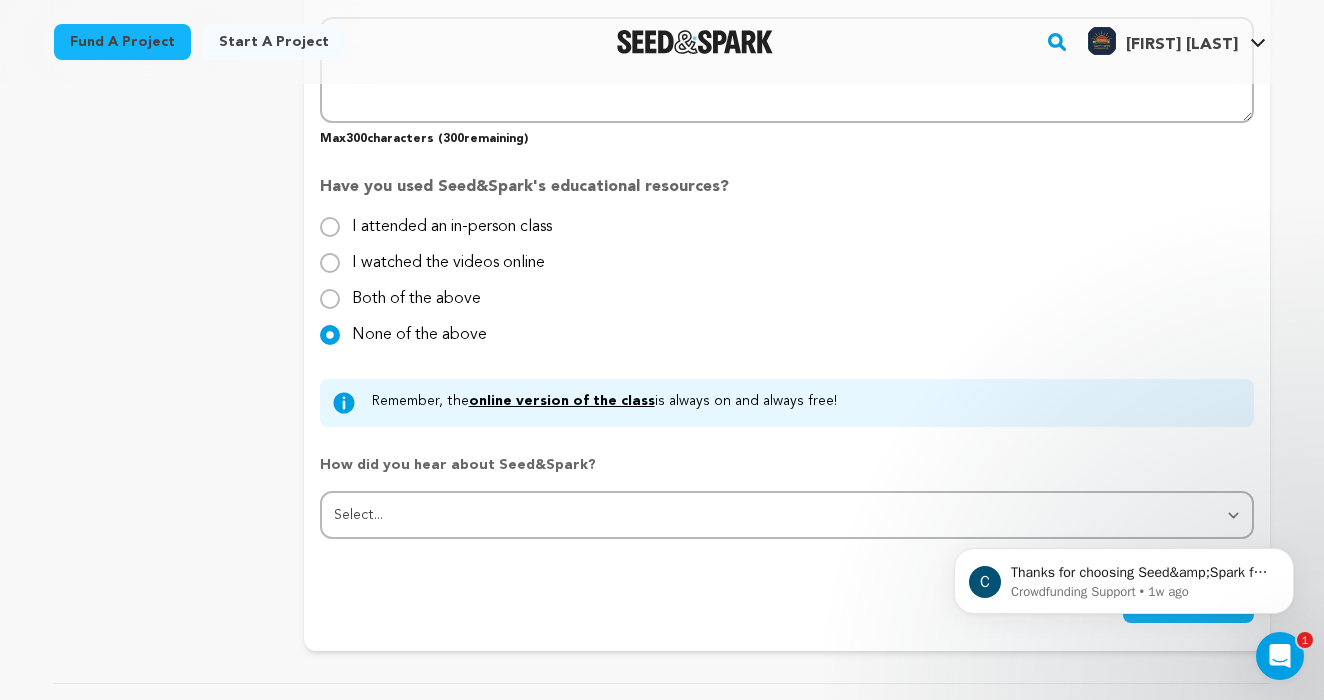 scroll, scrollTop: 1937, scrollLeft: 0, axis: vertical 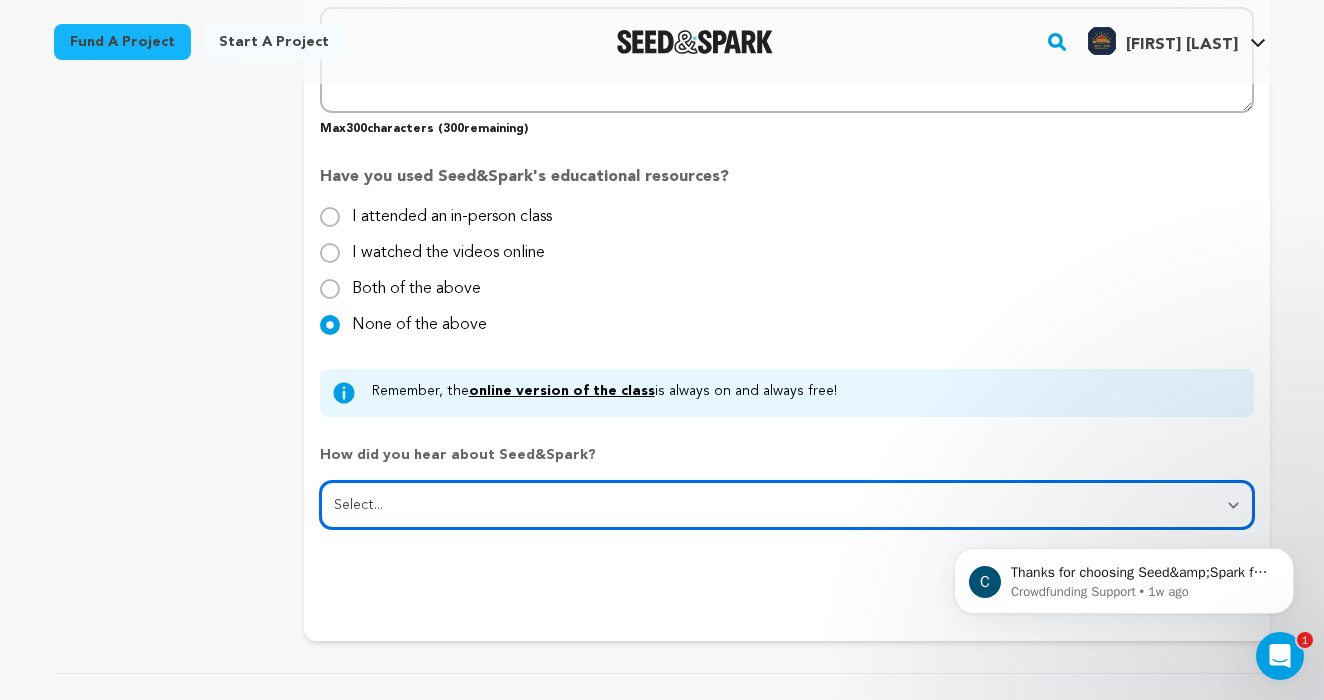 select on "1" 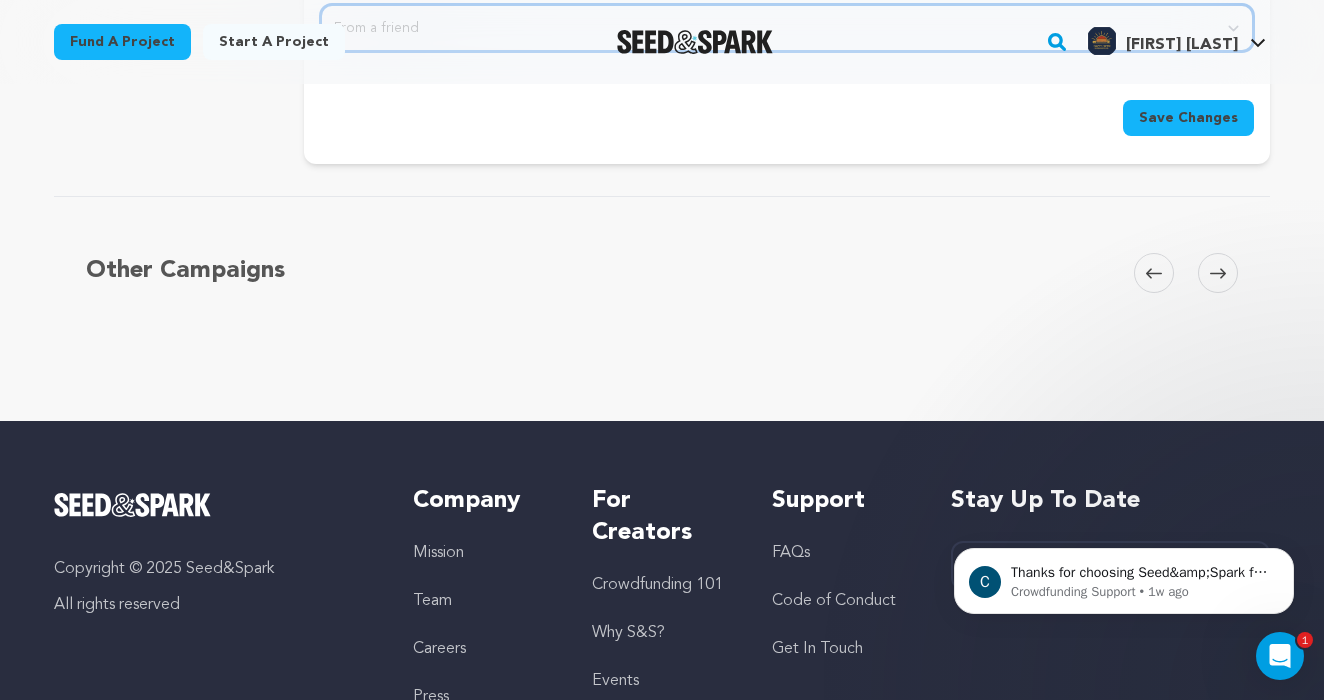 scroll, scrollTop: 2396, scrollLeft: 0, axis: vertical 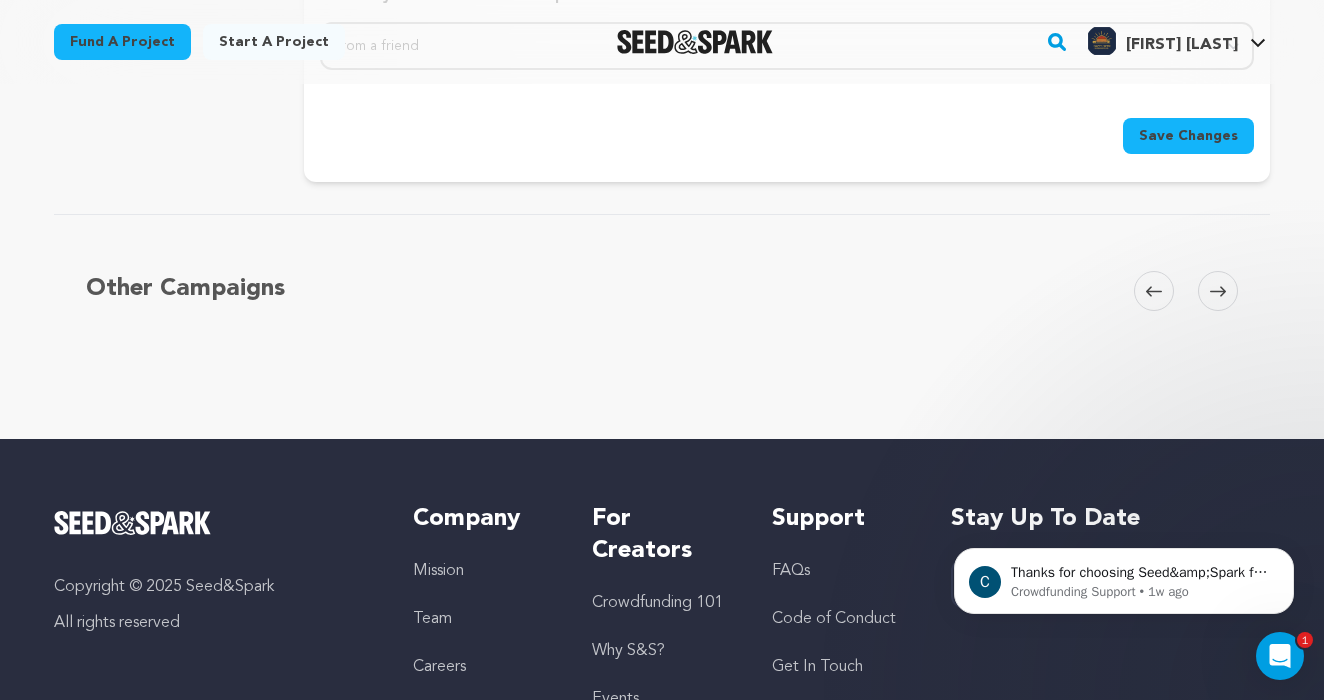 click on "Save Changes" at bounding box center (1188, 136) 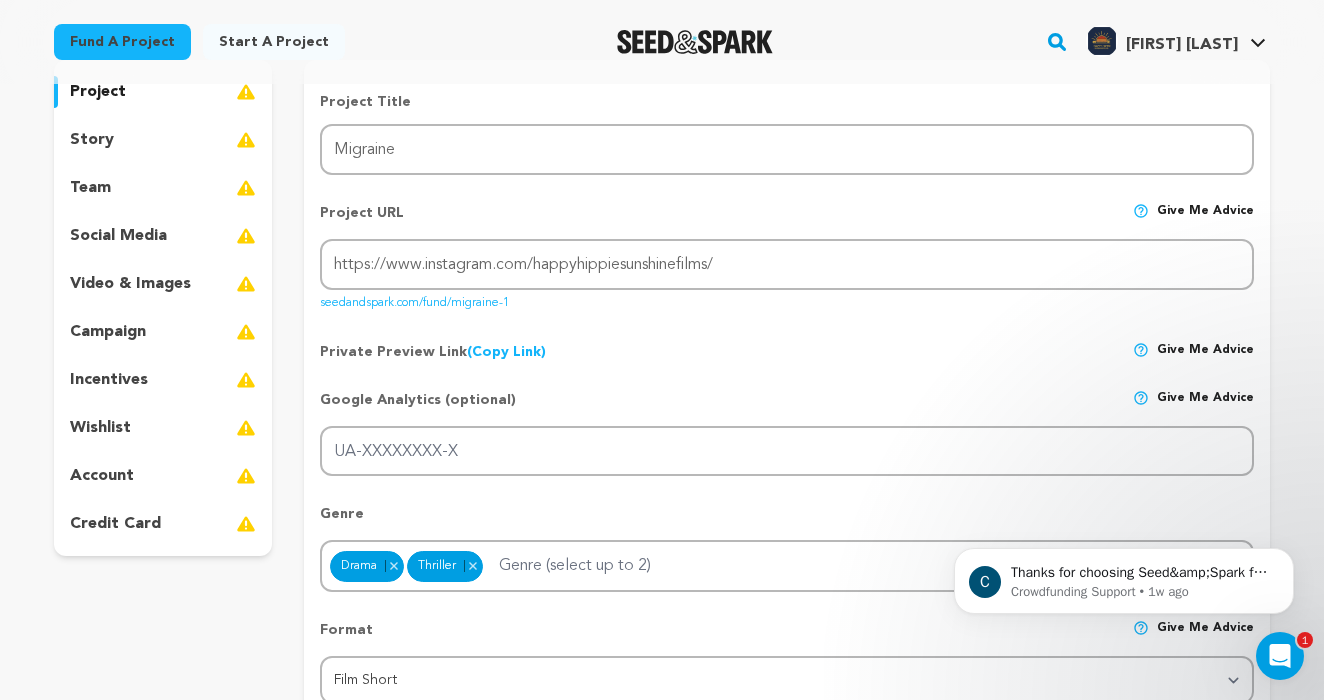 scroll, scrollTop: 237, scrollLeft: 0, axis: vertical 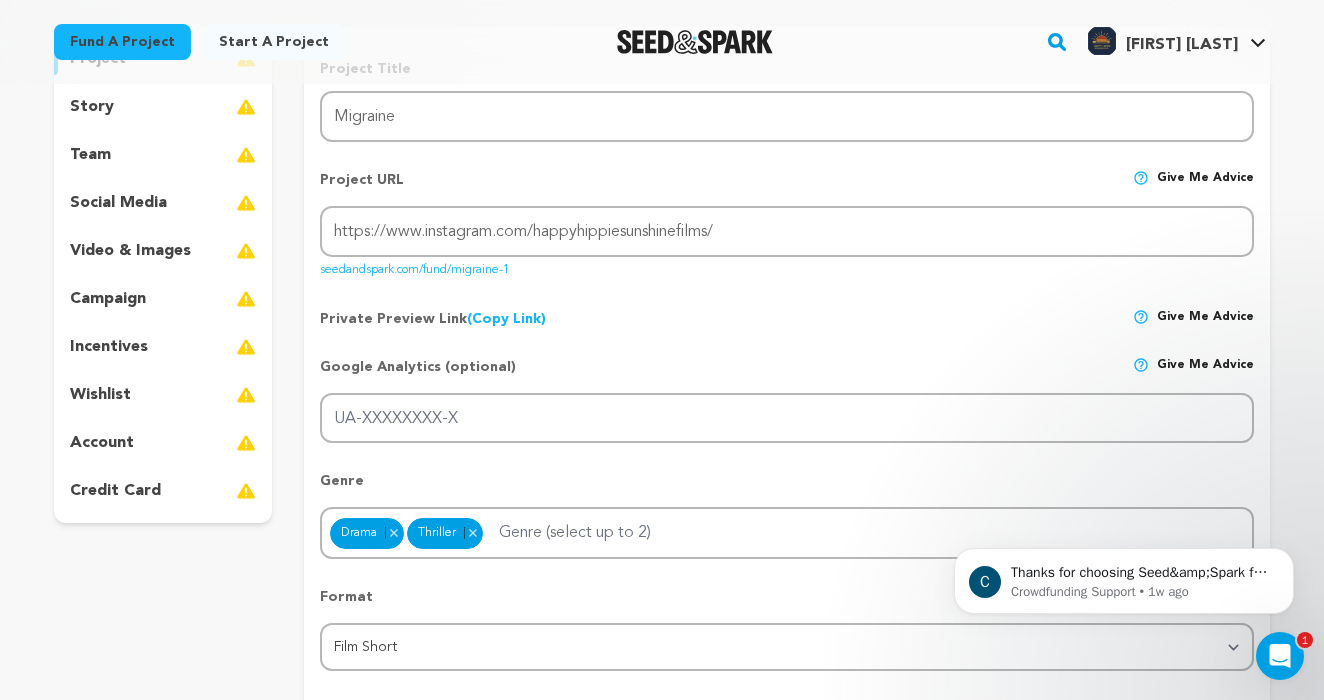 click at bounding box center [1280, 656] 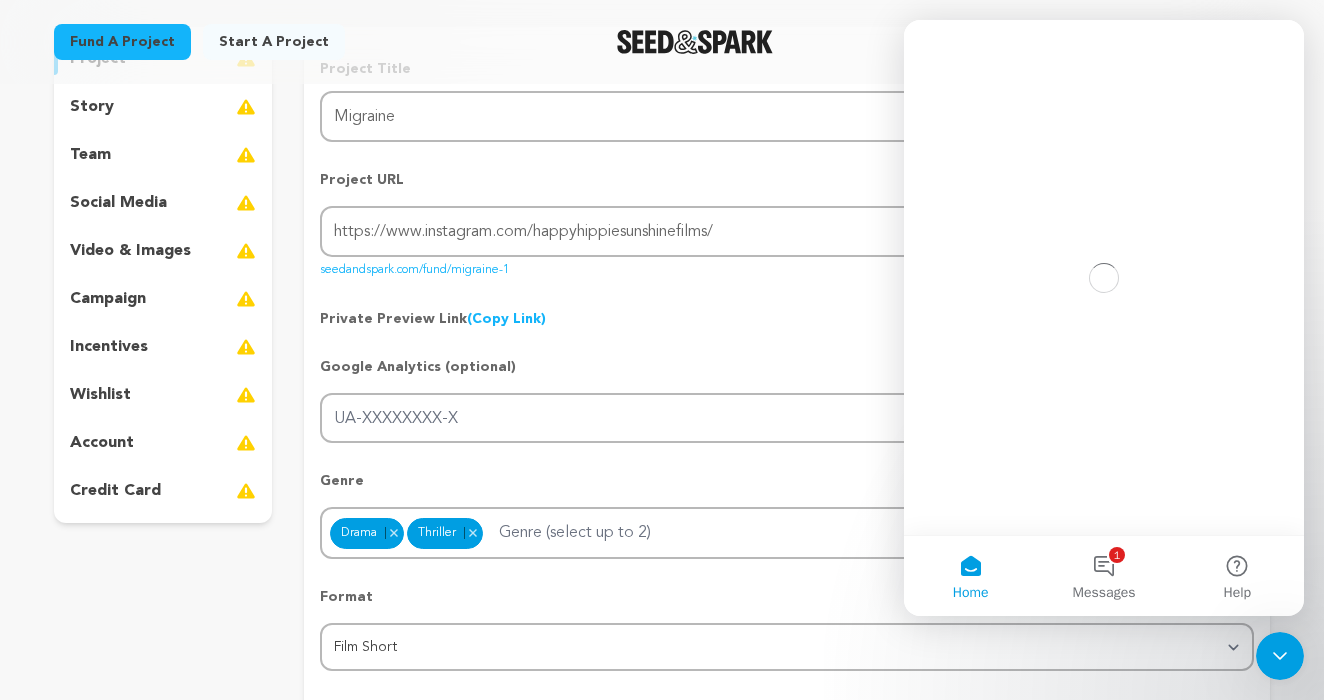 scroll, scrollTop: 0, scrollLeft: 0, axis: both 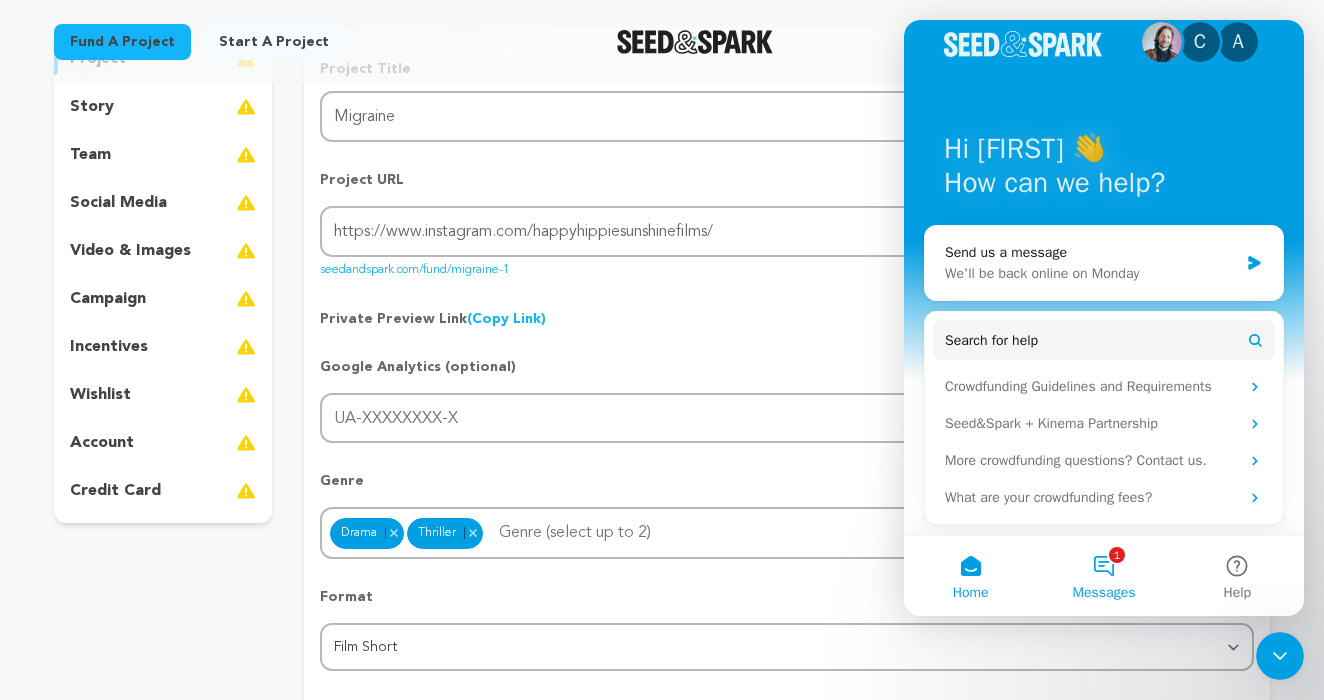 click on "1 Messages" at bounding box center (1103, 576) 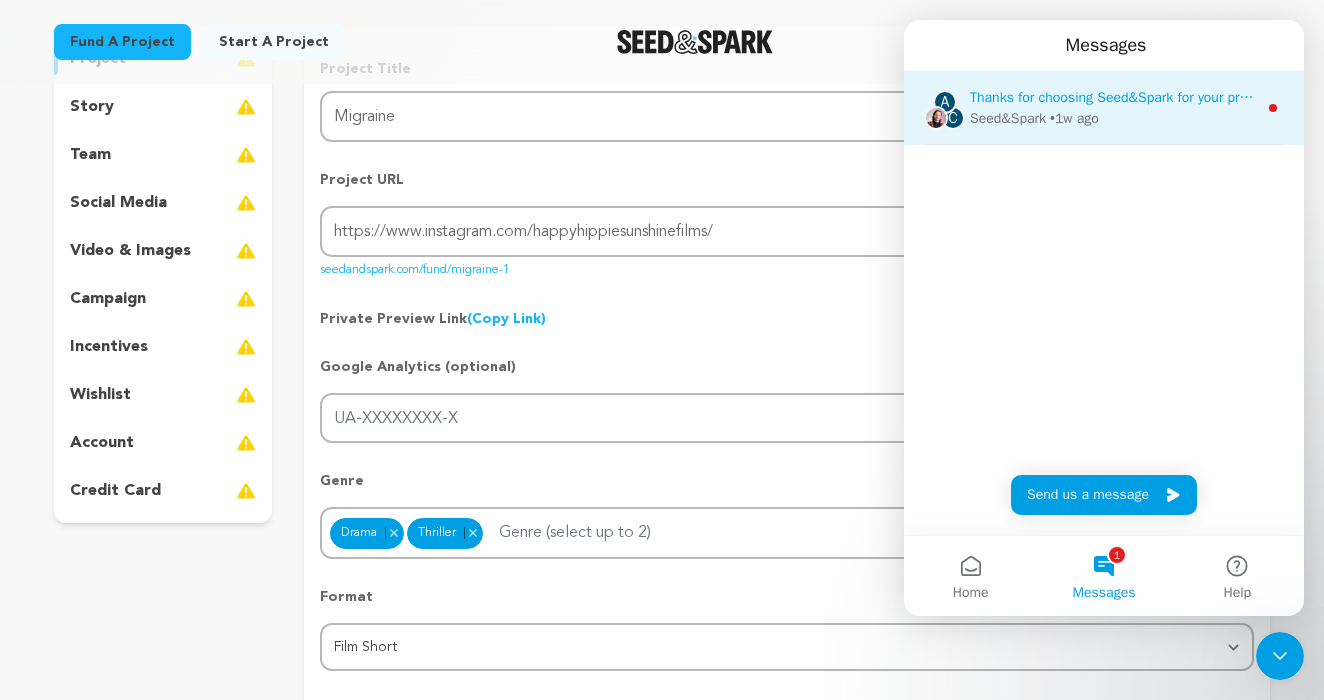click on "Seed&Spark •  1w ago" at bounding box center [1113, 118] 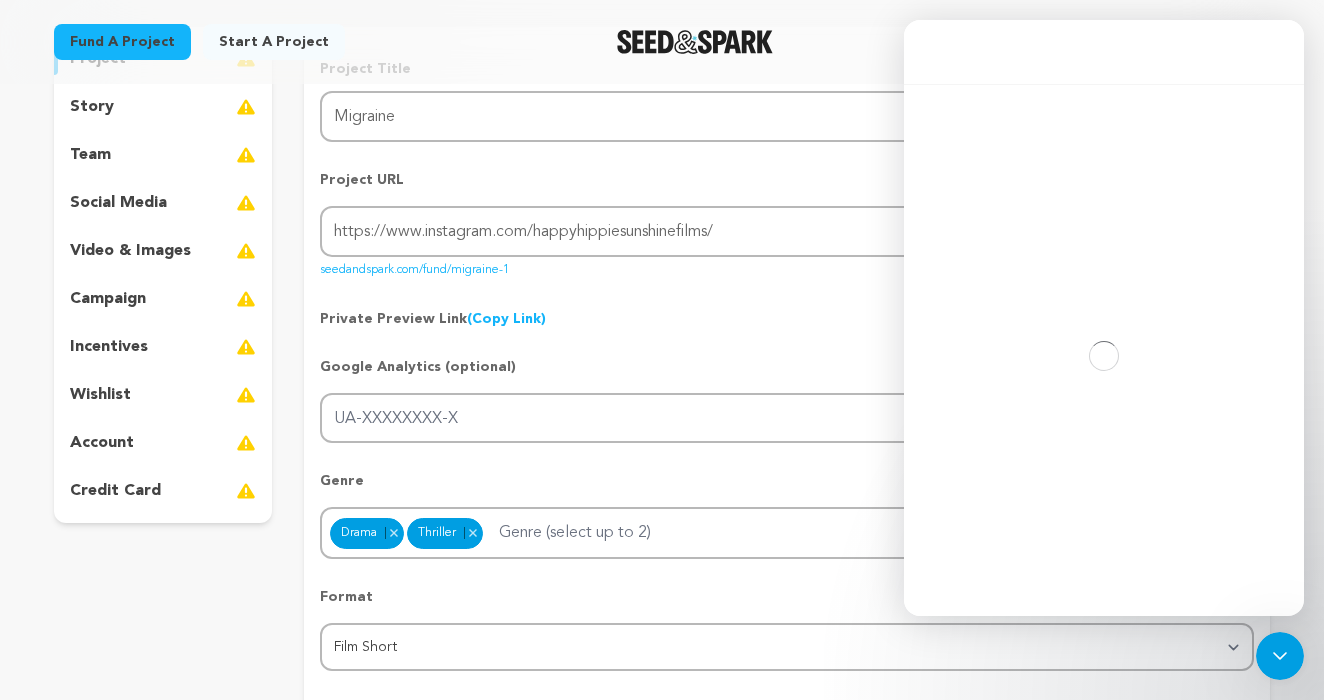 scroll, scrollTop: 81, scrollLeft: 0, axis: vertical 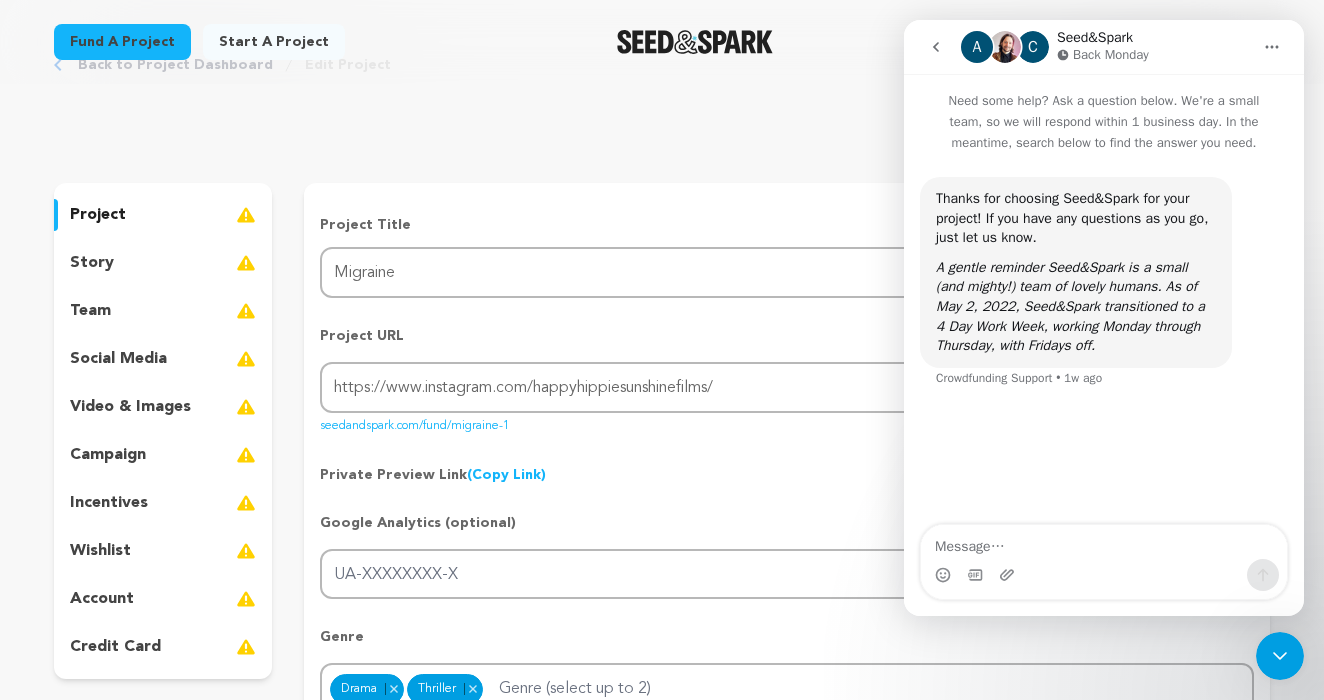 click on "Private Preview Link
(Copy Link)
Copy private preview link
Give me advice" at bounding box center [787, 467] 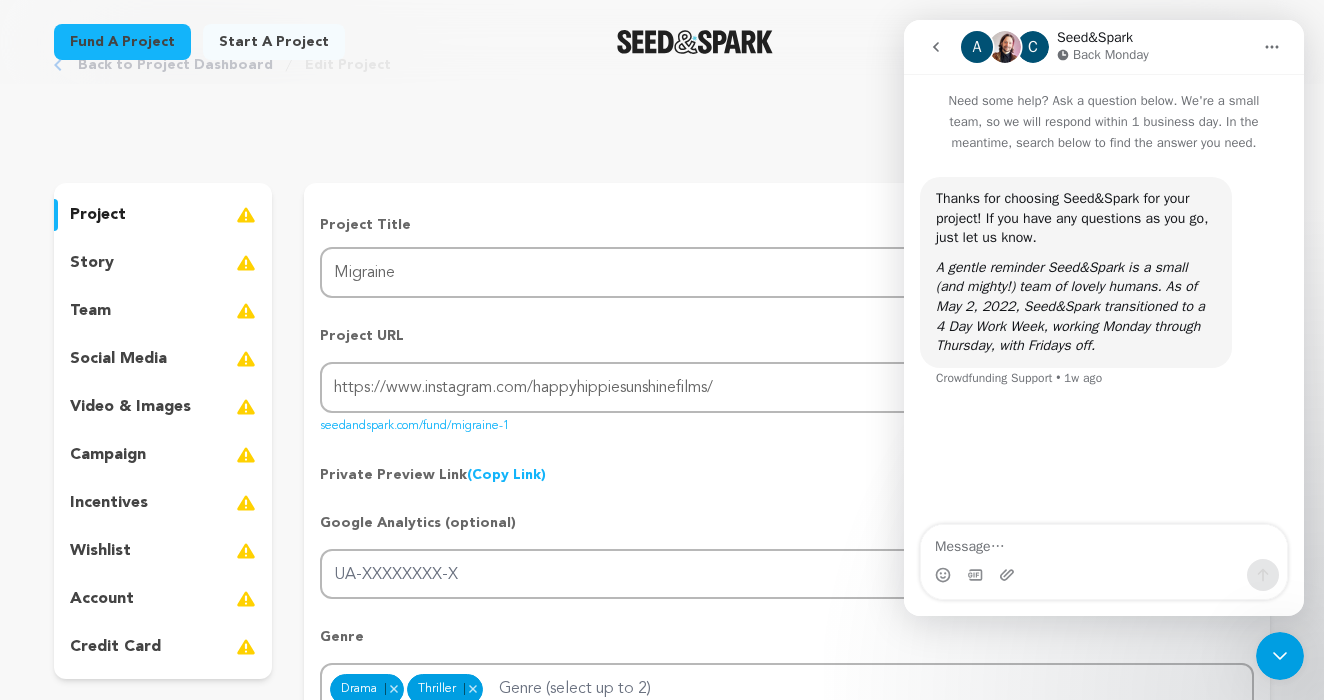 click at bounding box center (1280, 656) 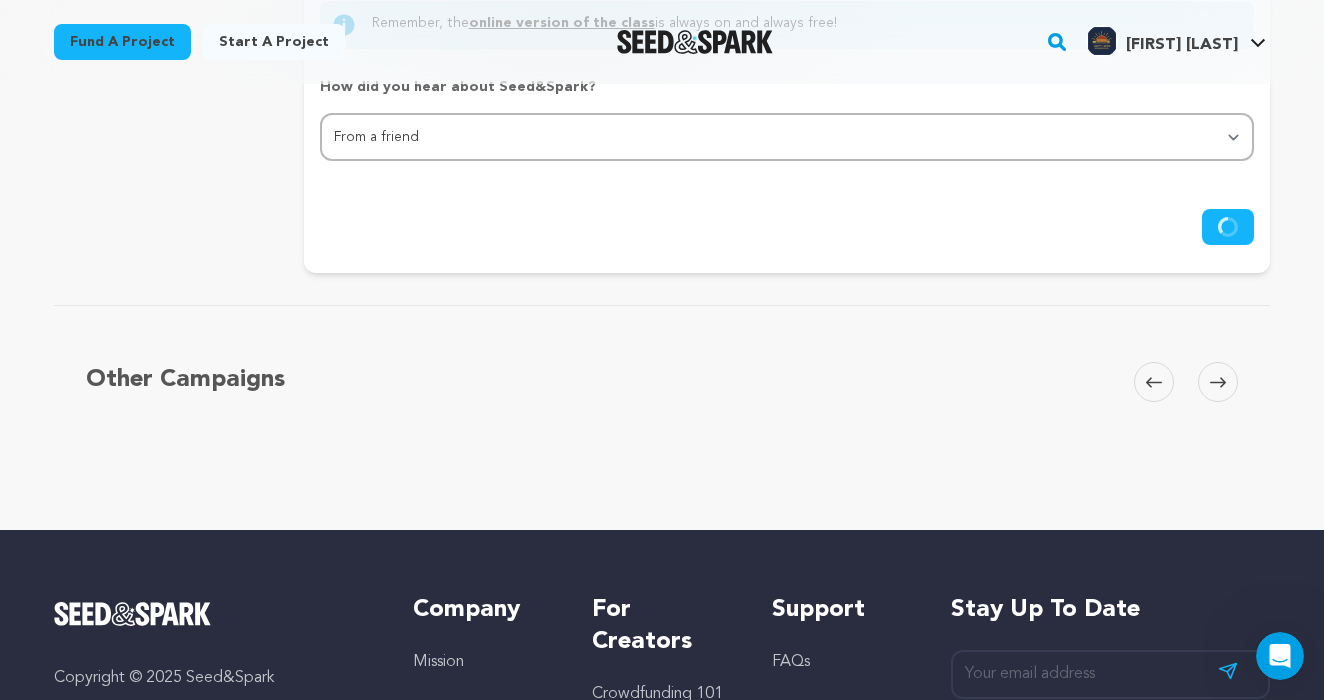 scroll, scrollTop: 2187, scrollLeft: 0, axis: vertical 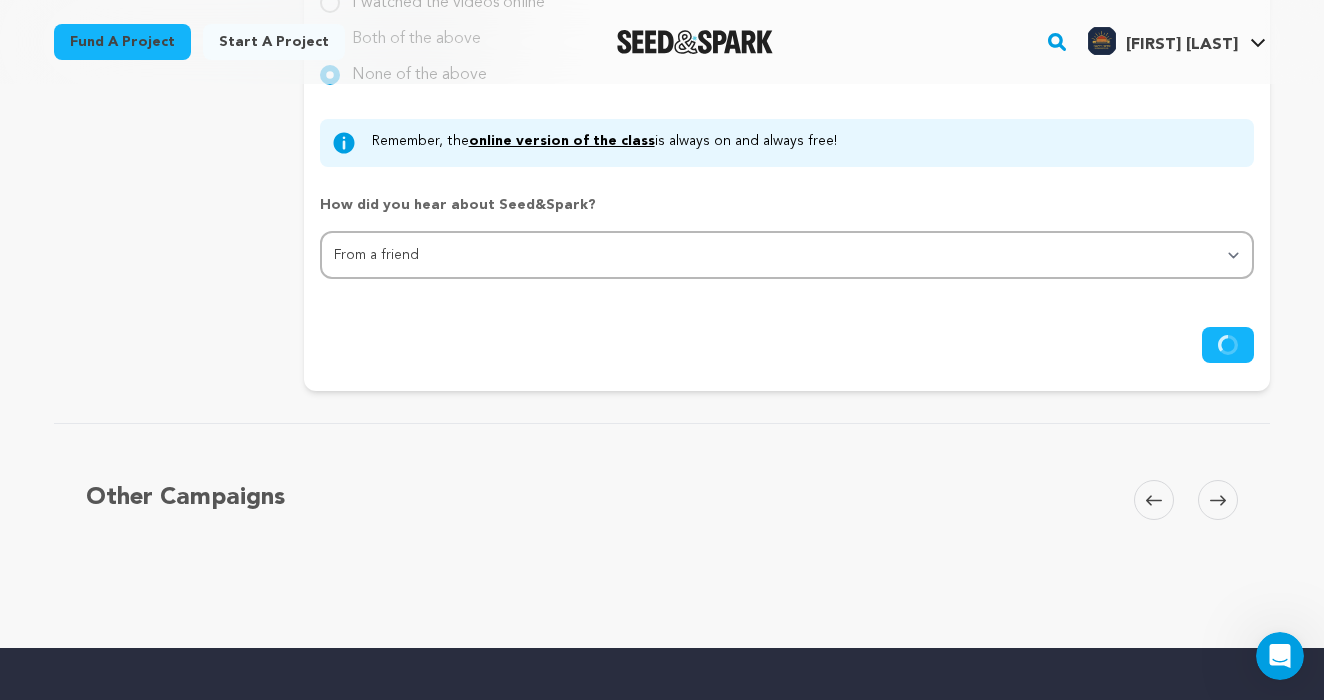 click on "Save Changes" at bounding box center [1228, 345] 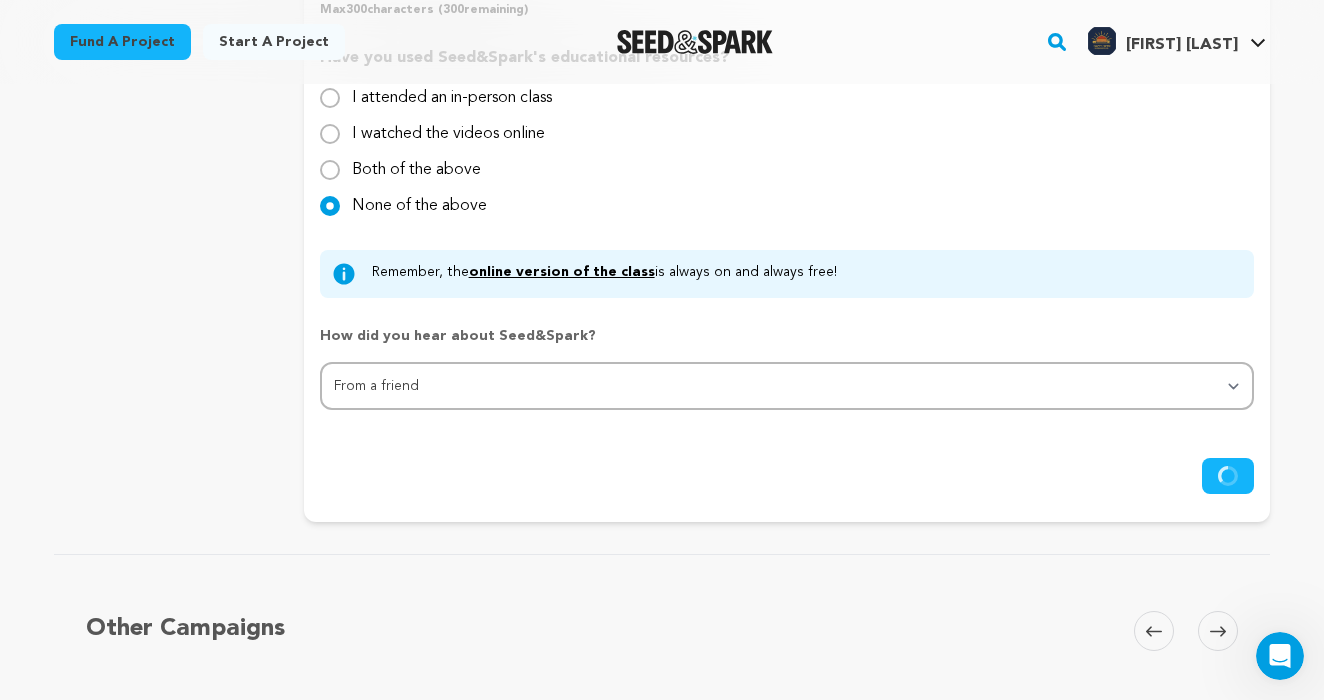 scroll, scrollTop: 2054, scrollLeft: 0, axis: vertical 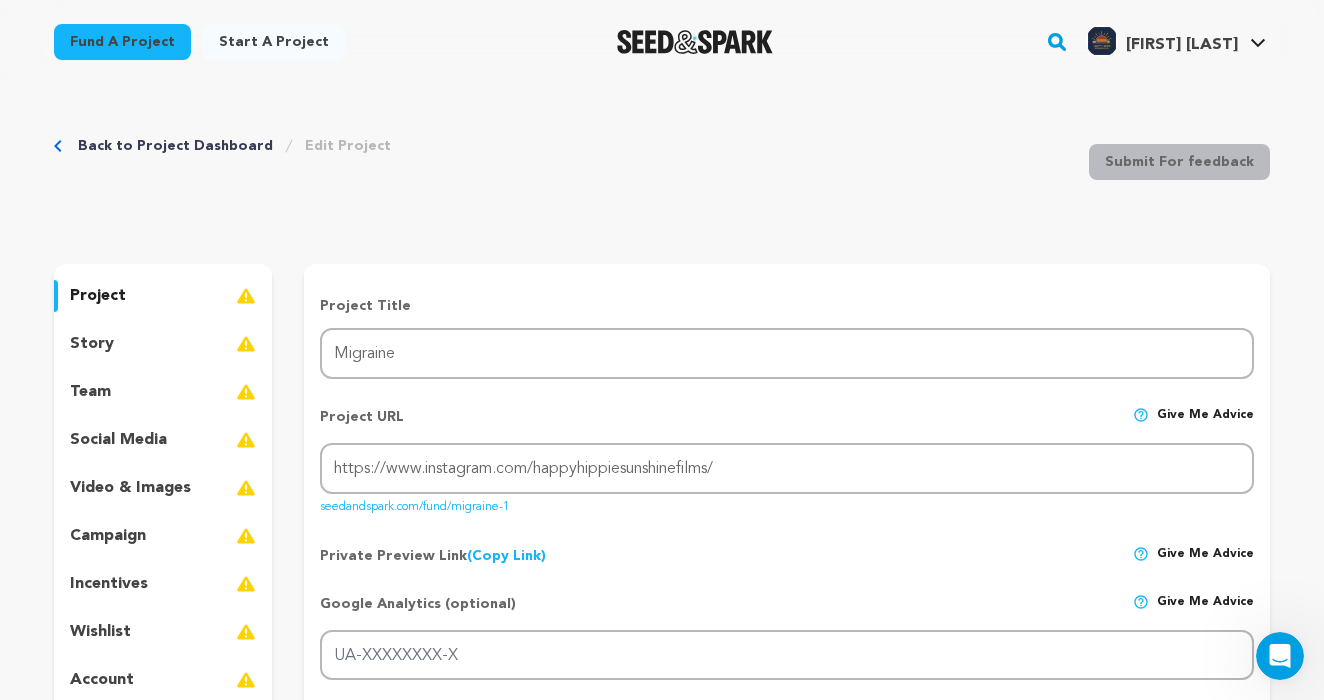 click on "project" at bounding box center (163, 296) 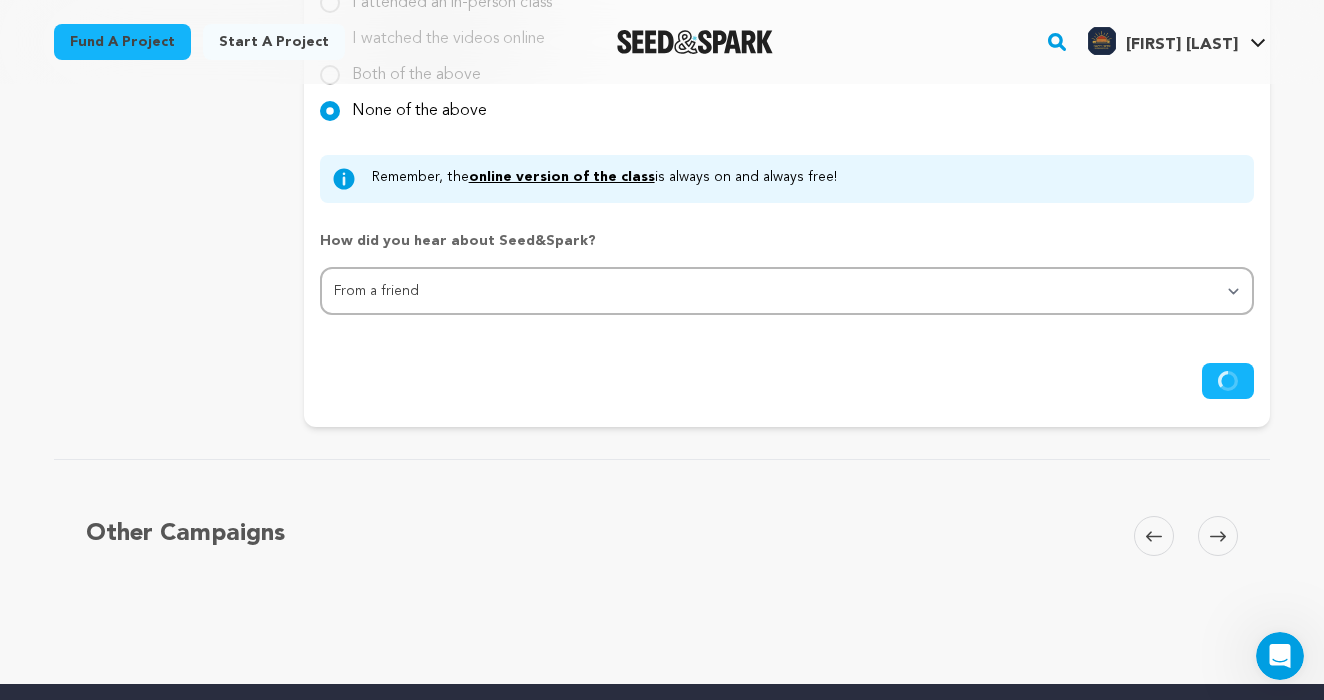 scroll, scrollTop: 2252, scrollLeft: 0, axis: vertical 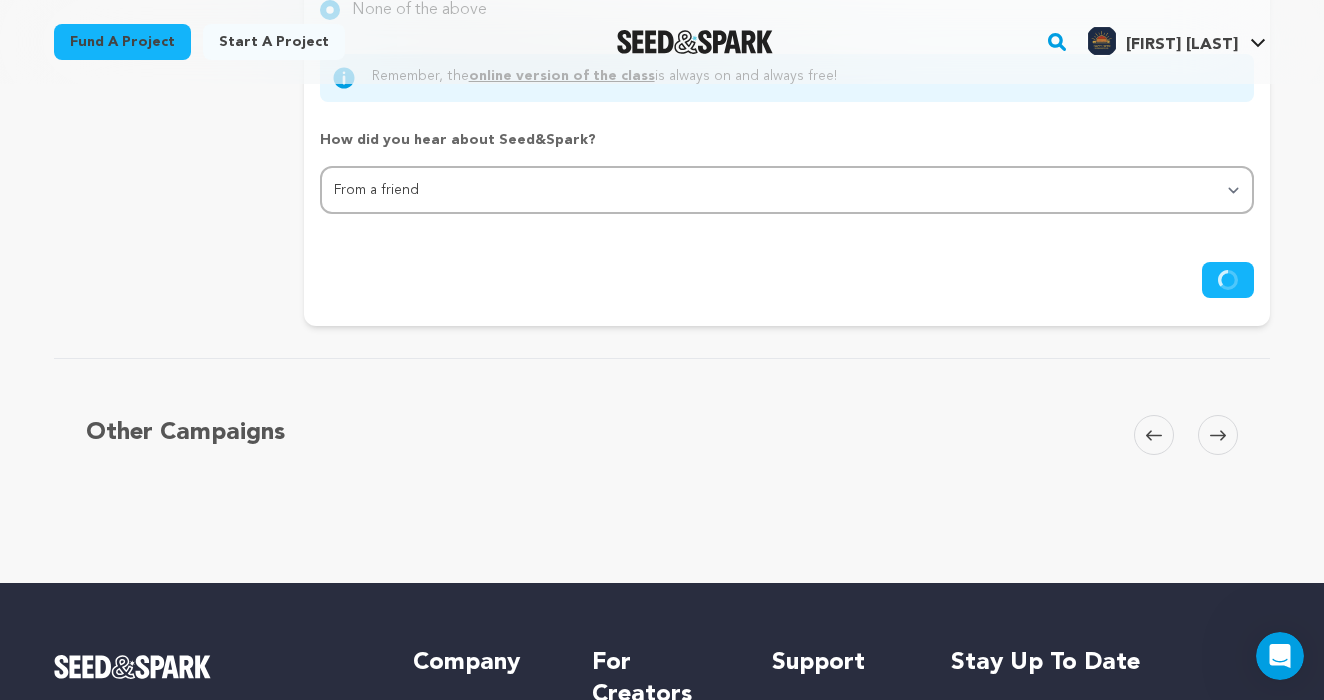 click on "Save Changes" at bounding box center (1228, 280) 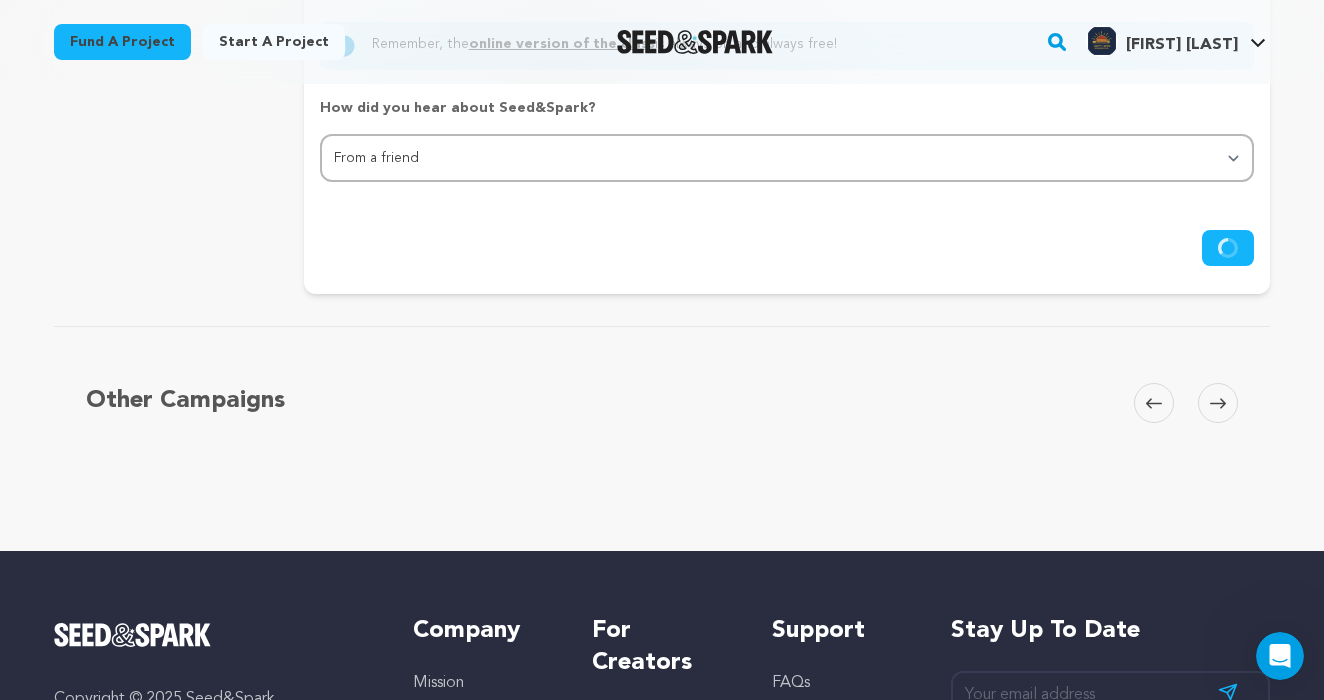 scroll, scrollTop: 2211, scrollLeft: 0, axis: vertical 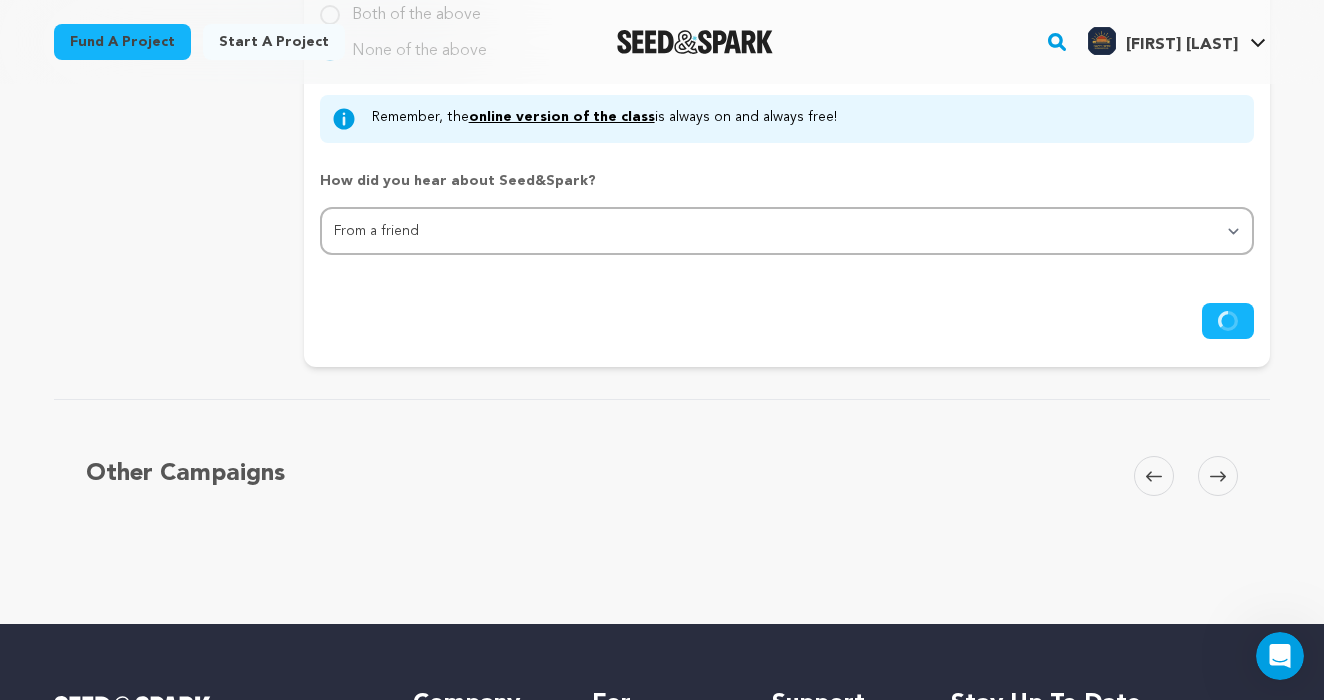click 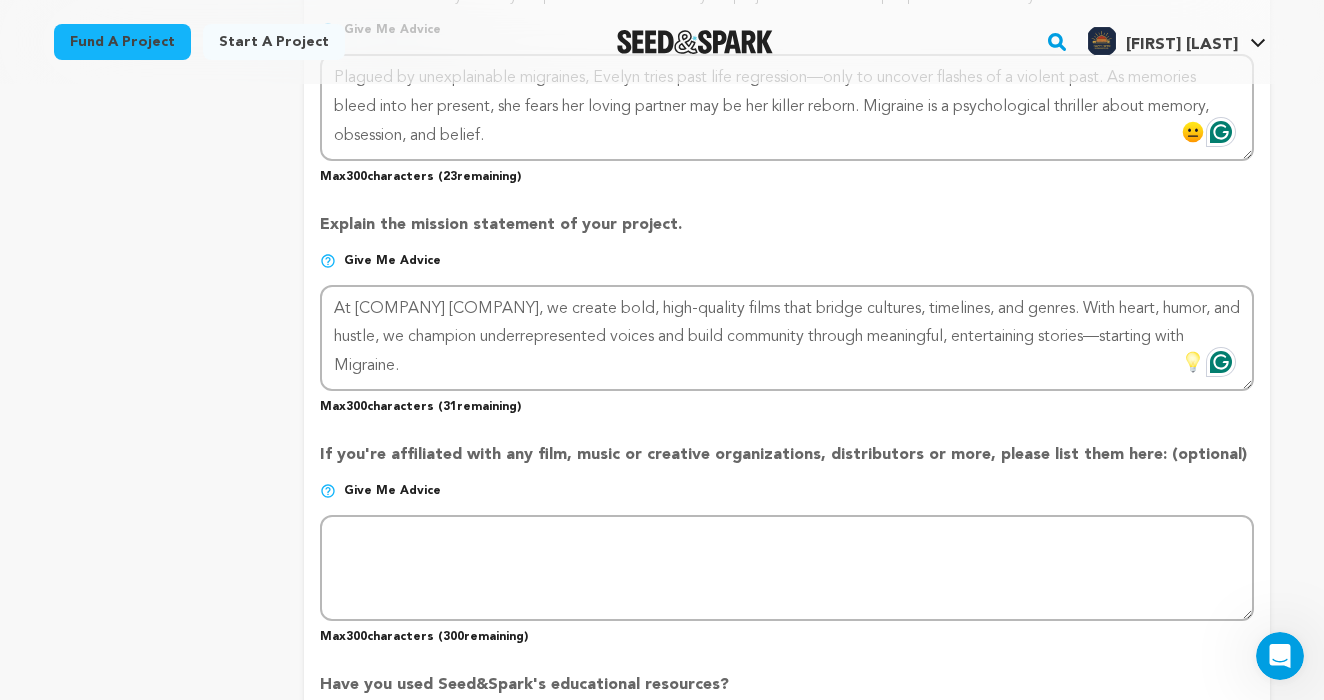 scroll, scrollTop: 1287, scrollLeft: 0, axis: vertical 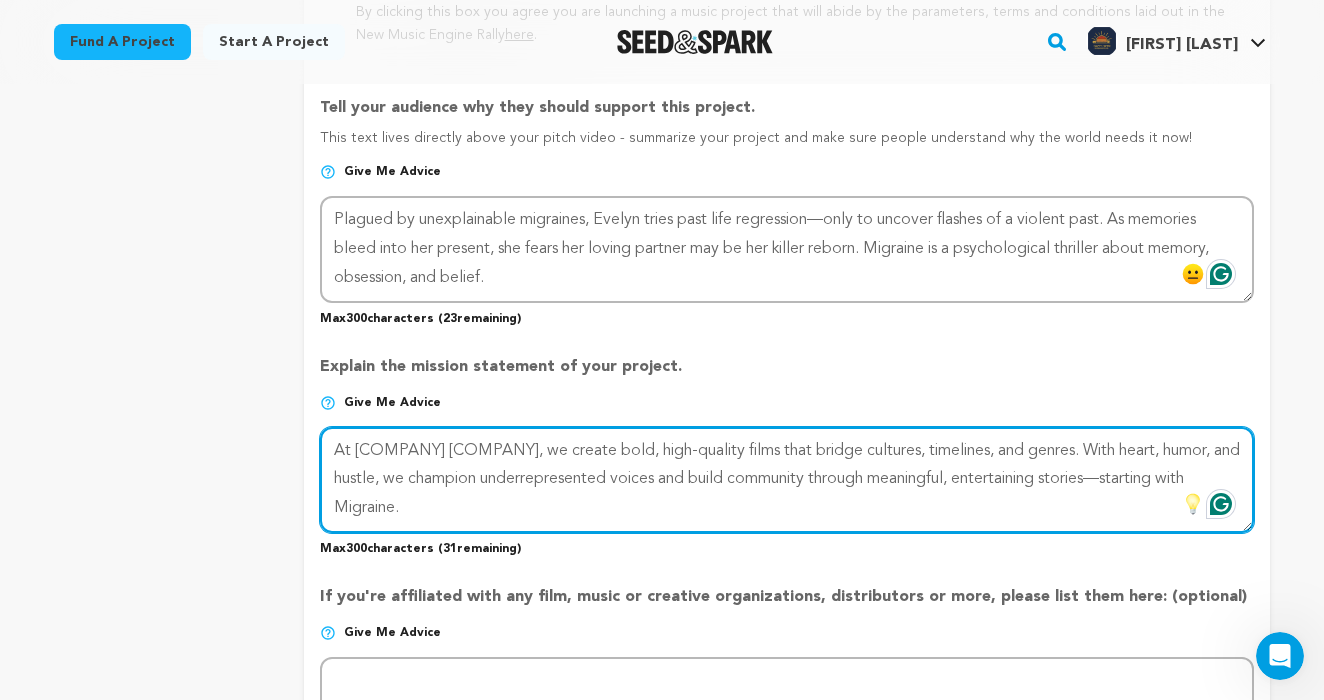 click at bounding box center (787, 480) 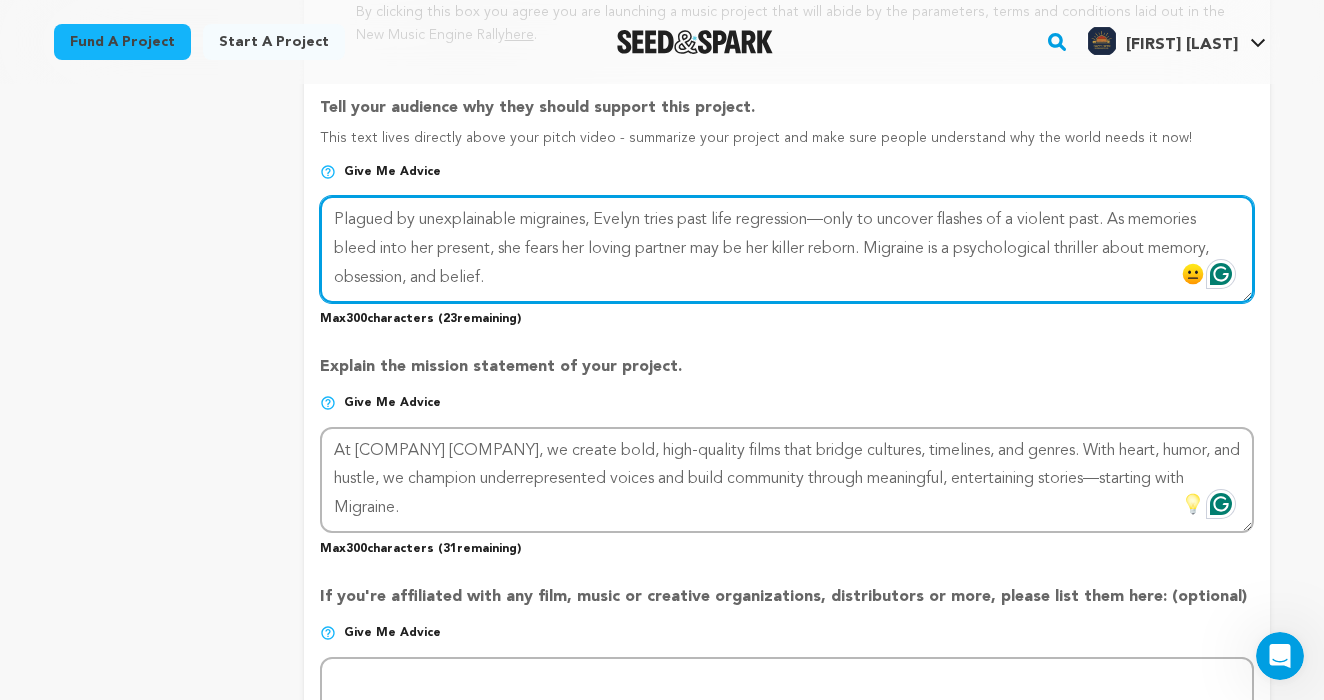 drag, startPoint x: 509, startPoint y: 282, endPoint x: 311, endPoint y: 208, distance: 211.37643 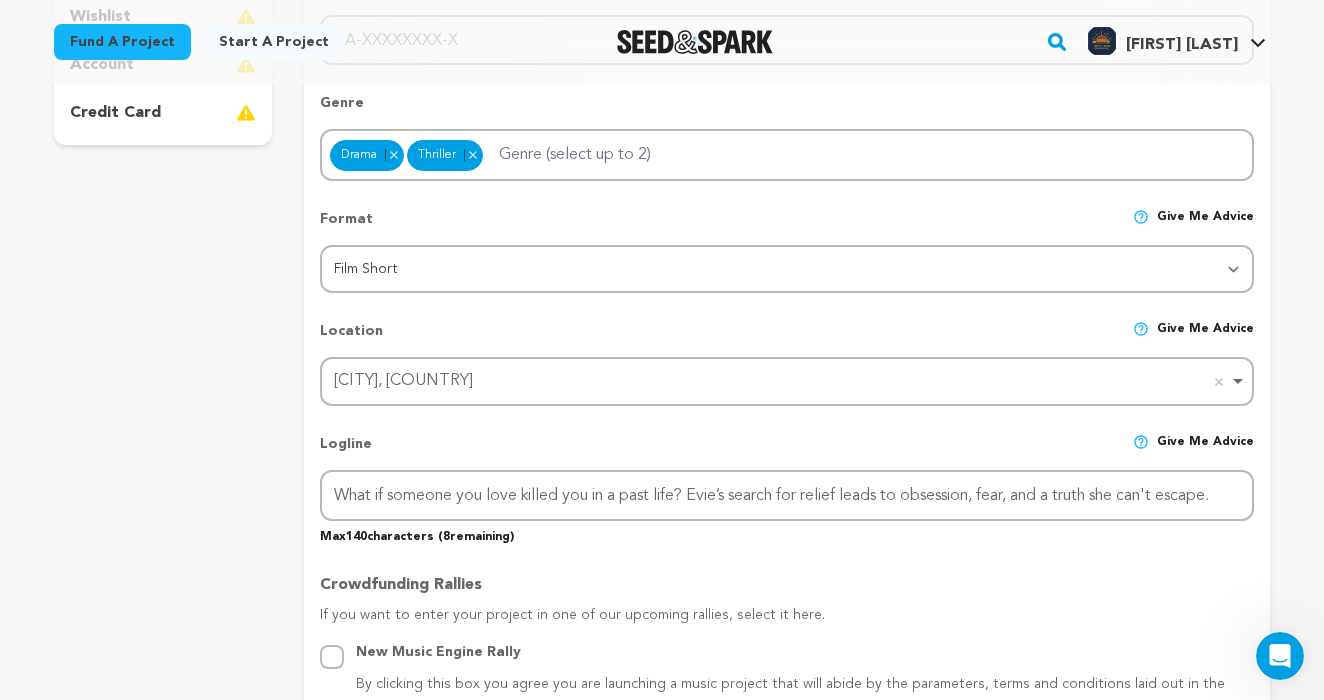 scroll, scrollTop: 613, scrollLeft: 0, axis: vertical 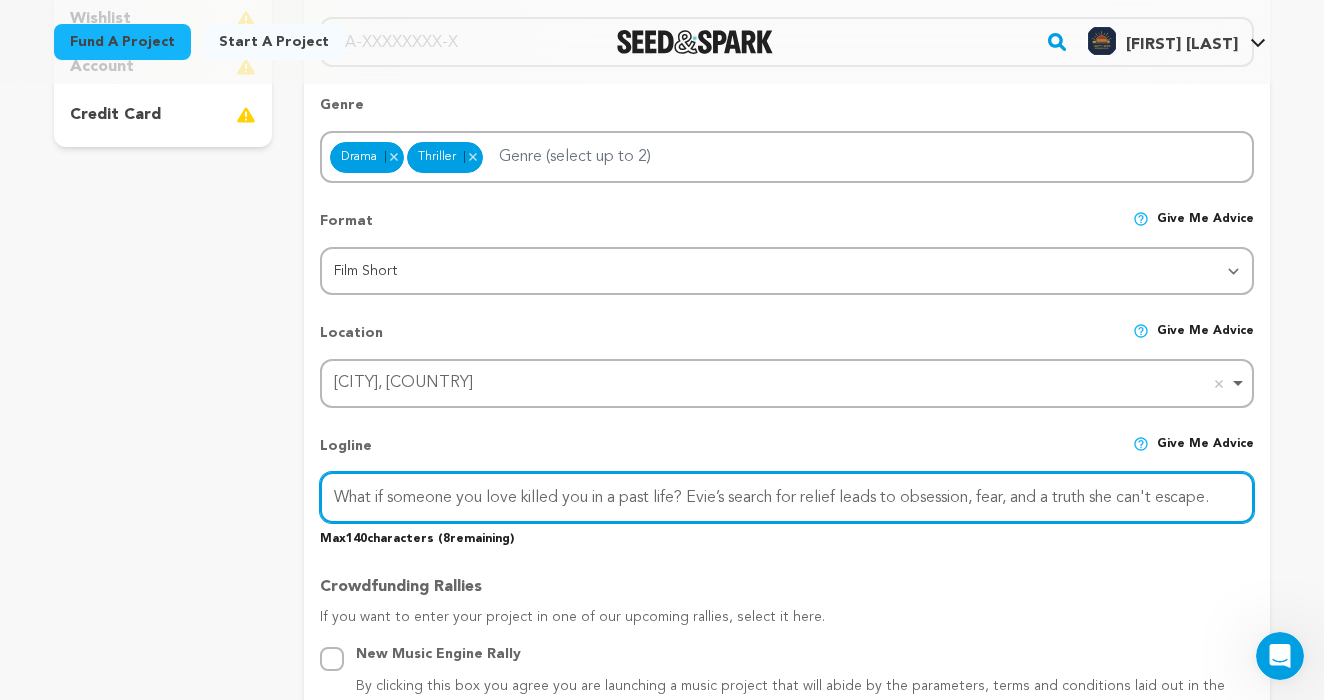 click on "What if someone you love killed you in a past life? Evie’s search for relief leads to obsession, fear, and a truth she can't escape." at bounding box center [787, 497] 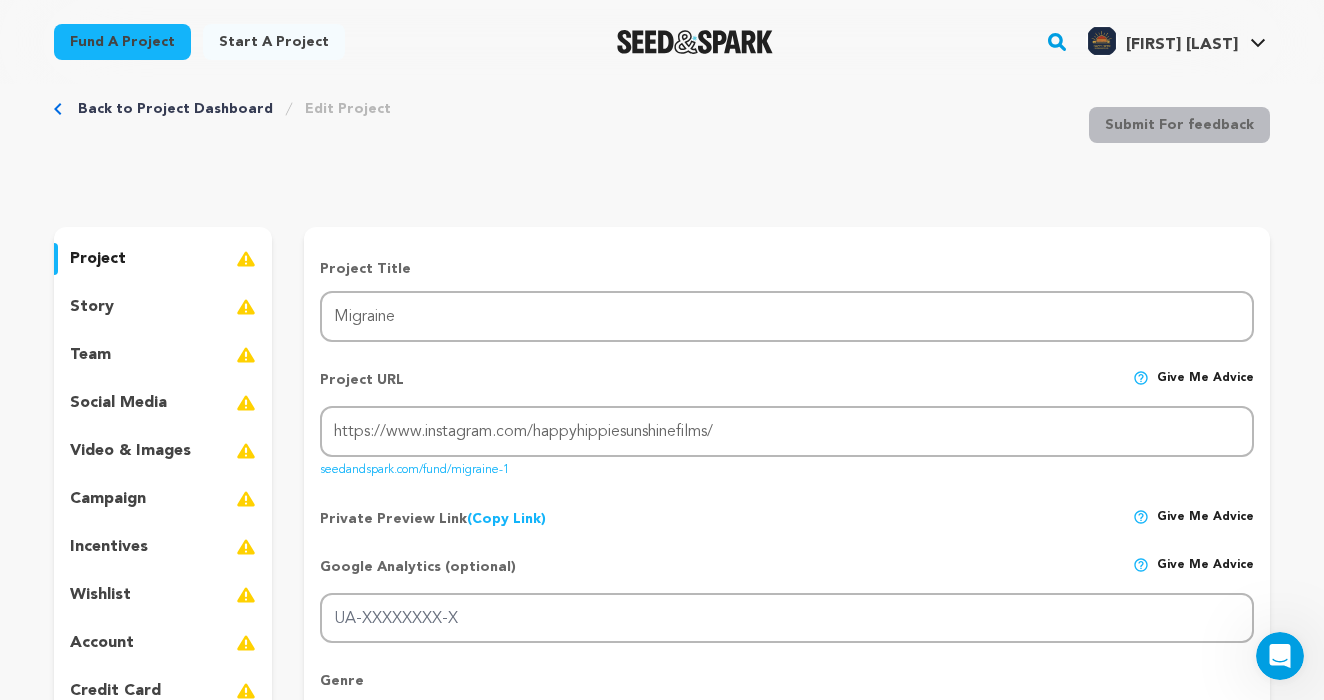 scroll, scrollTop: 24, scrollLeft: 0, axis: vertical 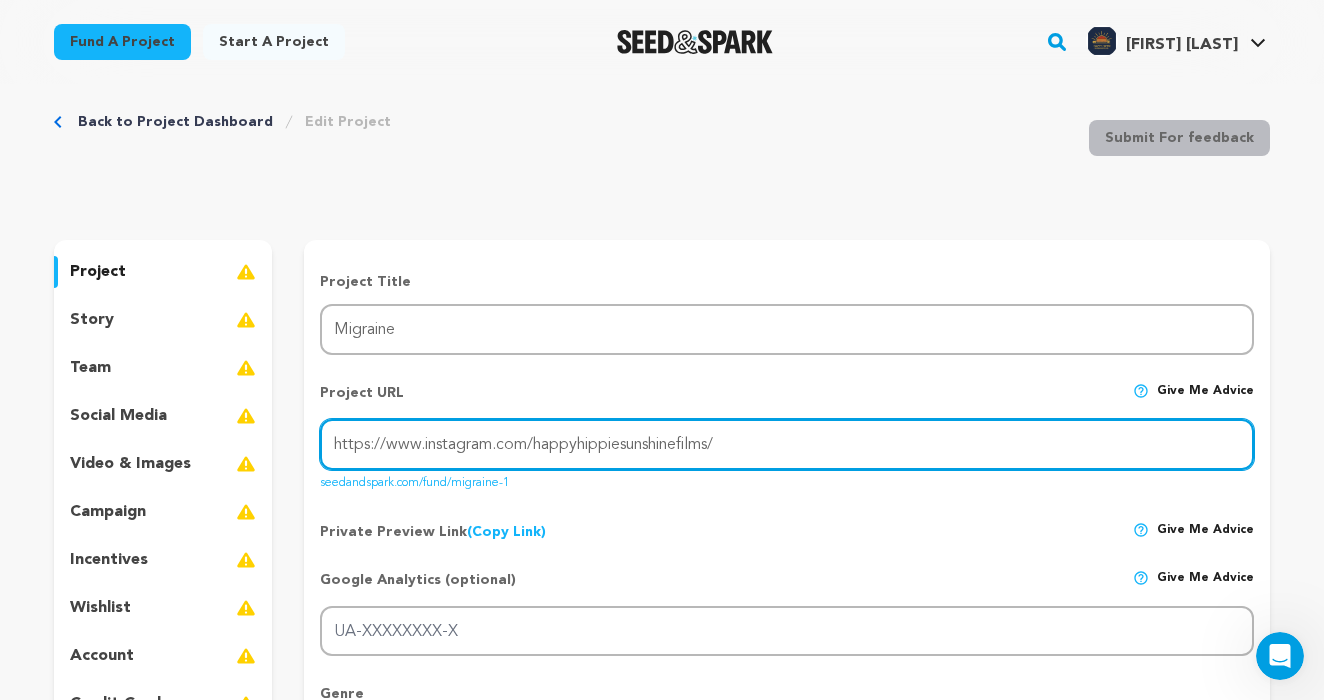 drag, startPoint x: 746, startPoint y: 436, endPoint x: 67, endPoint y: 426, distance: 679.0736 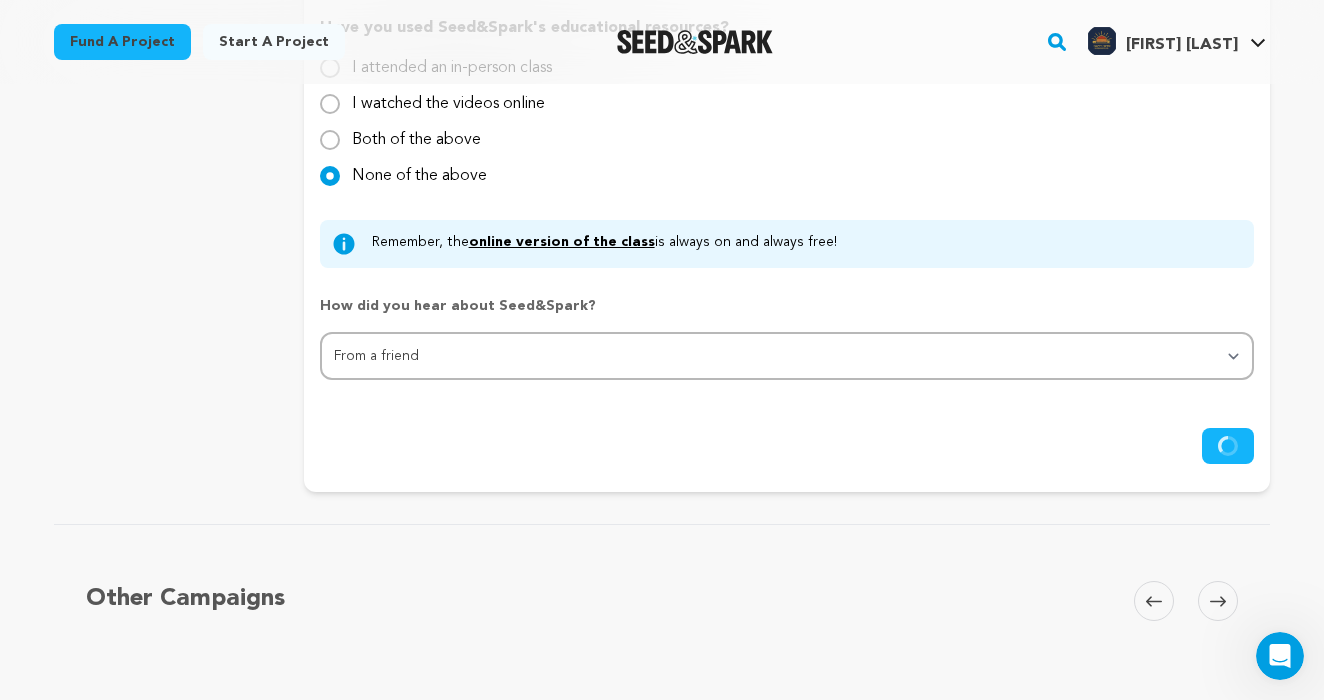 scroll, scrollTop: 2071, scrollLeft: 0, axis: vertical 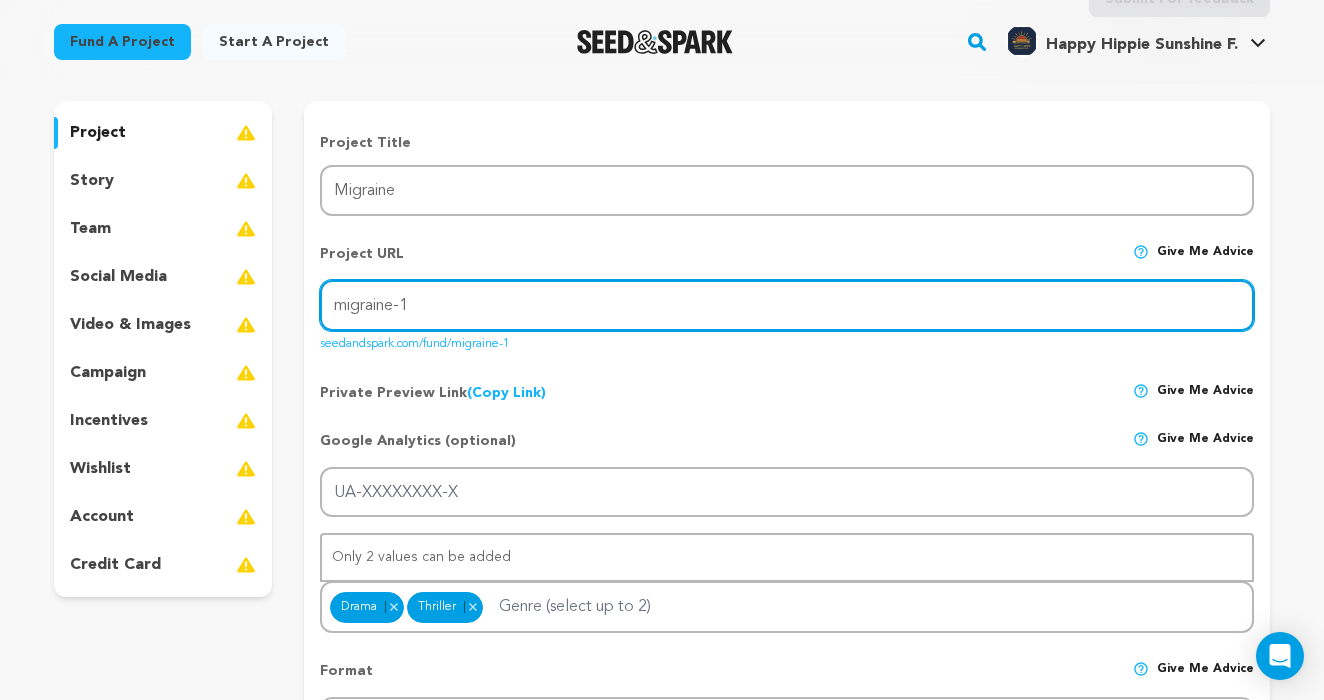 drag, startPoint x: 464, startPoint y: 302, endPoint x: 258, endPoint y: 305, distance: 206.02185 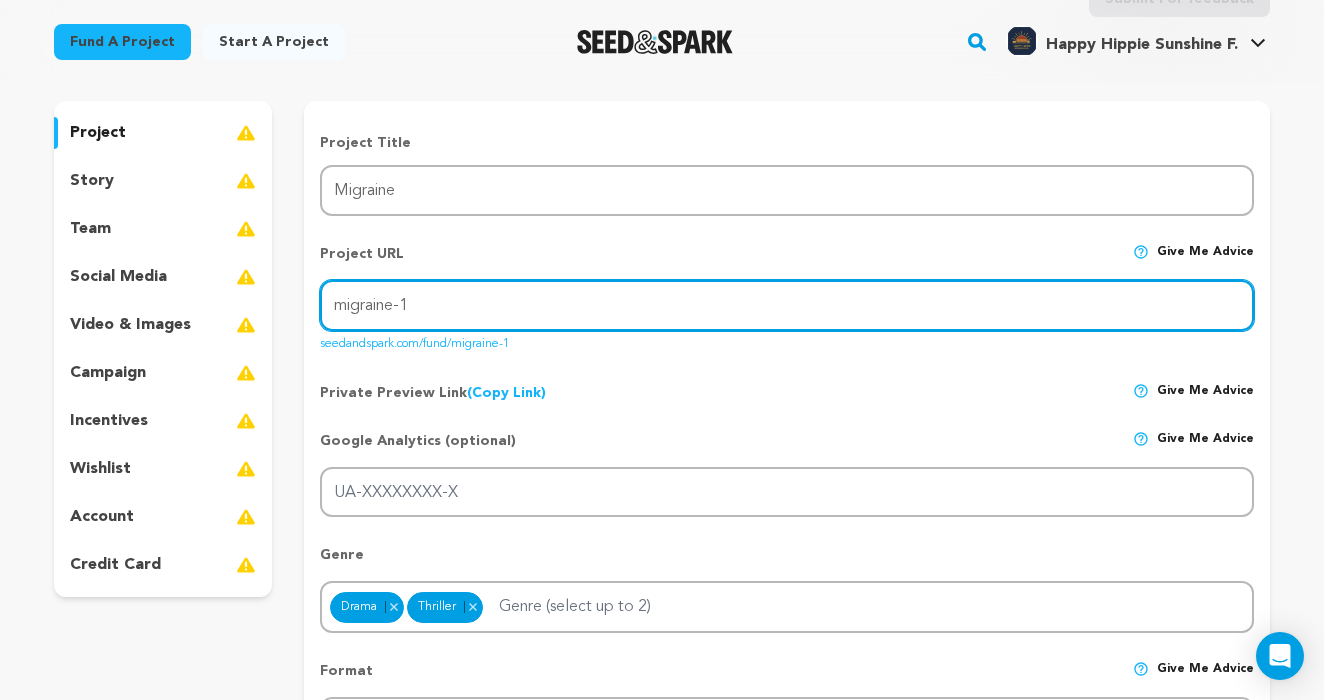 drag, startPoint x: 450, startPoint y: 305, endPoint x: 266, endPoint y: 302, distance: 184.02446 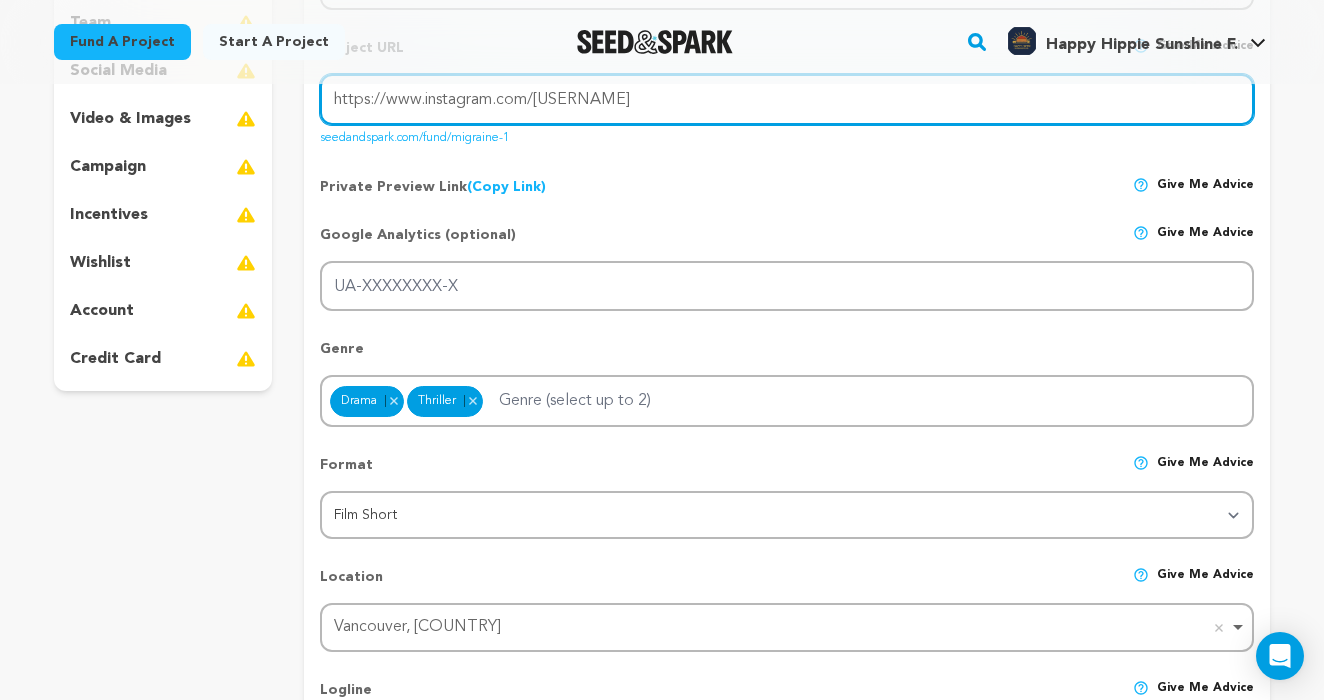 scroll, scrollTop: 494, scrollLeft: 0, axis: vertical 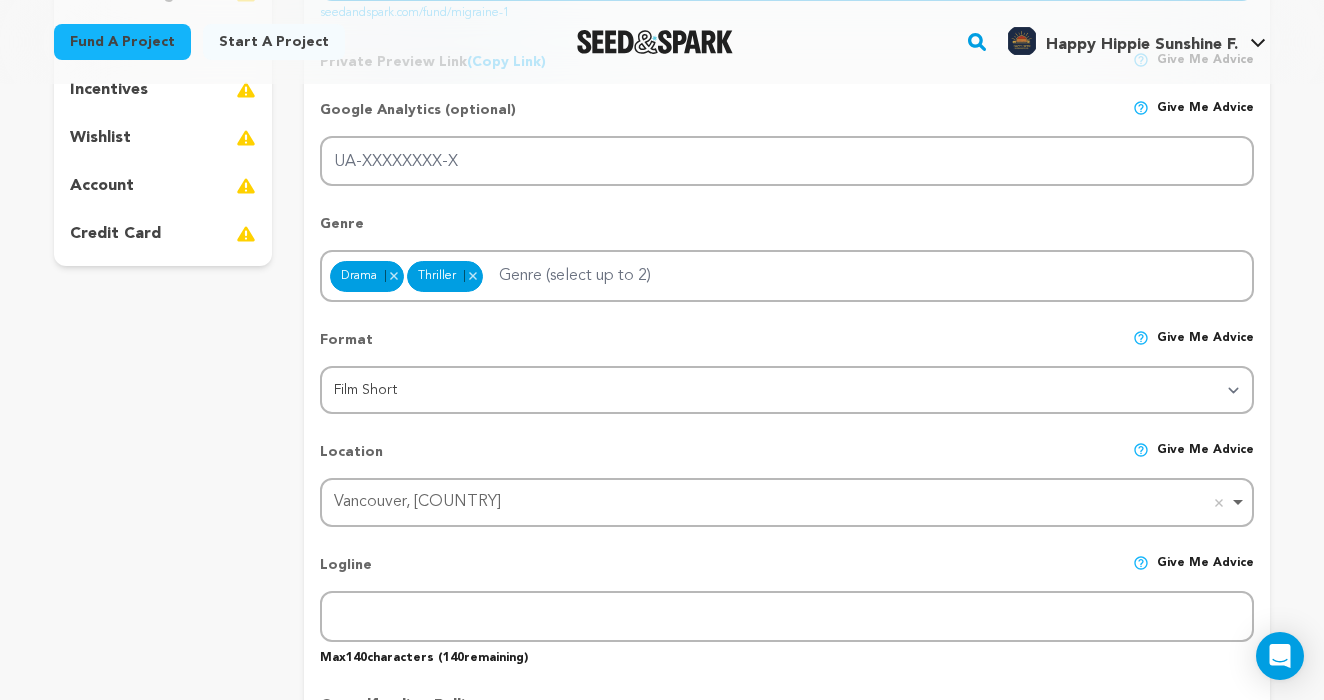 type on "https://www.instagram.com/happyhippiesunshinefilms/" 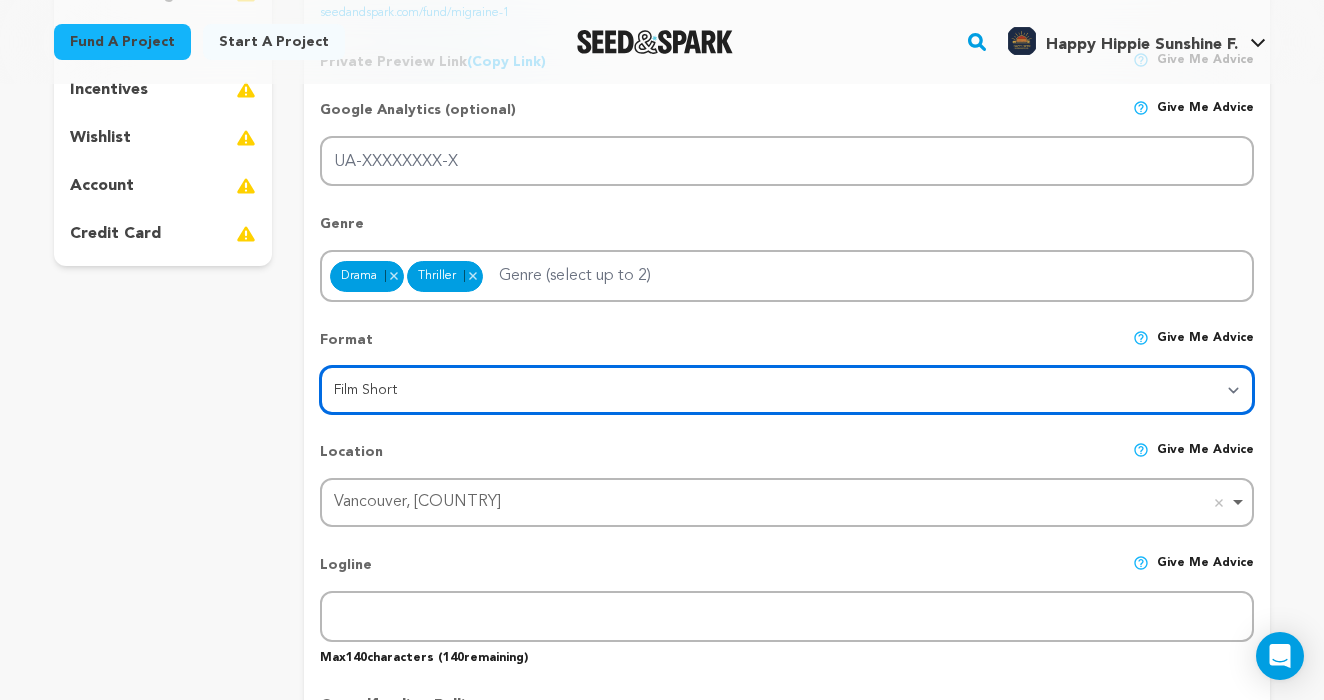 click on "Vancouver, Canada Remove item" at bounding box center [781, 502] 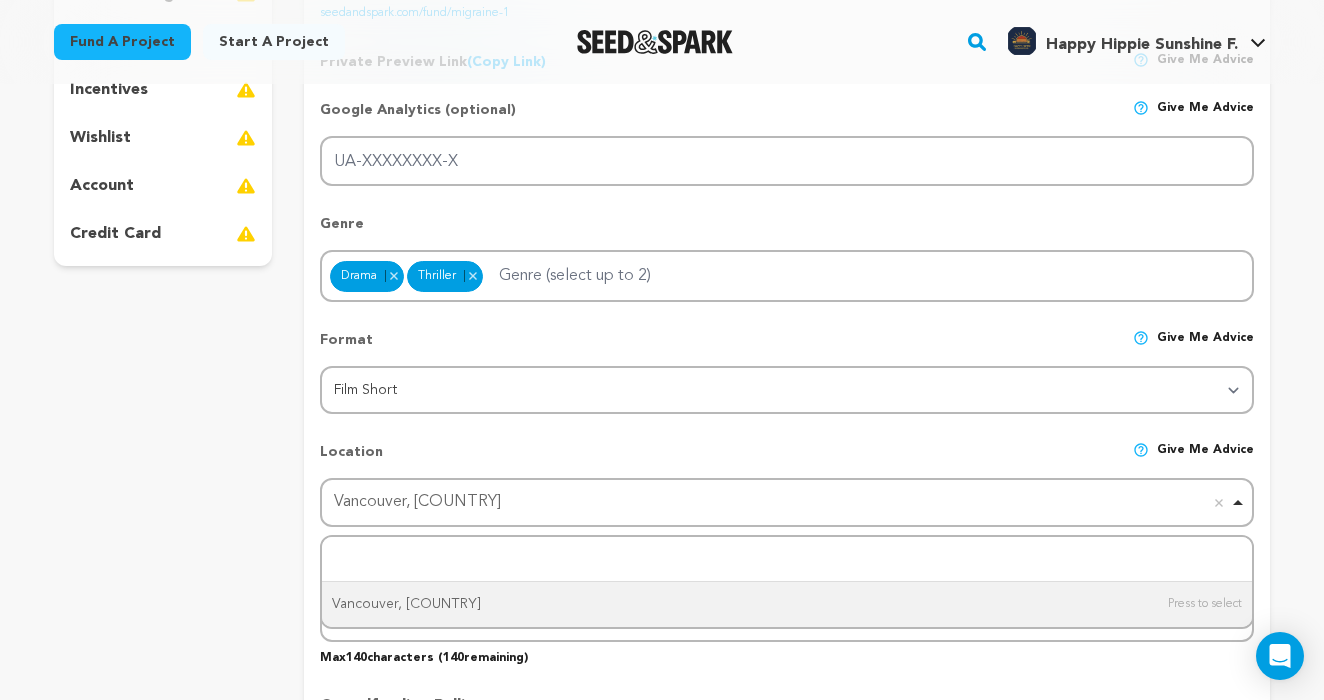 click on "project
story
team
social media
video & images
campaign
incentives
wishlist" at bounding box center (163, 927) 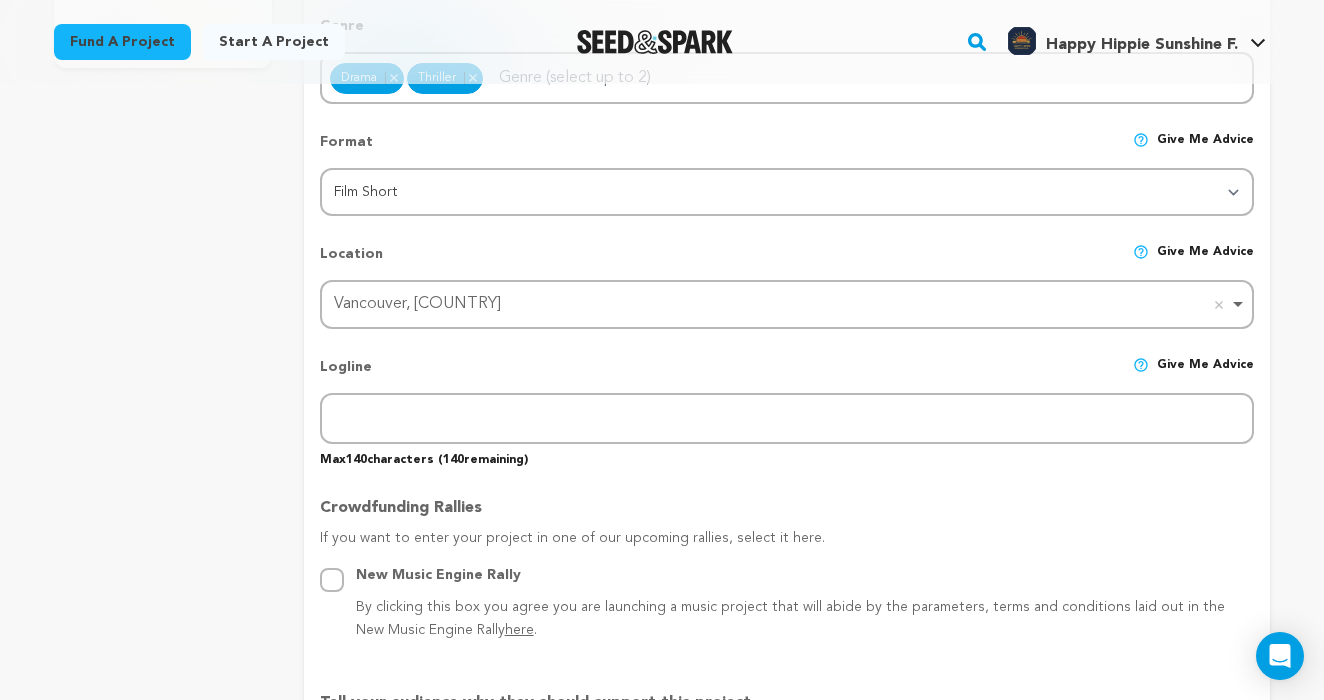 scroll, scrollTop: 792, scrollLeft: 0, axis: vertical 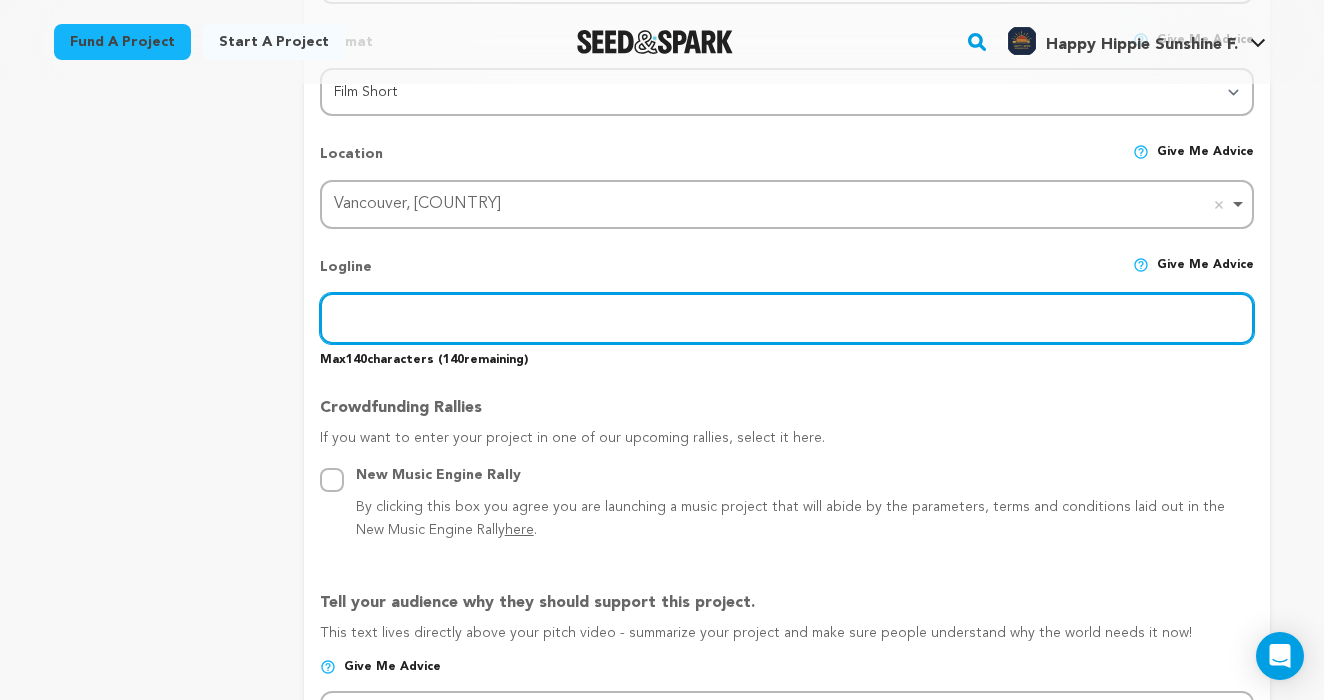 click at bounding box center [787, 318] 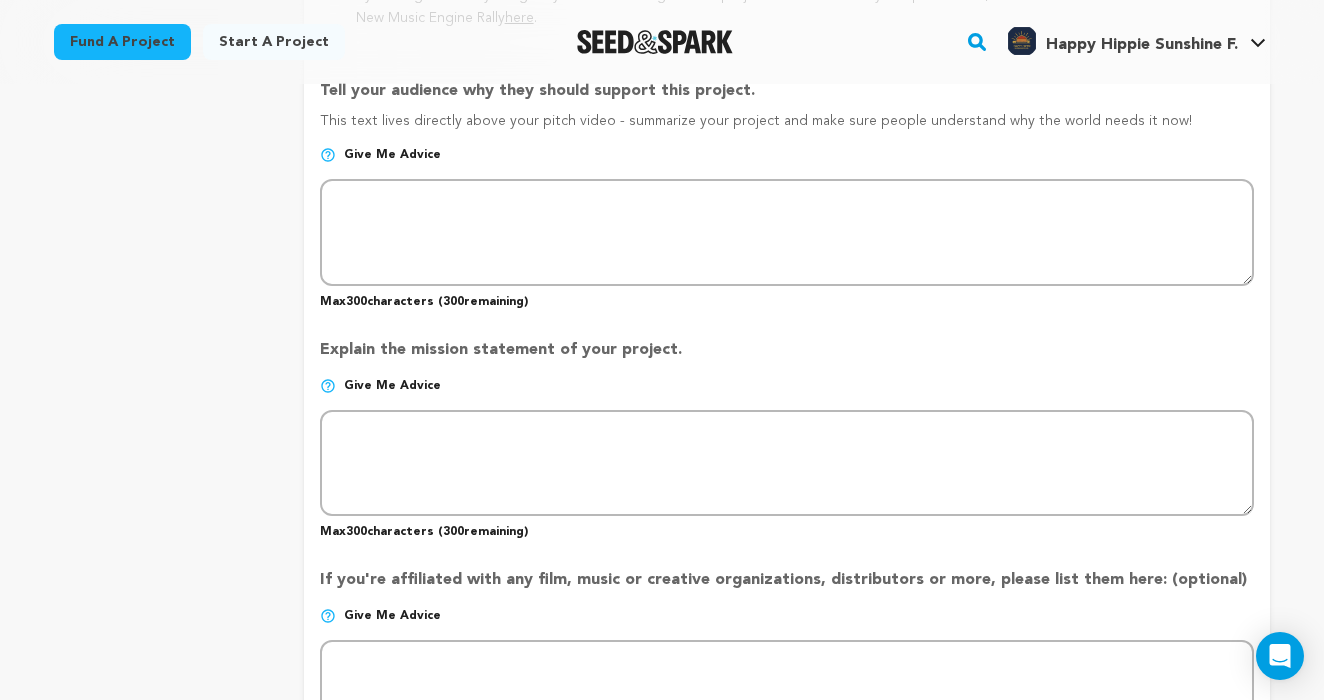 scroll, scrollTop: 1334, scrollLeft: 0, axis: vertical 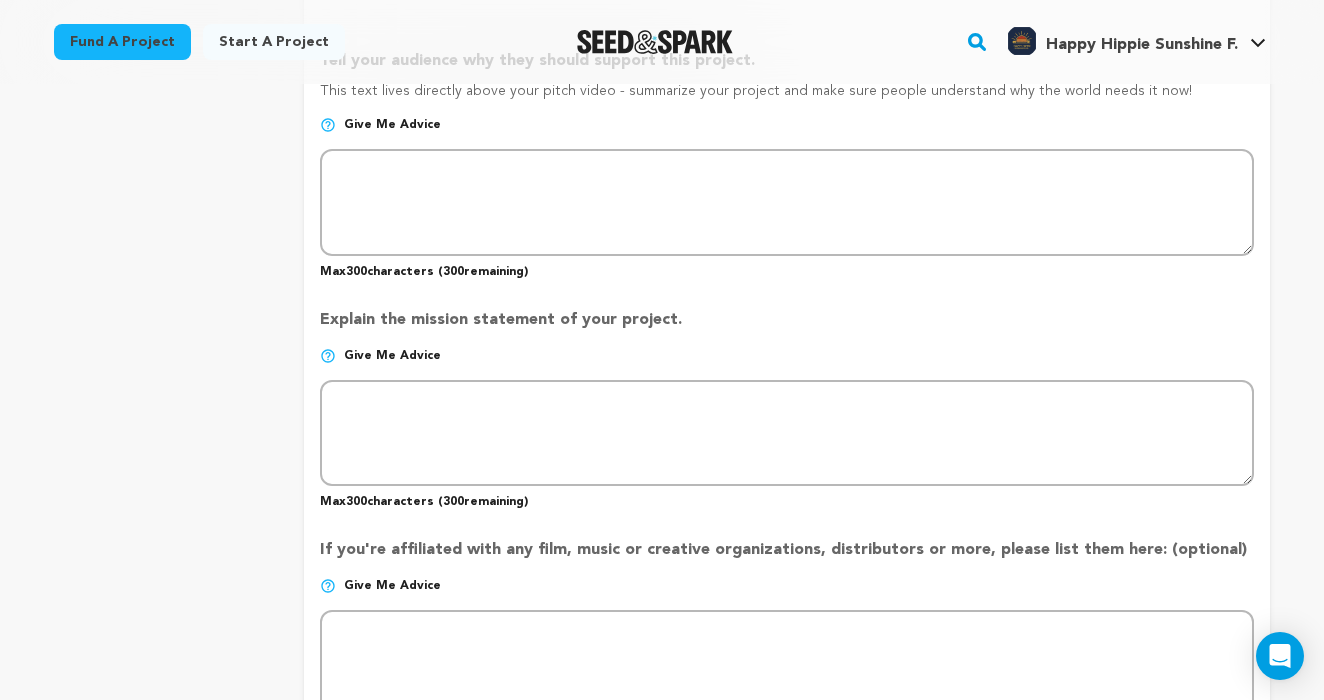 paste on "Plagued" 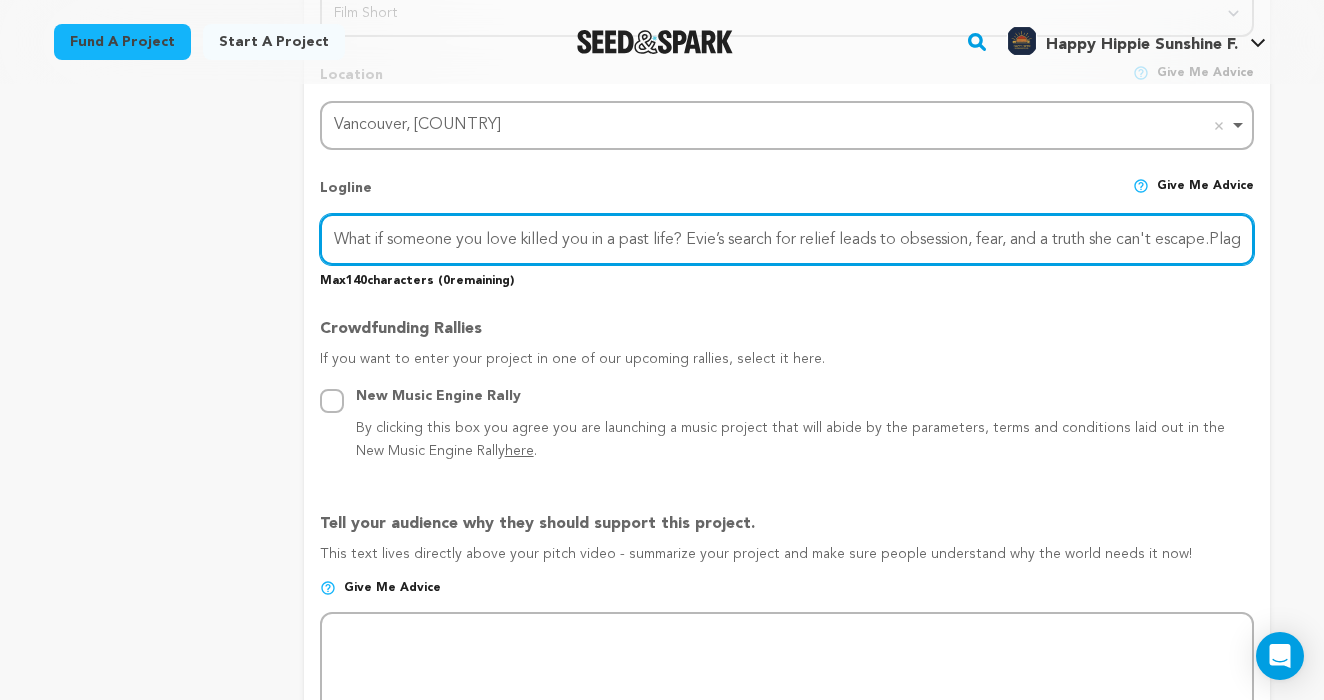scroll, scrollTop: 951, scrollLeft: 0, axis: vertical 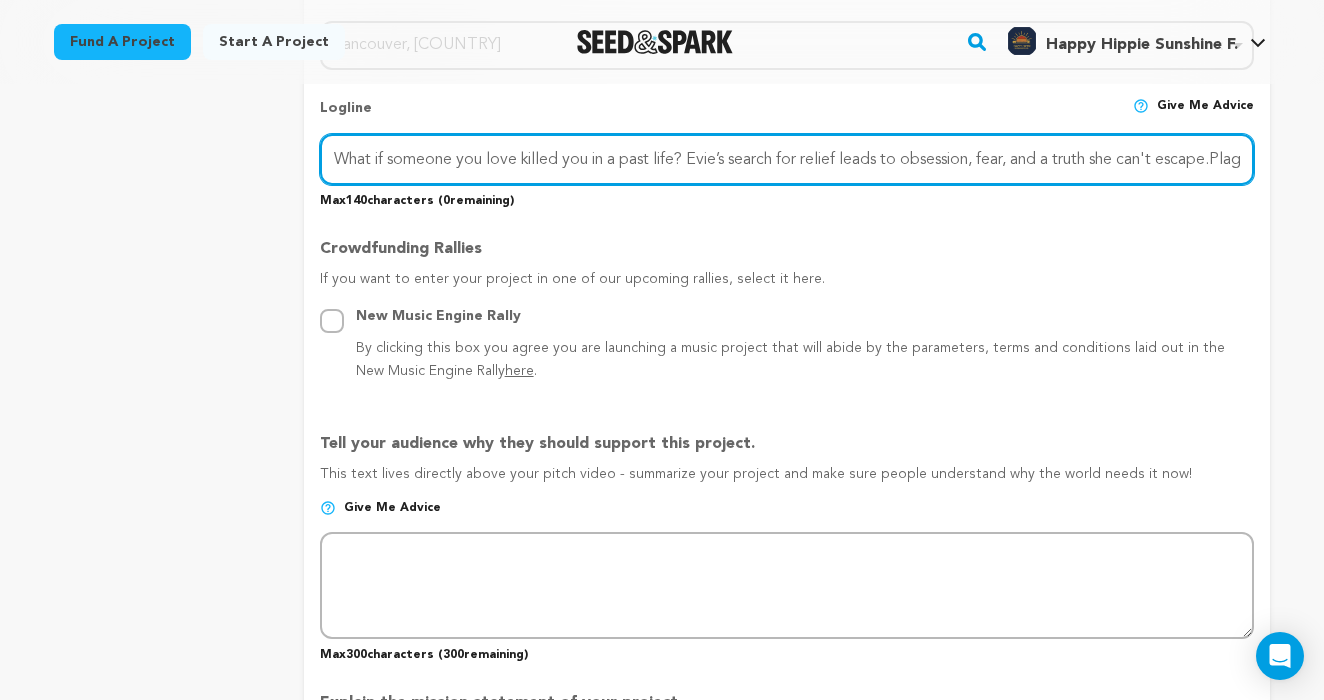 type on "What if someone you love killed you in a past life? Evie’s search for relief leads to obsession, fear, and a truth she can't escape.Plagued" 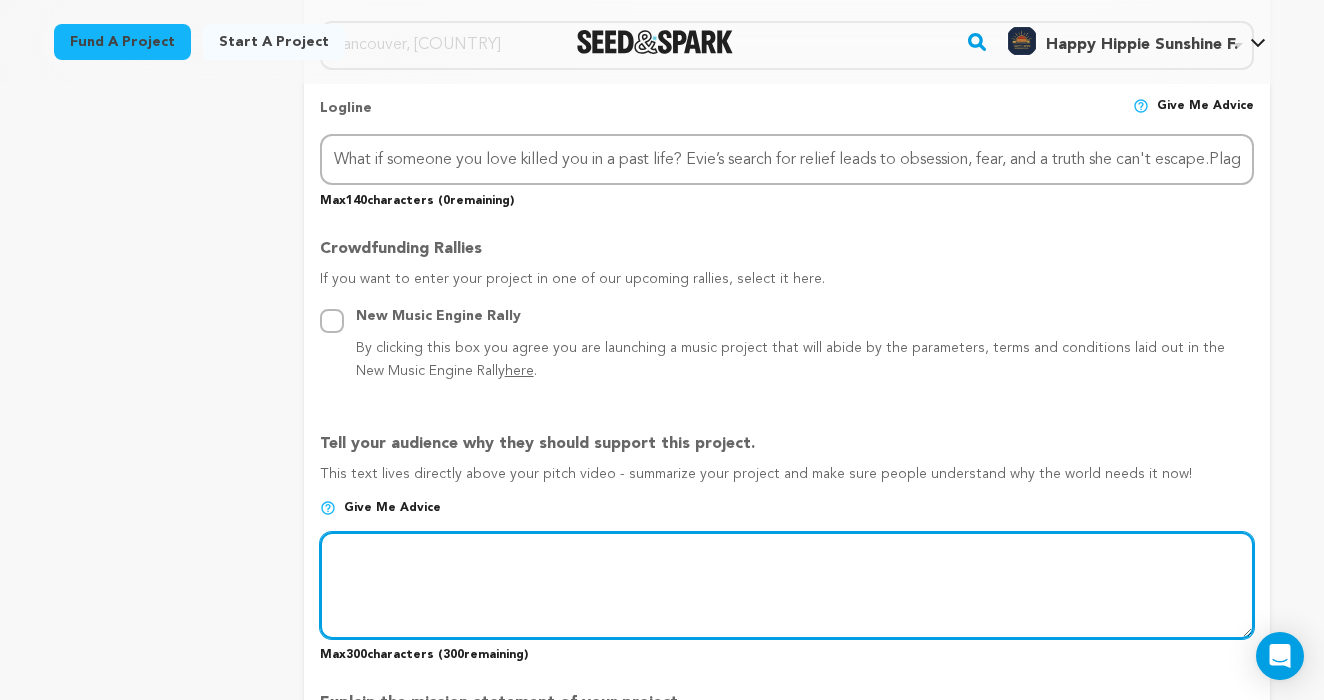click at bounding box center (787, 585) 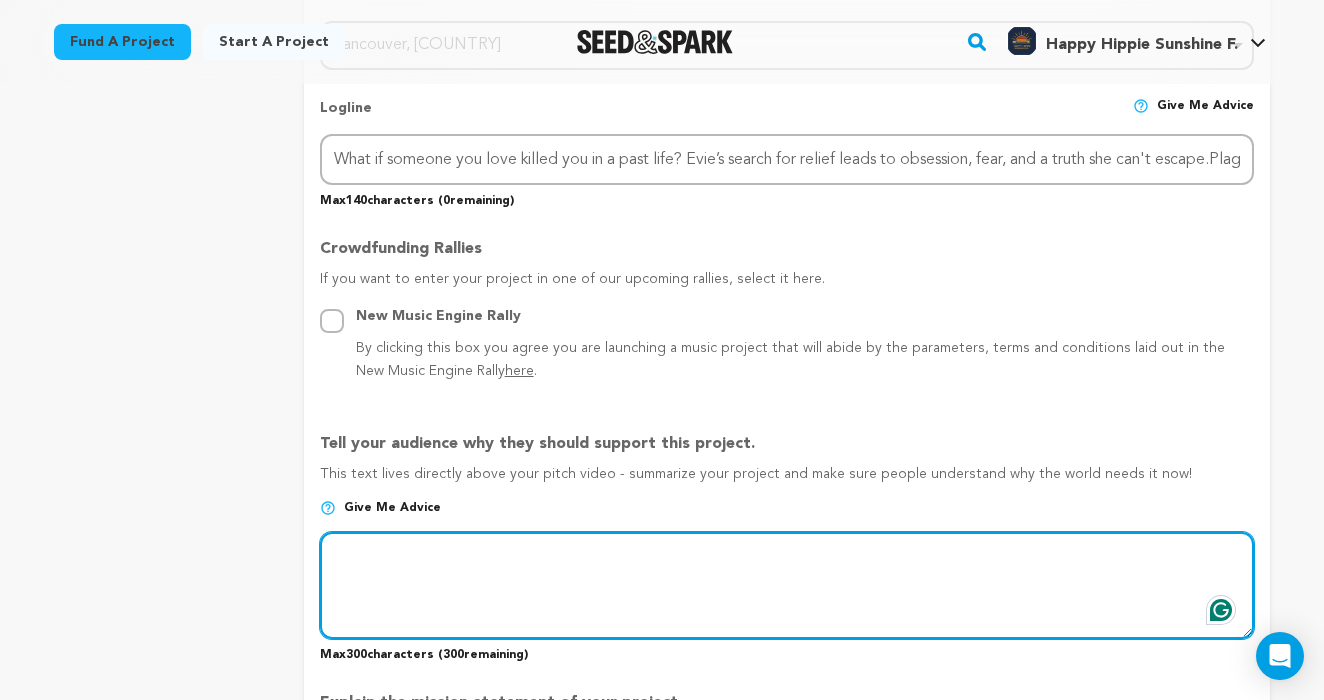 paste on "Plagued by unexplainable migraines, Evelyn tries past life regression—only to uncover flashes of a violent past. As memories bleed into her present, she fears her loving partner may be her killer reborn. Migraine is a psychological thriller about memory, obsession, and belief." 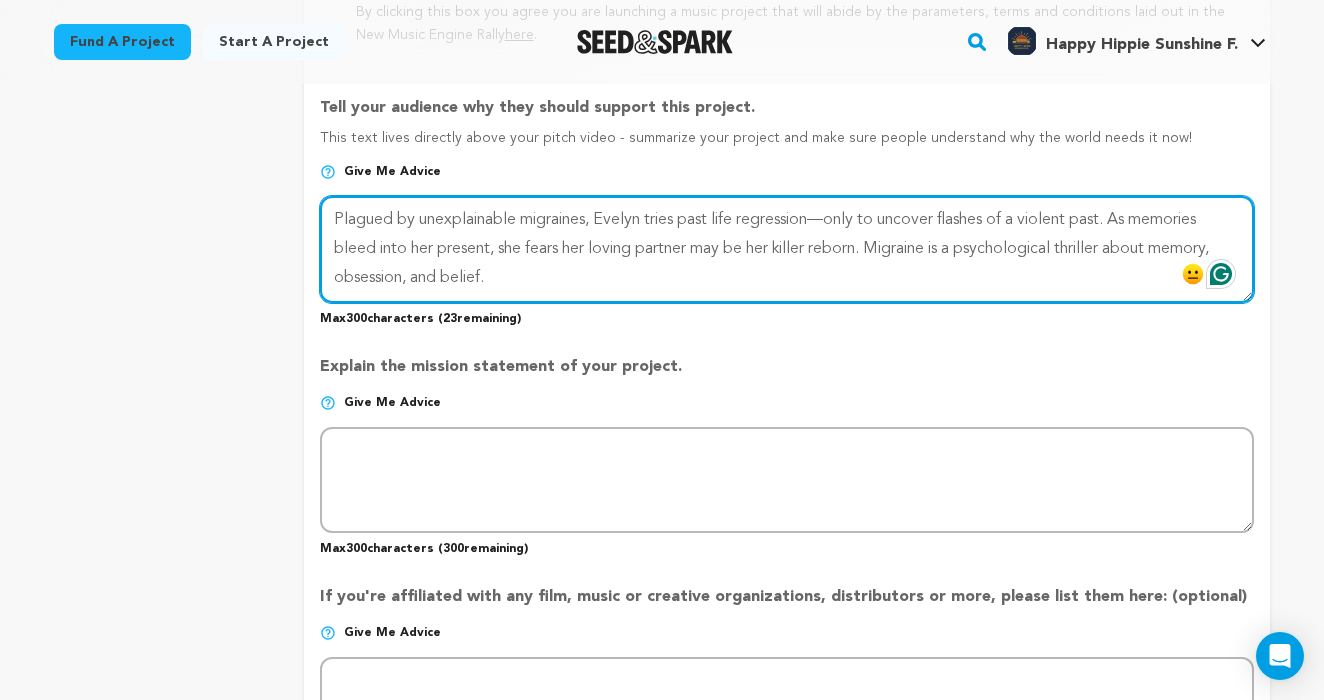 scroll, scrollTop: 1438, scrollLeft: 0, axis: vertical 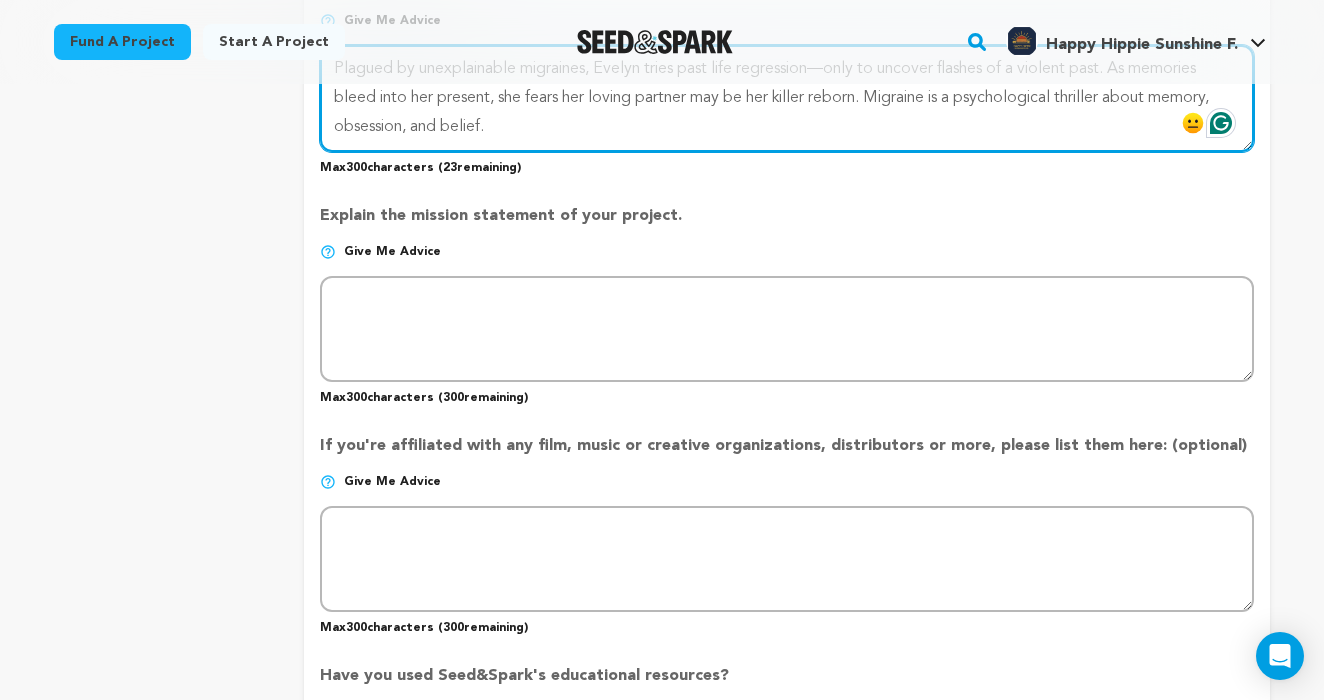 type on "Plagued by unexplainable migraines, Evelyn tries past life regression—only to uncover flashes of a violent past. As memories bleed into her present, she fears her loving partner may be her killer reborn. Migraine is a psychological thriller about memory, obsession, and belief." 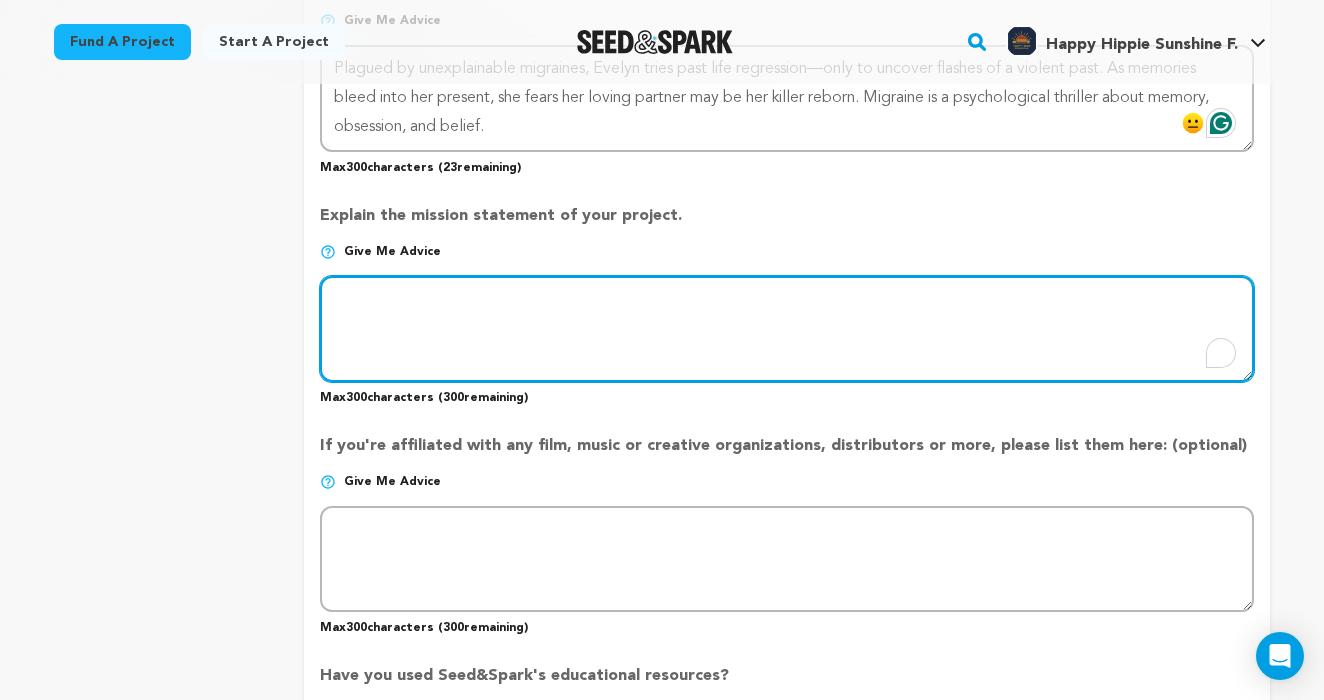 click at bounding box center [787, 329] 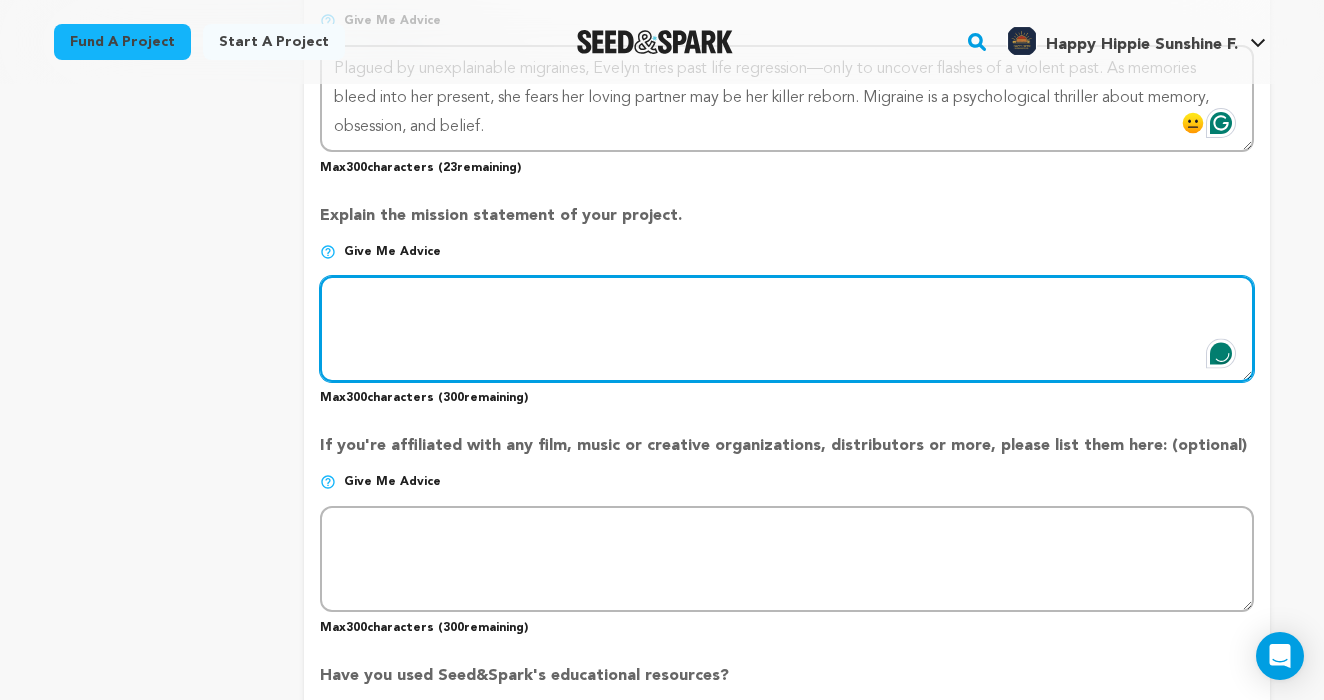 paste on "At Happy Hippie Sunshine Productions, we create bold, high-quality films that bridge cultures, timelines, and genres. With heart, humor, and hustle, we champion underrepresented voices and build community through meaningful, entertaining stories—starting with Migraine." 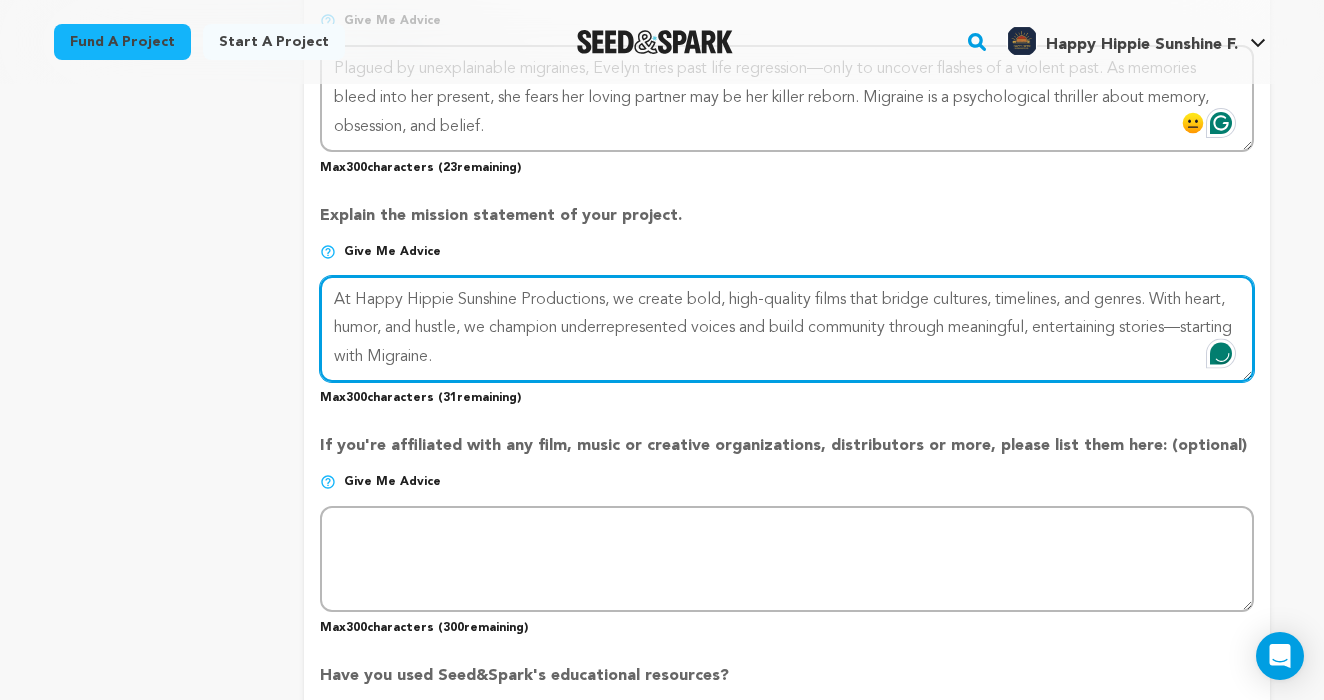 type on "At Happy Hippie Sunshine Productions, we create bold, high-quality films that bridge cultures, timelines, and genres. With heart, humor, and hustle, we champion underrepresented voices and build community through meaningful, entertaining stories—starting with Migraine." 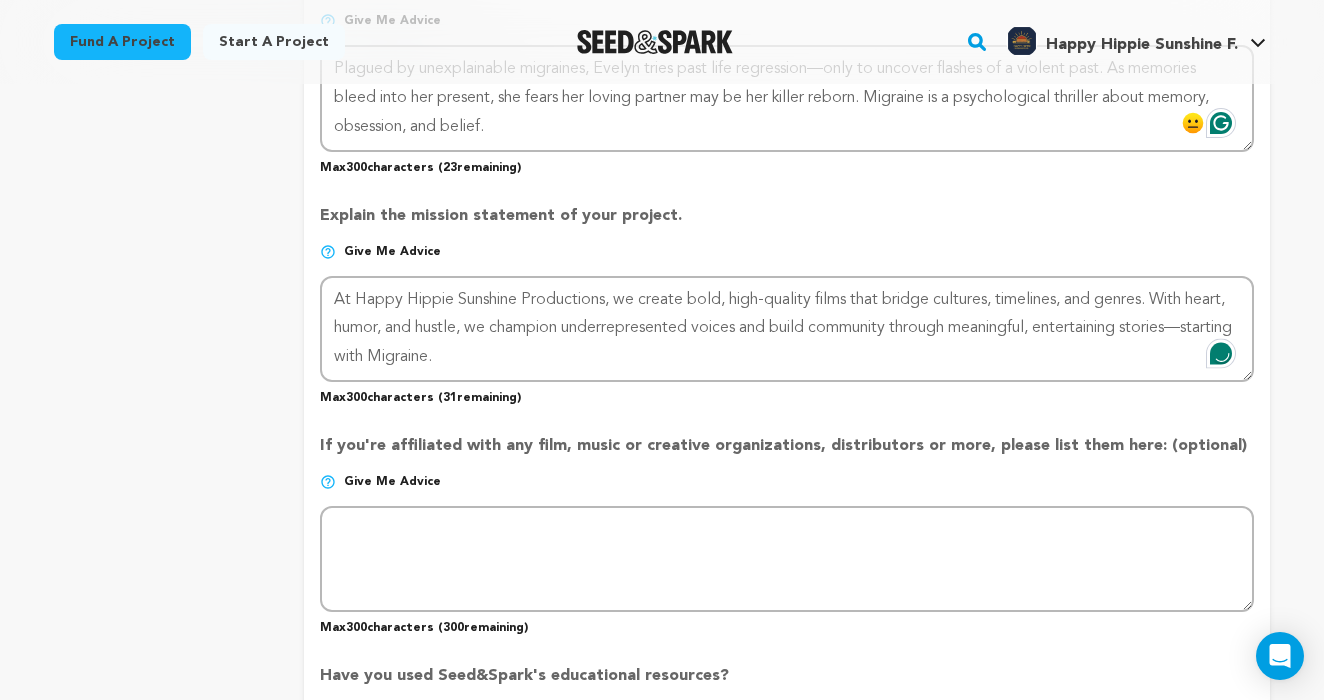 click on "If you're affiliated with any film, music or creative organizations, distributors or more, please list them here: (optional)" at bounding box center [787, 454] 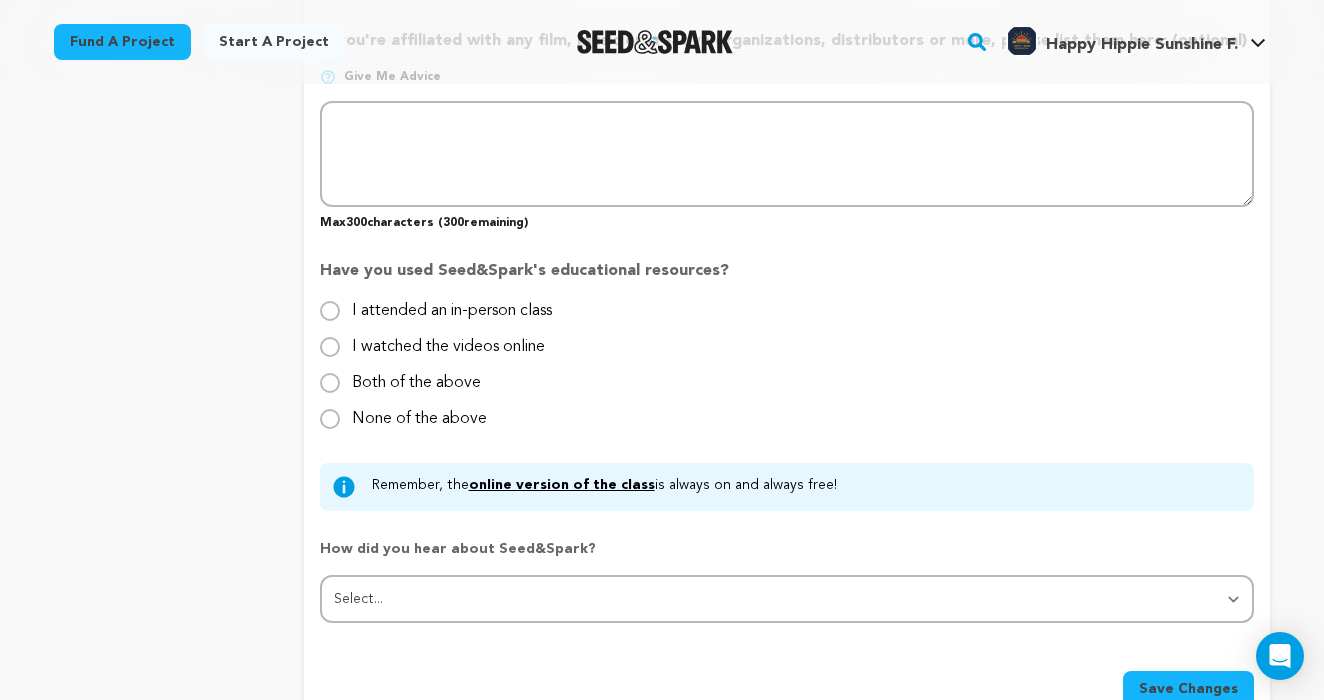 scroll, scrollTop: 1844, scrollLeft: 0, axis: vertical 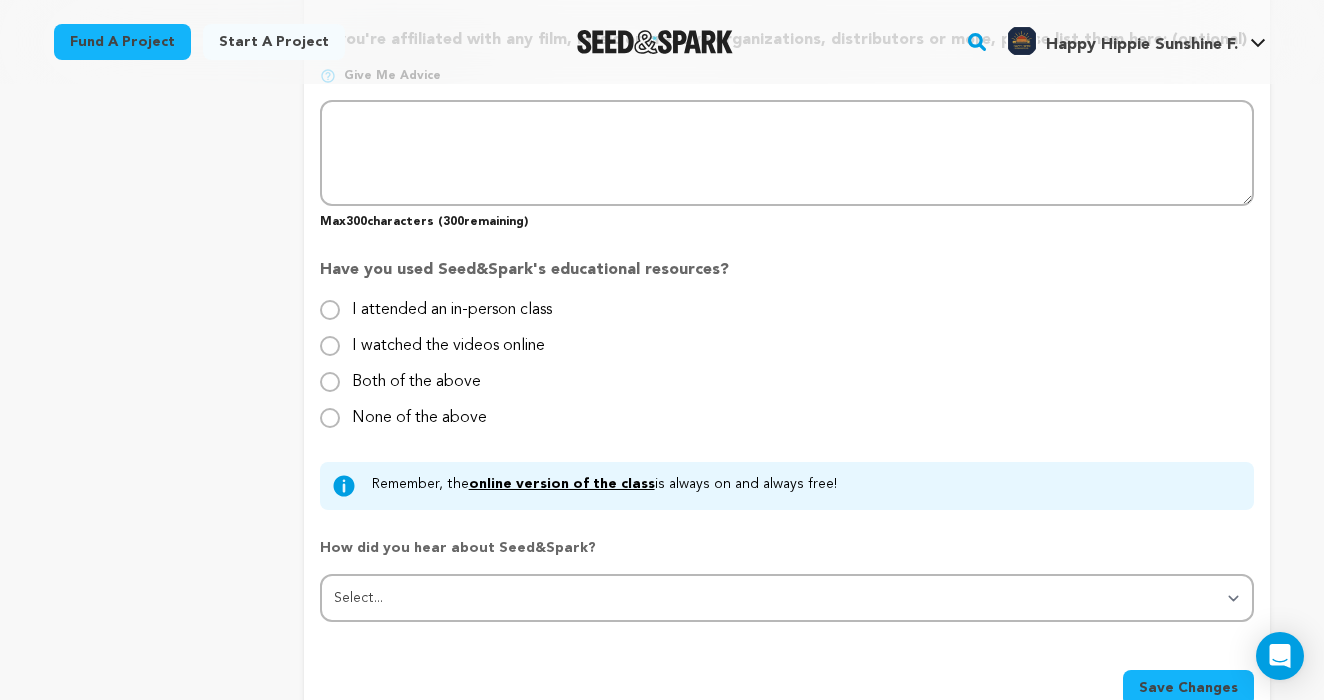 click on "None of the above" at bounding box center [419, 410] 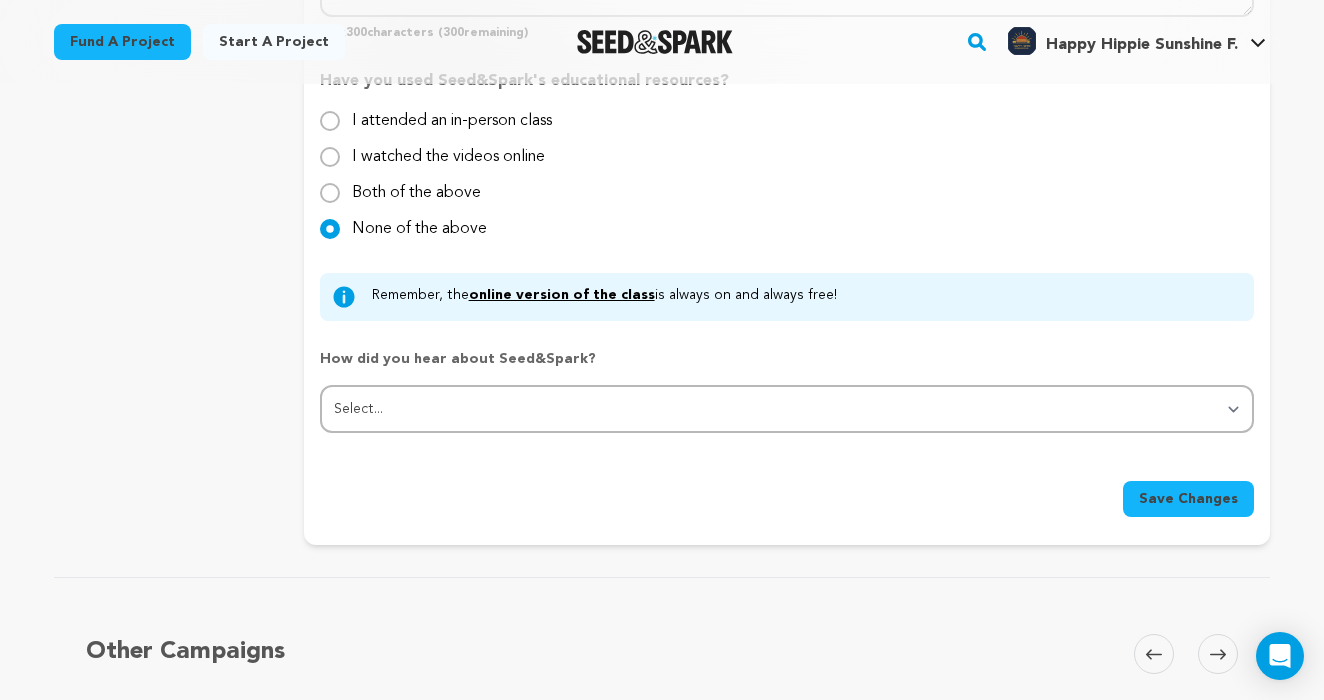 scroll, scrollTop: 2155, scrollLeft: 0, axis: vertical 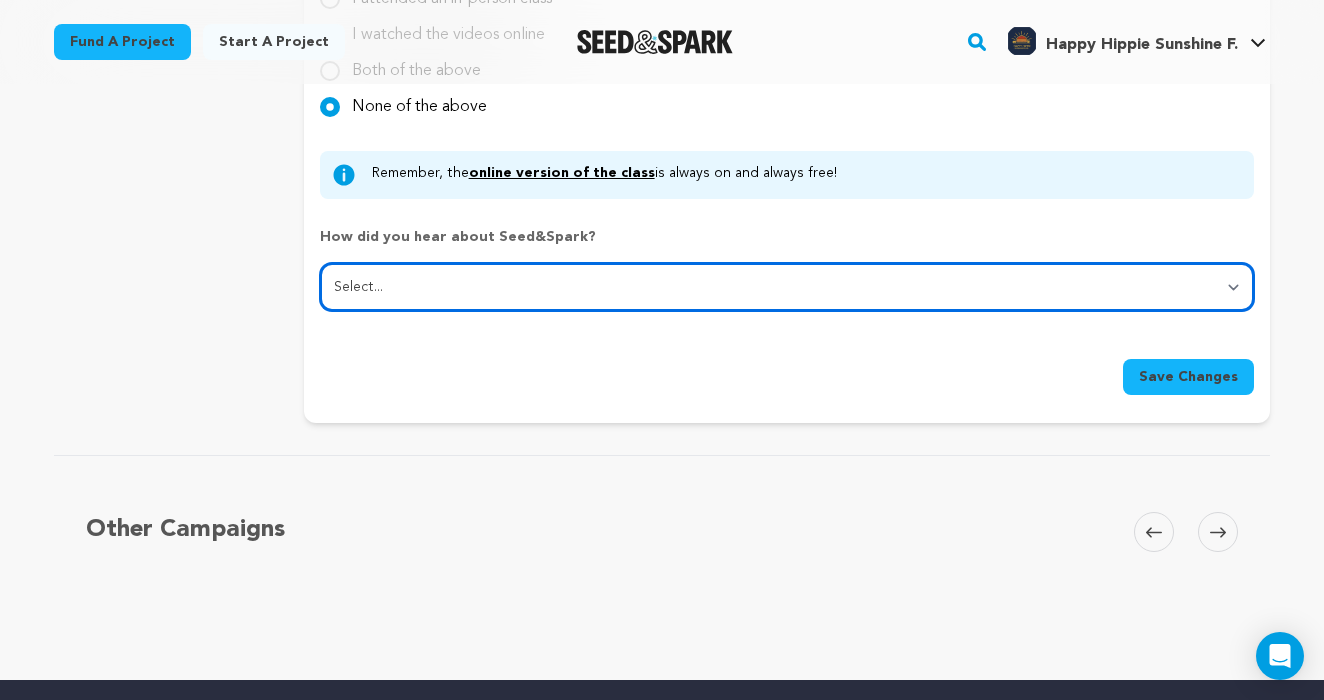 select on "1" 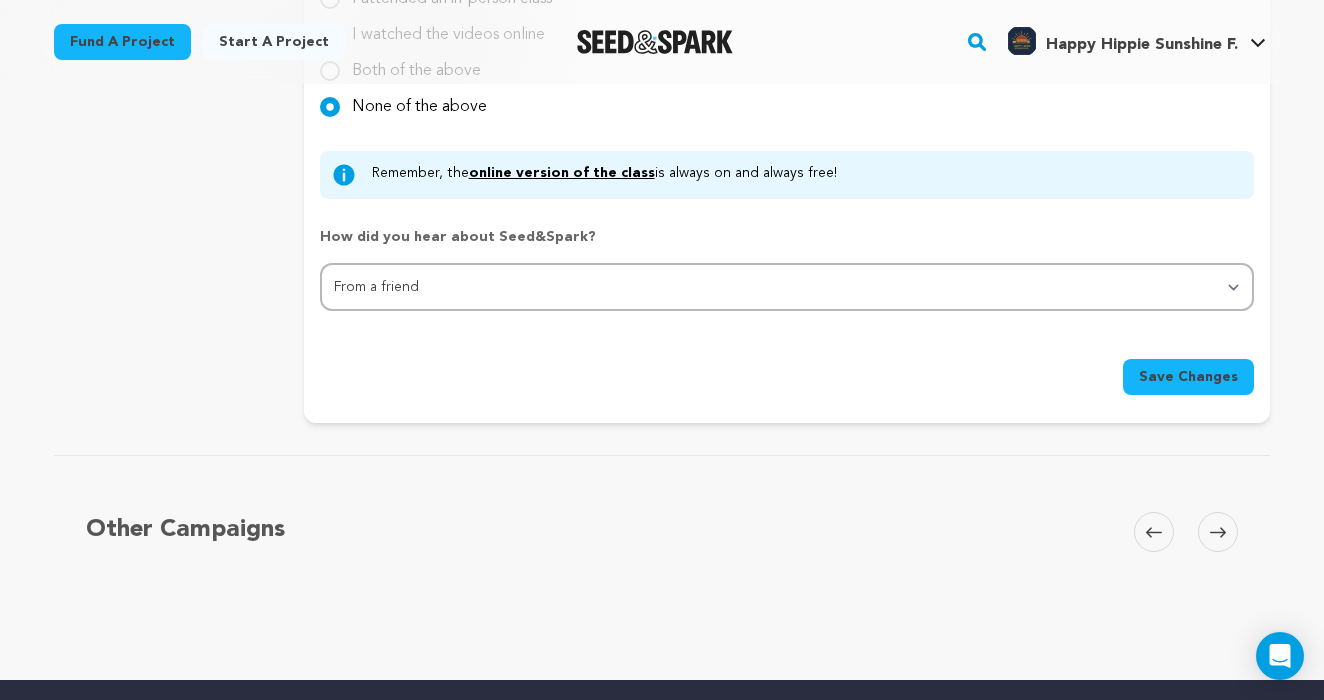 click on "Save Changes" at bounding box center [1188, 377] 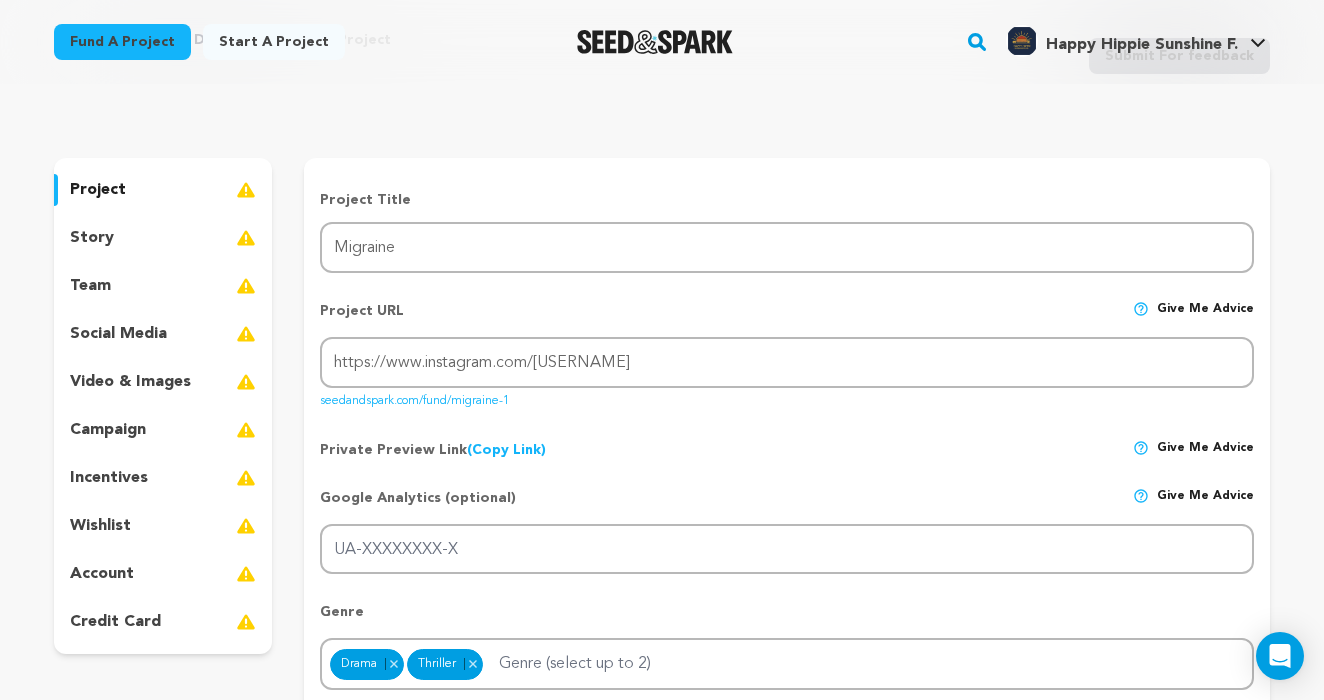 scroll, scrollTop: 112, scrollLeft: 0, axis: vertical 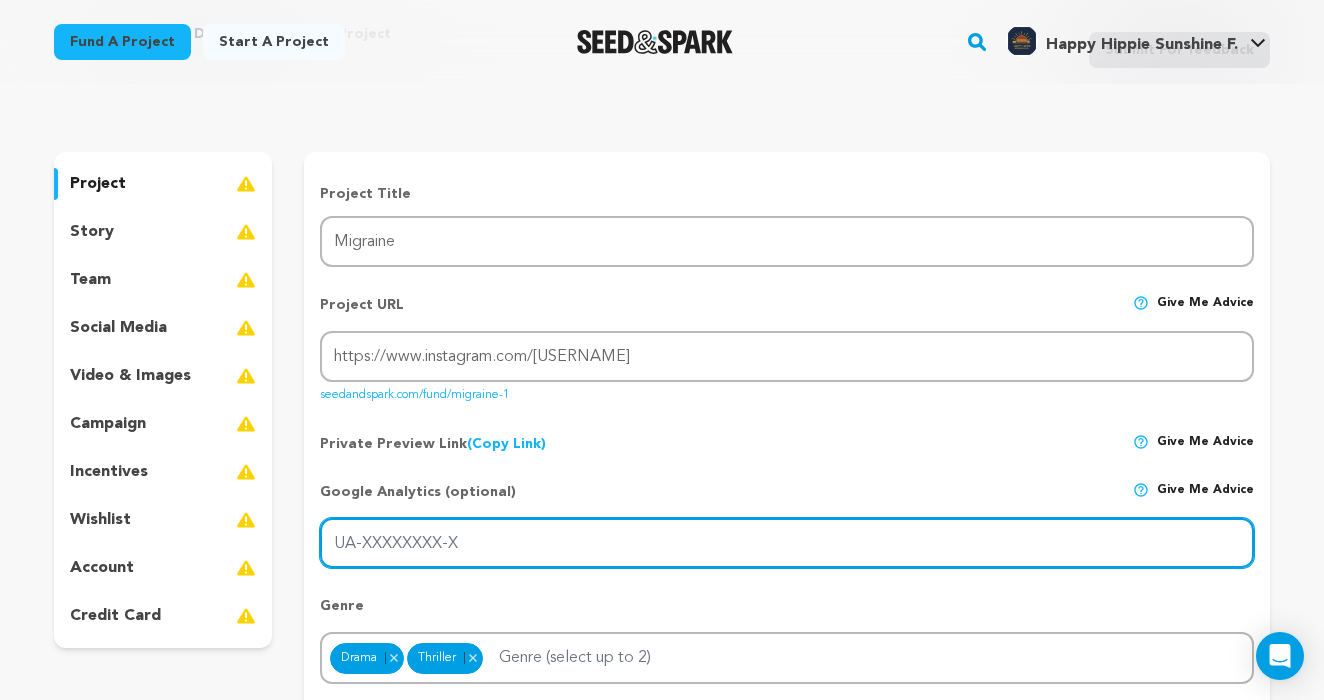 click on "UA-XXXXXXXX-X" at bounding box center [787, 543] 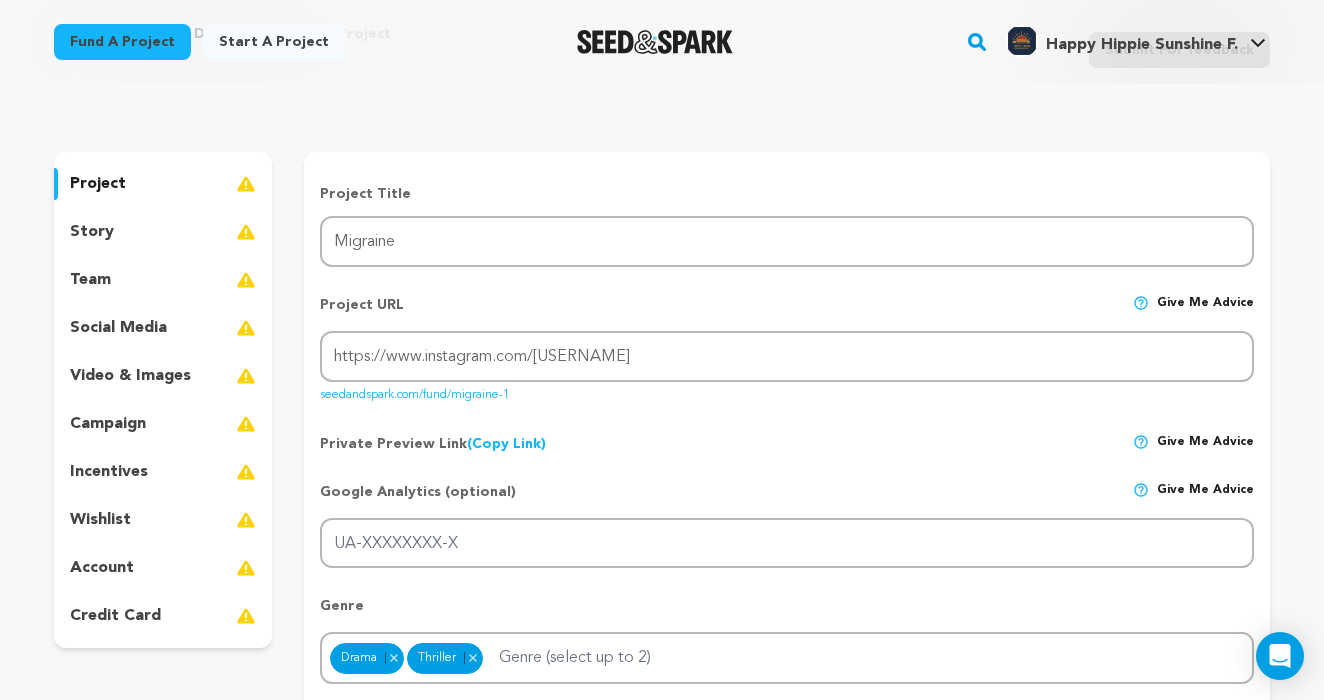 click on "Give me advice" at bounding box center (1205, 500) 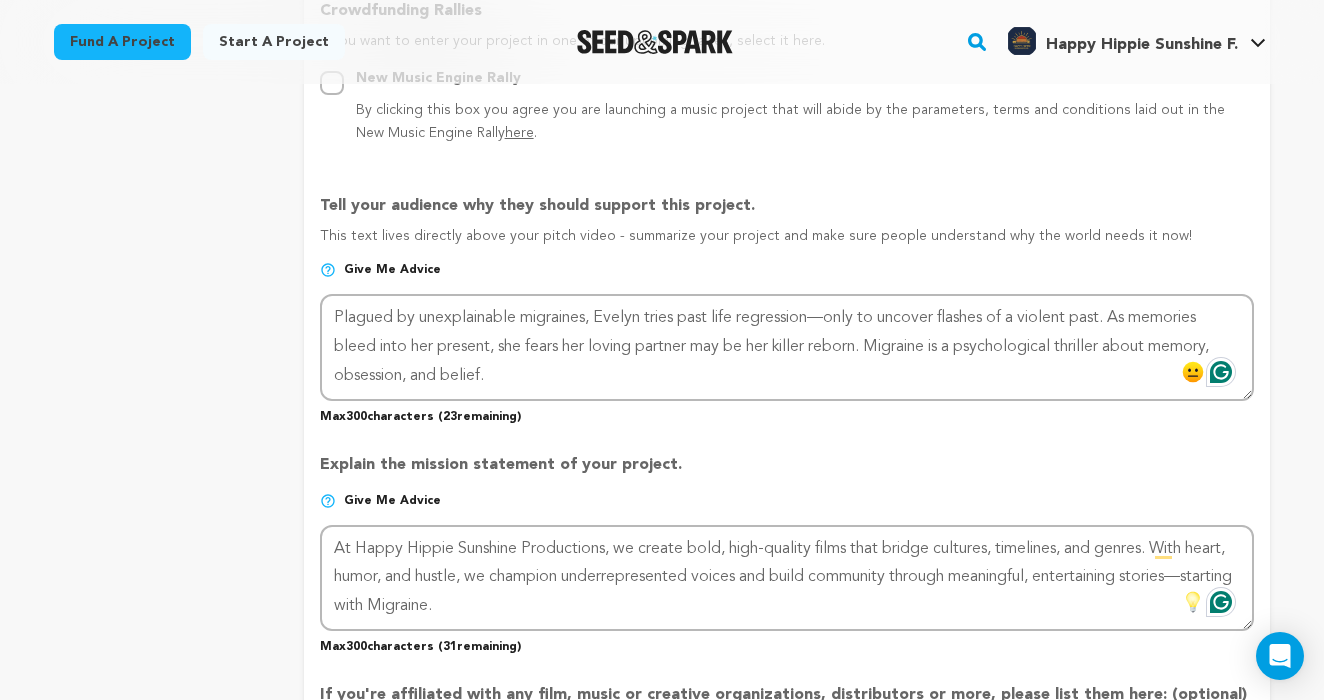 scroll, scrollTop: 1271, scrollLeft: 0, axis: vertical 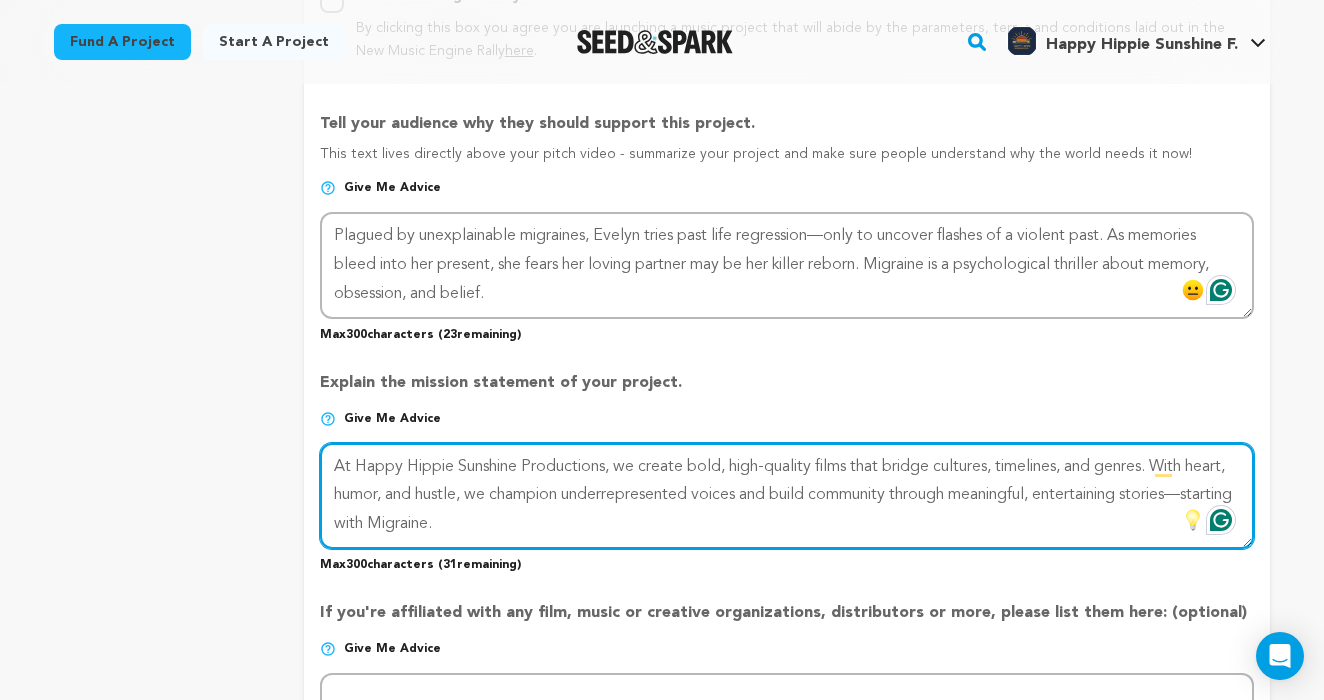 click at bounding box center (787, 496) 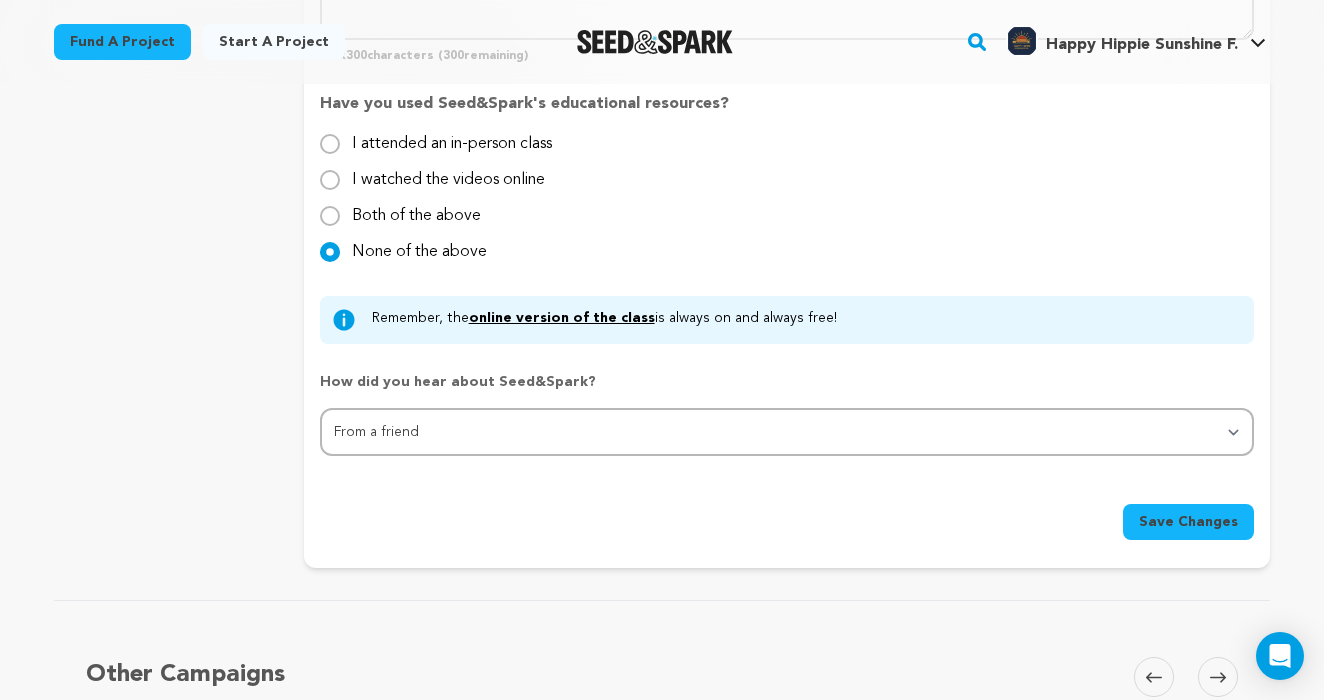scroll, scrollTop: 2040, scrollLeft: 0, axis: vertical 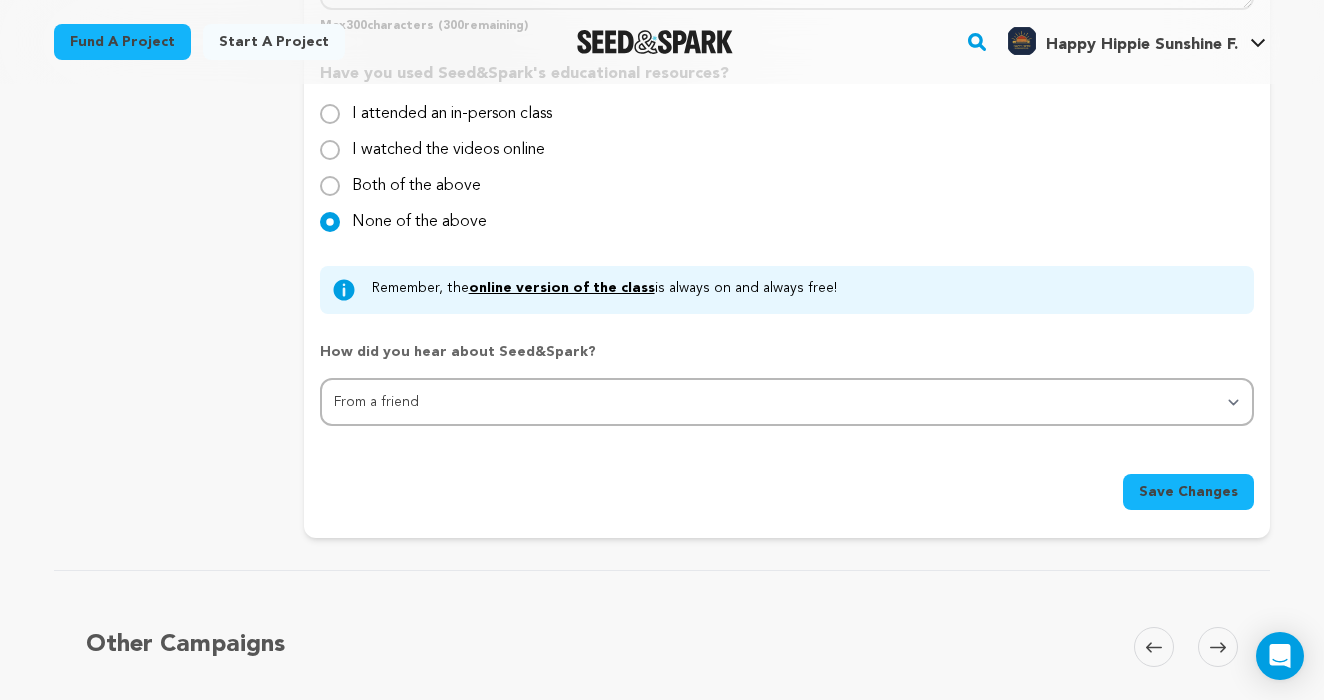 click on "Save Changes" at bounding box center [1188, 492] 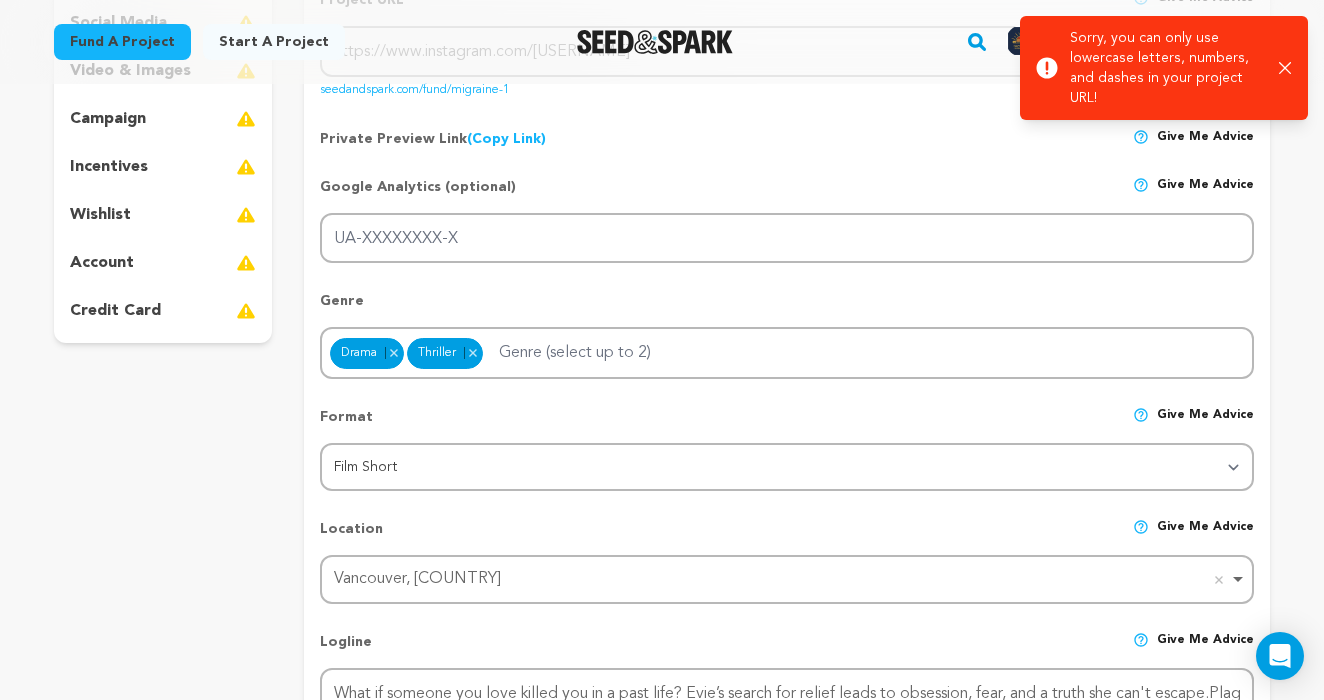 scroll, scrollTop: 0, scrollLeft: 0, axis: both 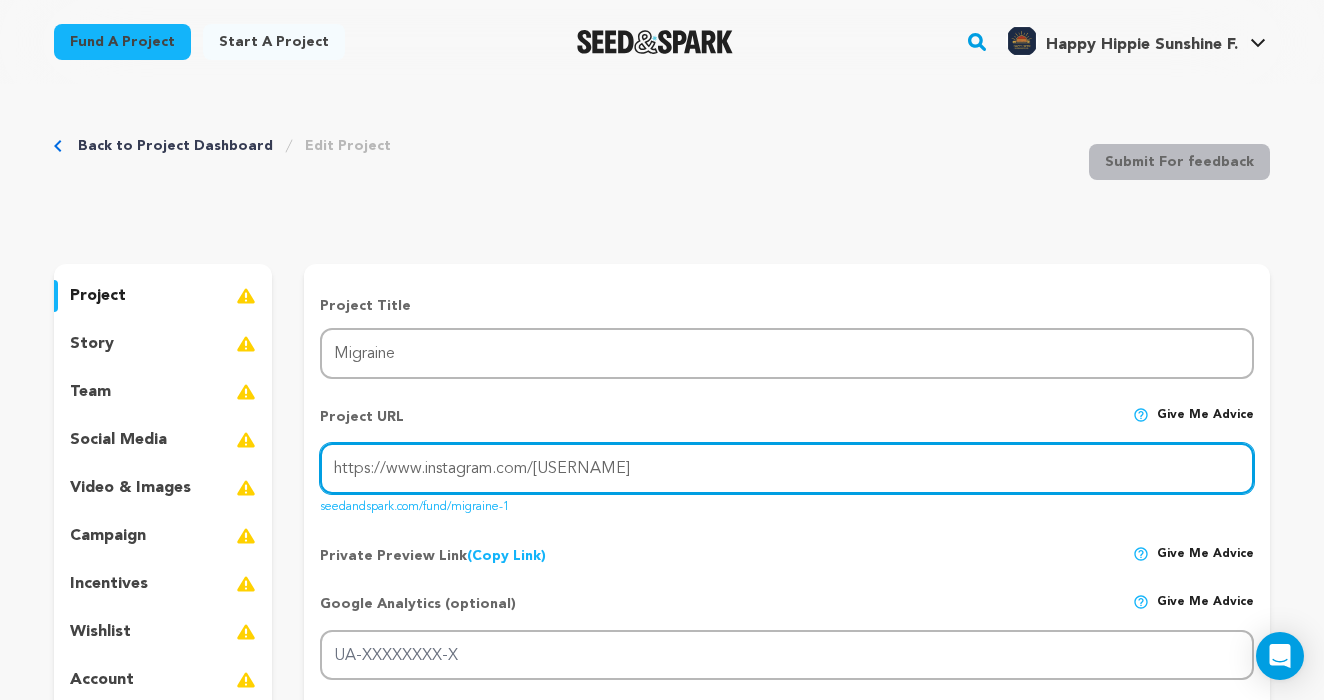 click on "https://www.instagram.com/happyhippiesunshinefilms/" at bounding box center [787, 468] 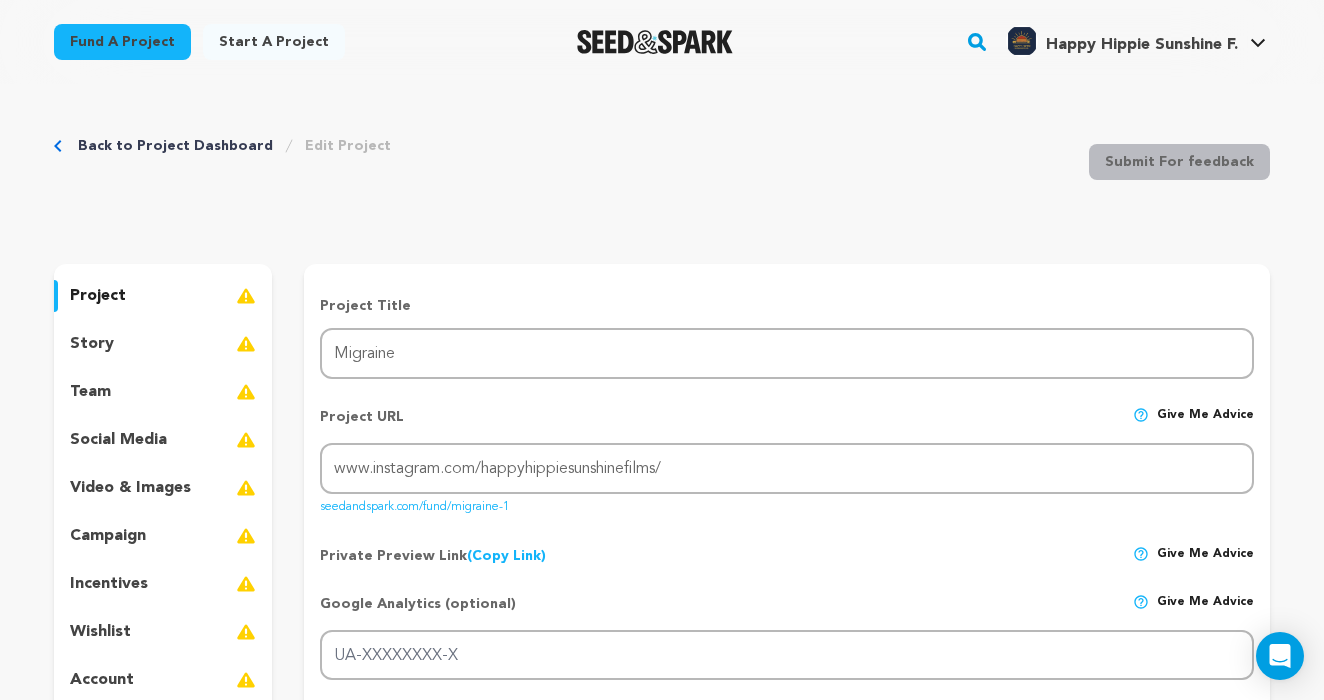 click on "Project Title
Project Name
Migraine
Project URL
Give me advice
Project URL
www.instagram.com/happyhippiesunshinefilms/
seedandspark.com/fund/migraine-1
Private Preview Link
(Copy Link)
Copy private preview link
Give me advice" at bounding box center (787, 1423) 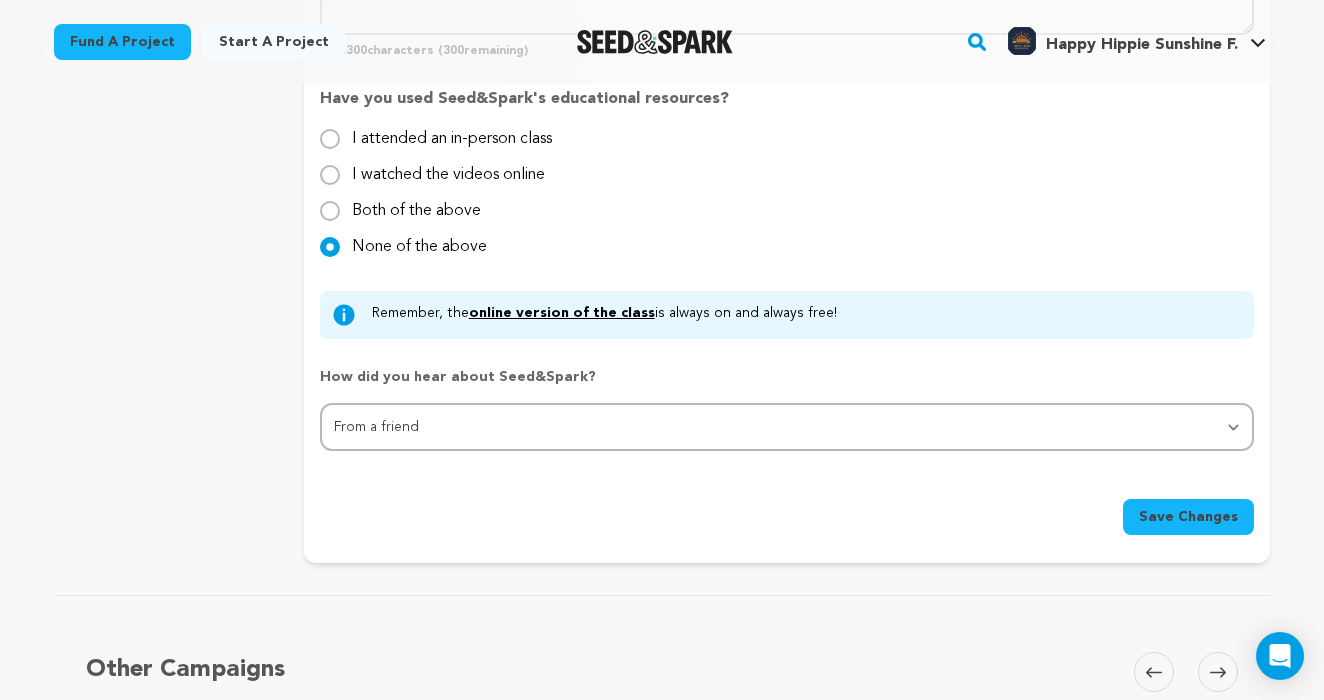 scroll, scrollTop: 2277, scrollLeft: 0, axis: vertical 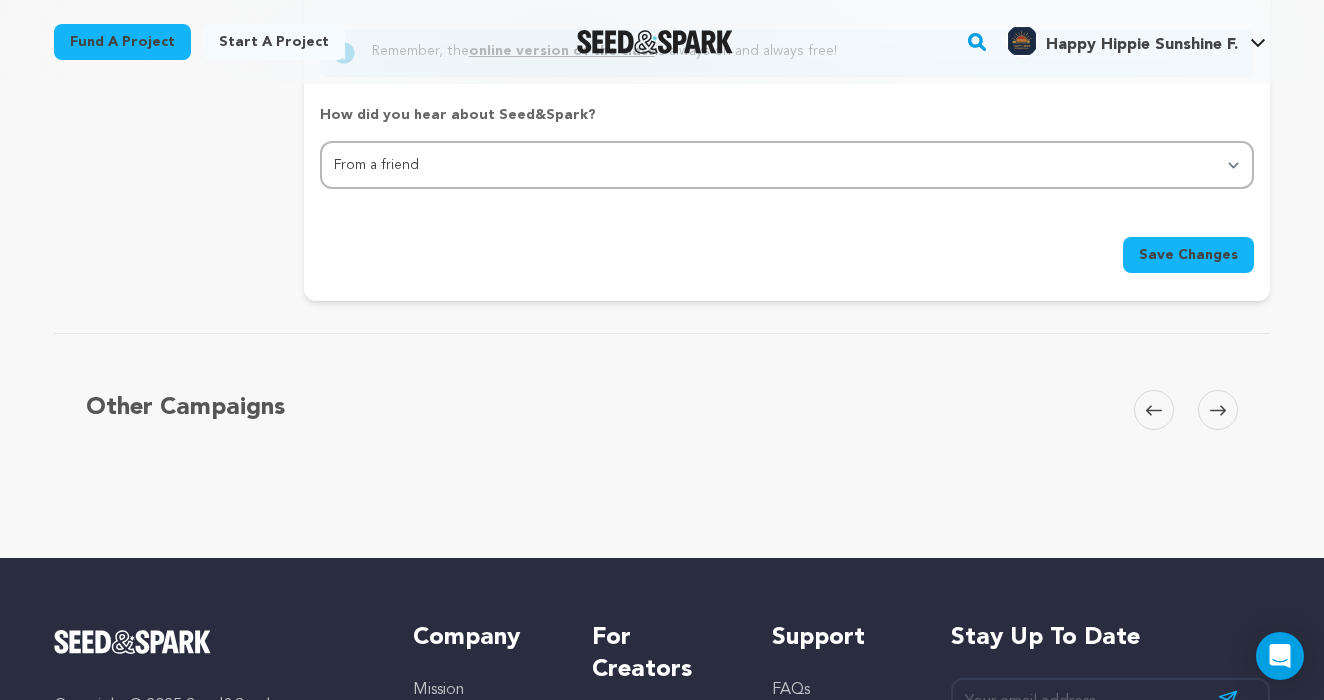 click on "Save Changes" at bounding box center [1188, 255] 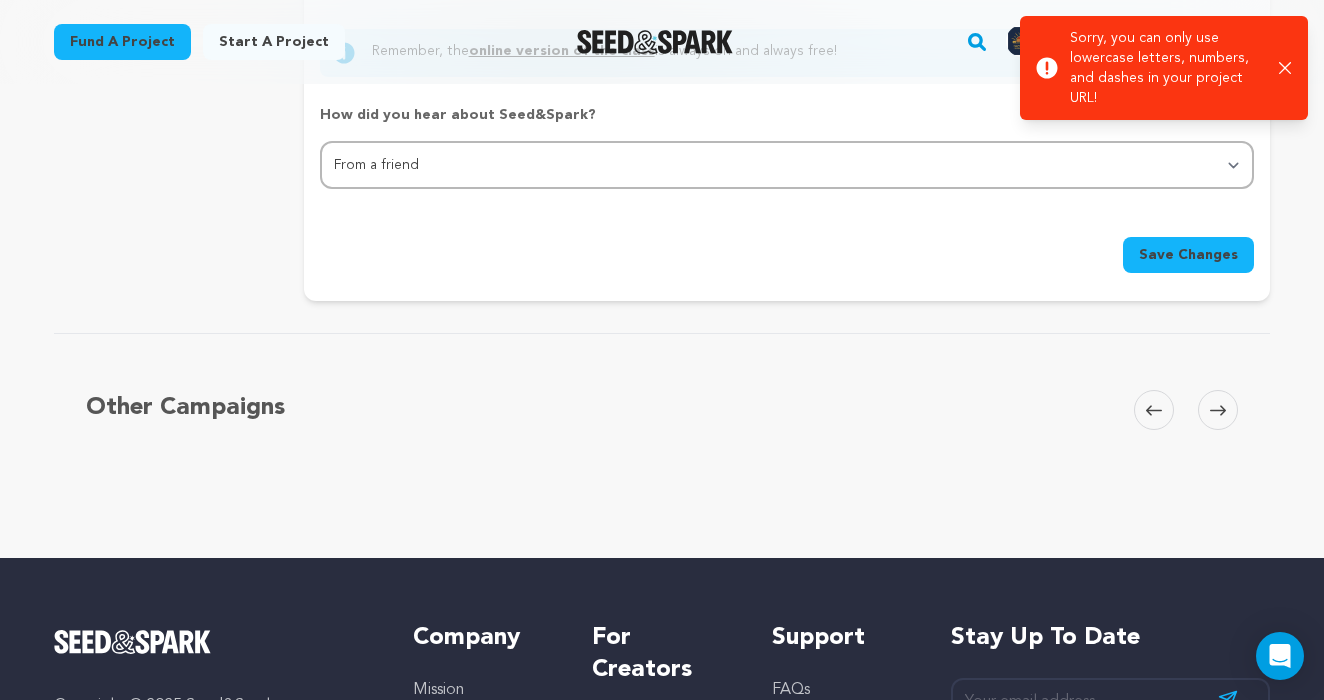 scroll, scrollTop: 0, scrollLeft: 0, axis: both 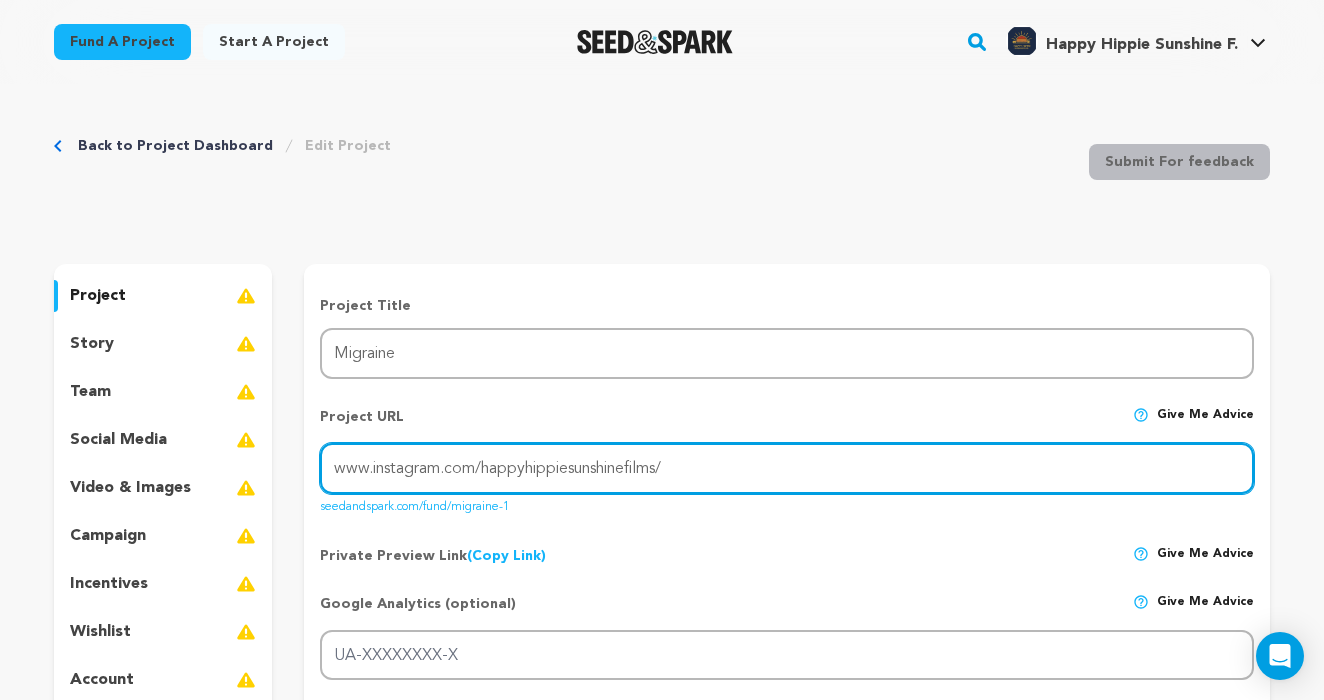 click on "www.instagram.com/happyhippiesunshinefilms/" at bounding box center [787, 468] 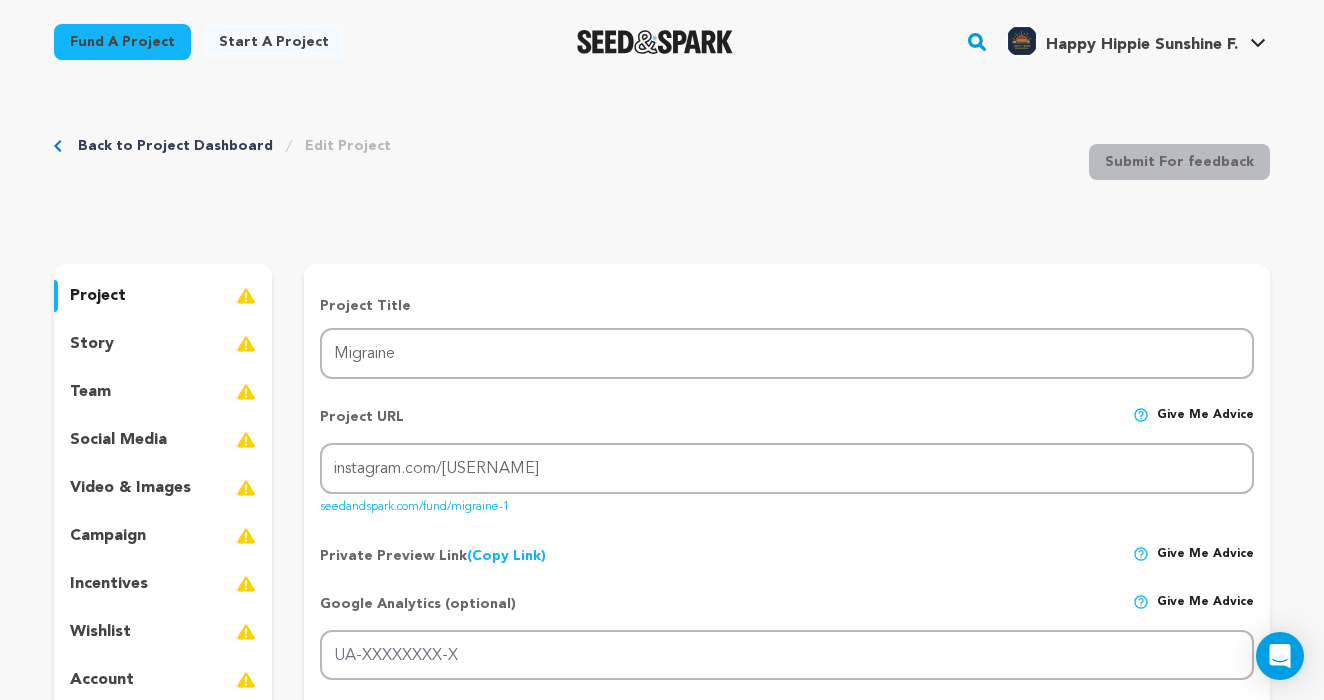 click on "Private Preview Link
(Copy Link)
Copy private preview link
Give me advice" at bounding box center (787, 548) 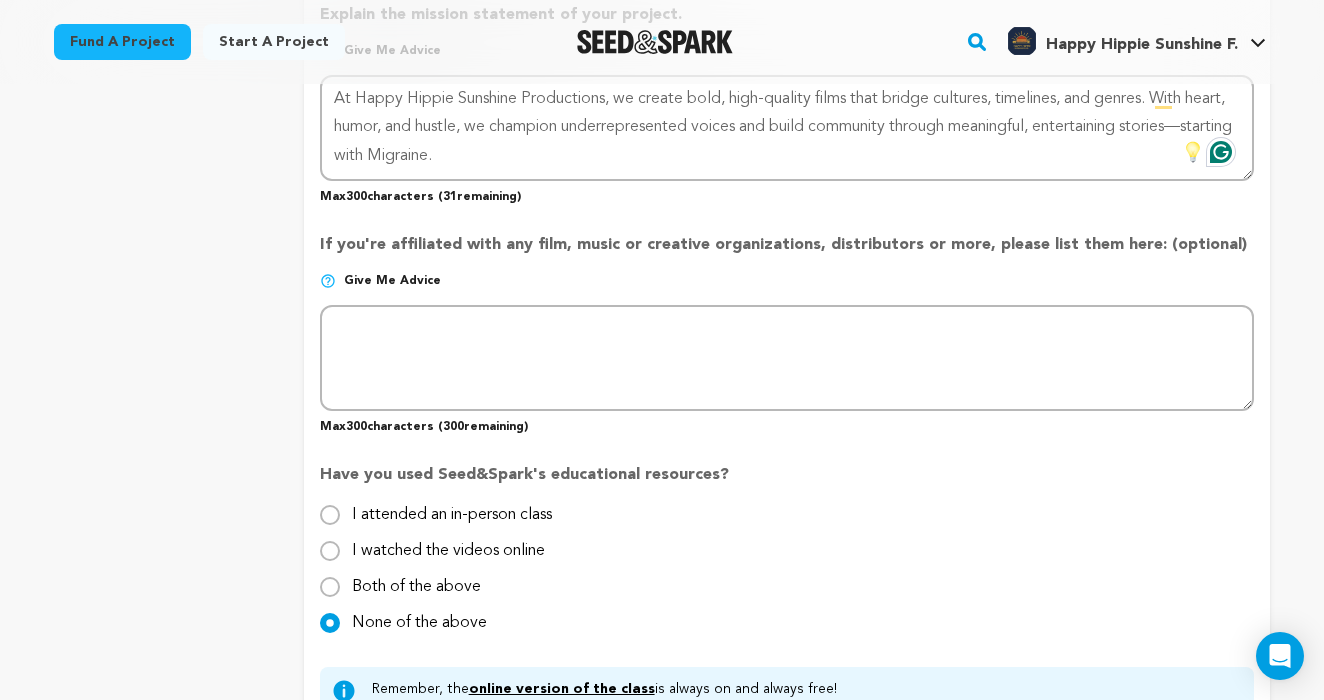 scroll, scrollTop: 1875, scrollLeft: 0, axis: vertical 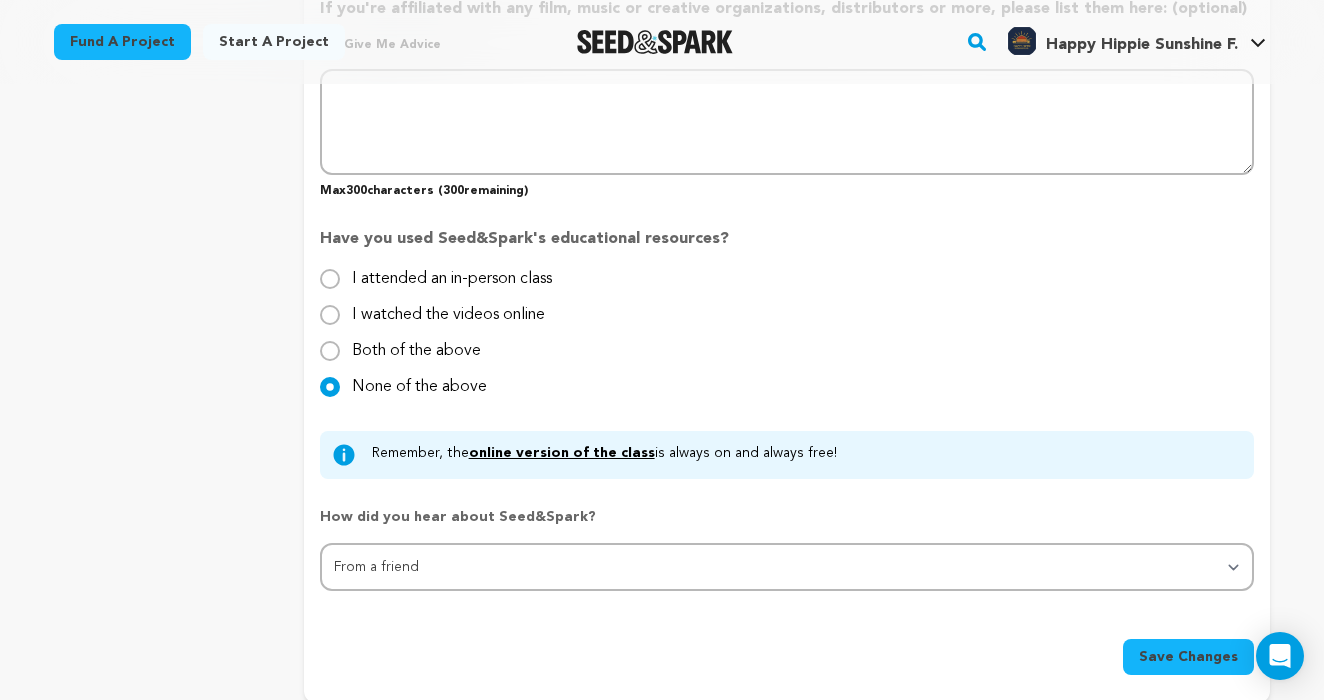 click on "Save Changes" at bounding box center (1188, 657) 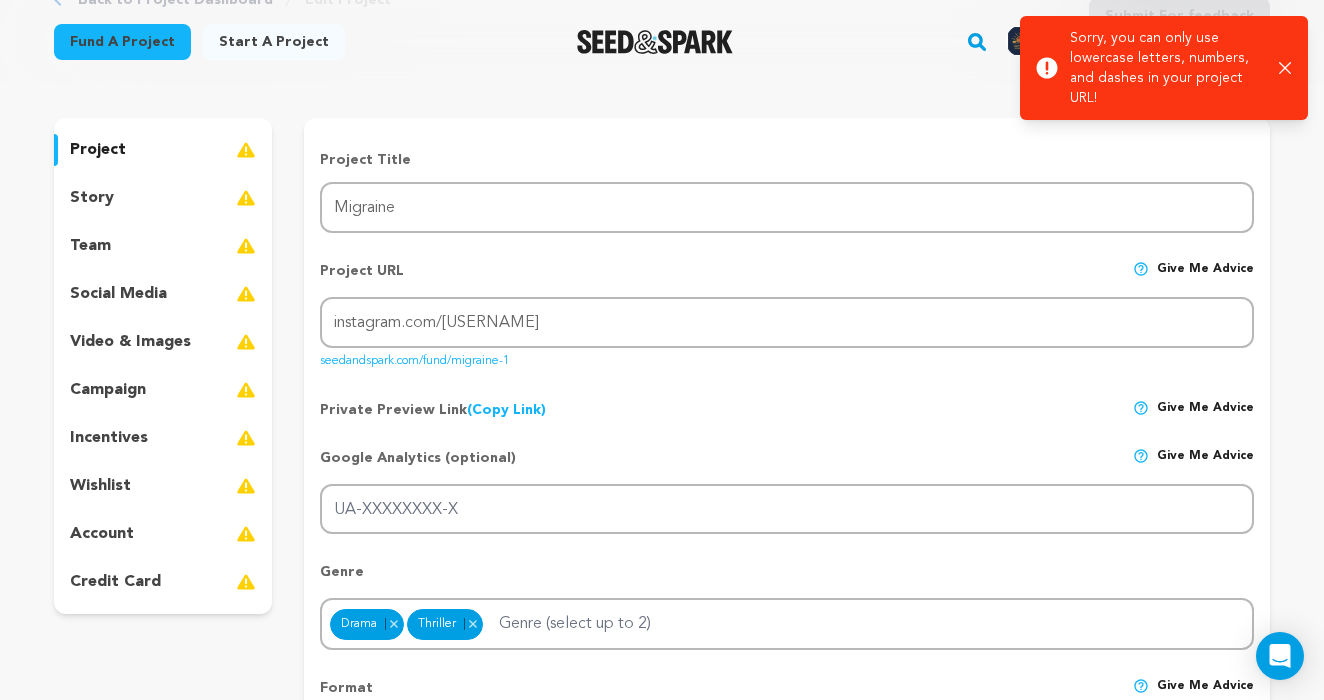 scroll, scrollTop: 199, scrollLeft: 0, axis: vertical 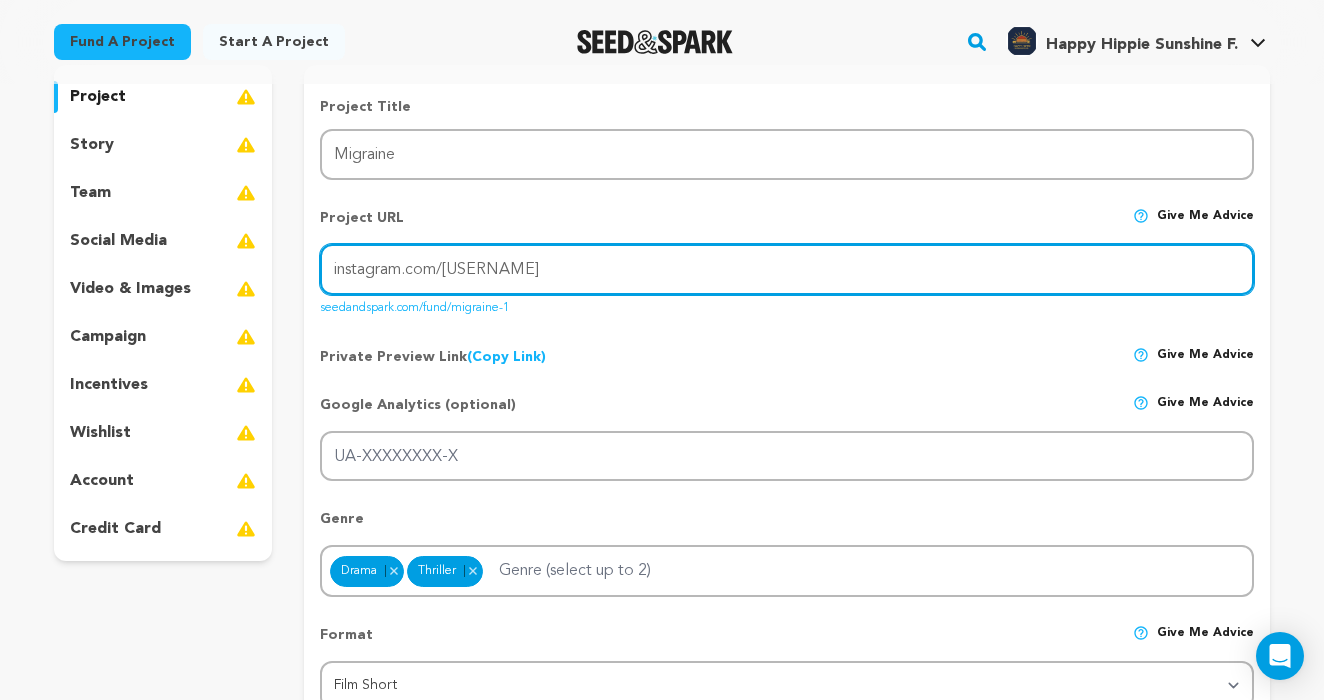 drag, startPoint x: 446, startPoint y: 271, endPoint x: 314, endPoint y: 256, distance: 132.84953 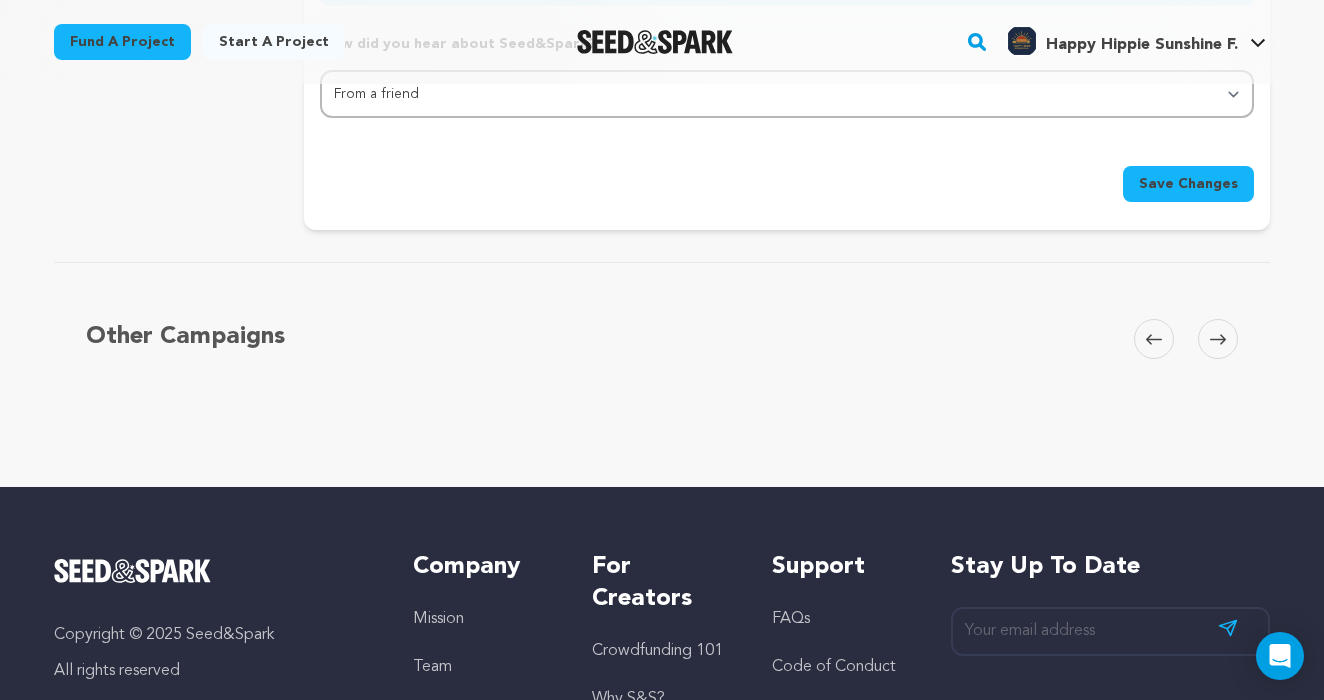 scroll, scrollTop: 2291, scrollLeft: 0, axis: vertical 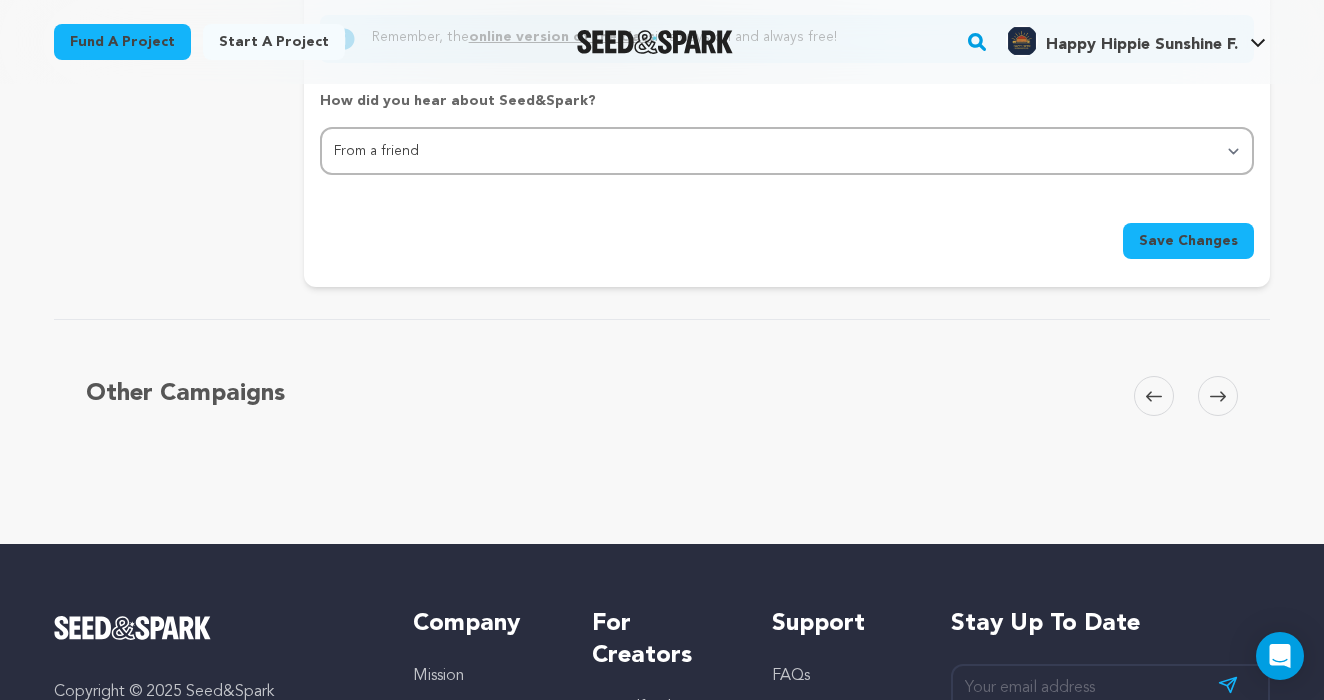 click on "Save Changes" at bounding box center [1188, 241] 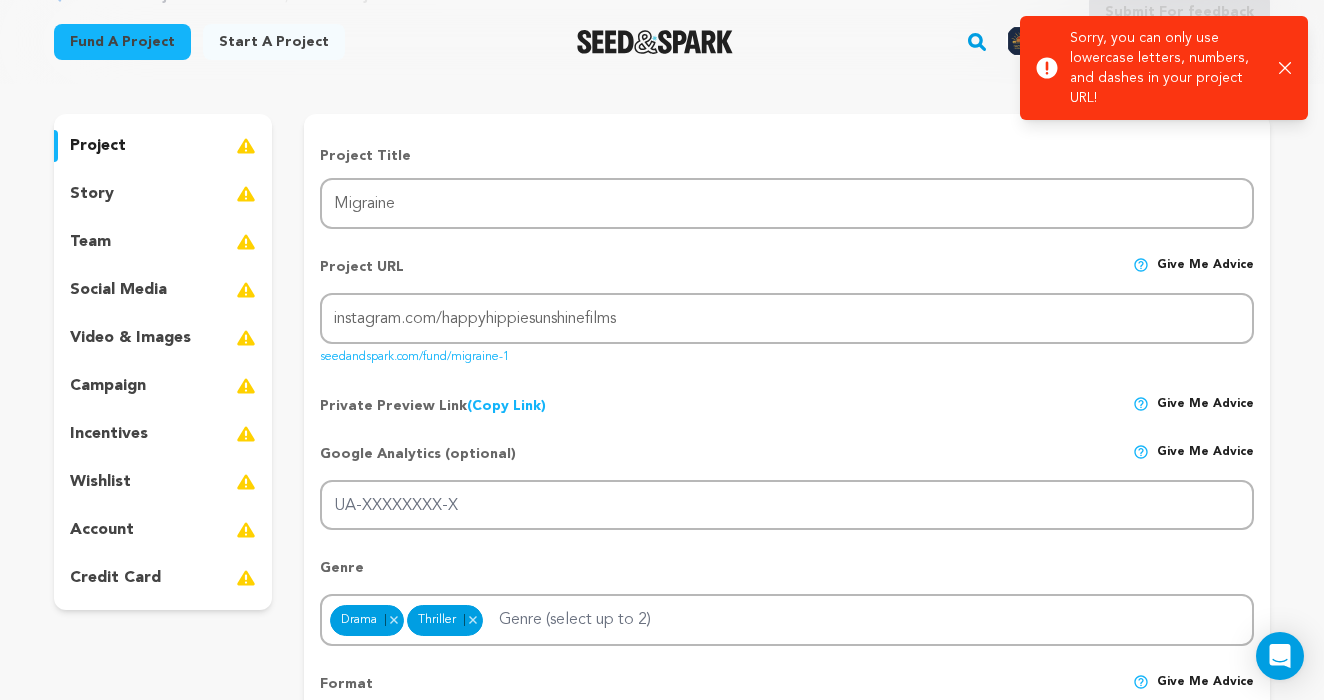 scroll, scrollTop: 159, scrollLeft: 0, axis: vertical 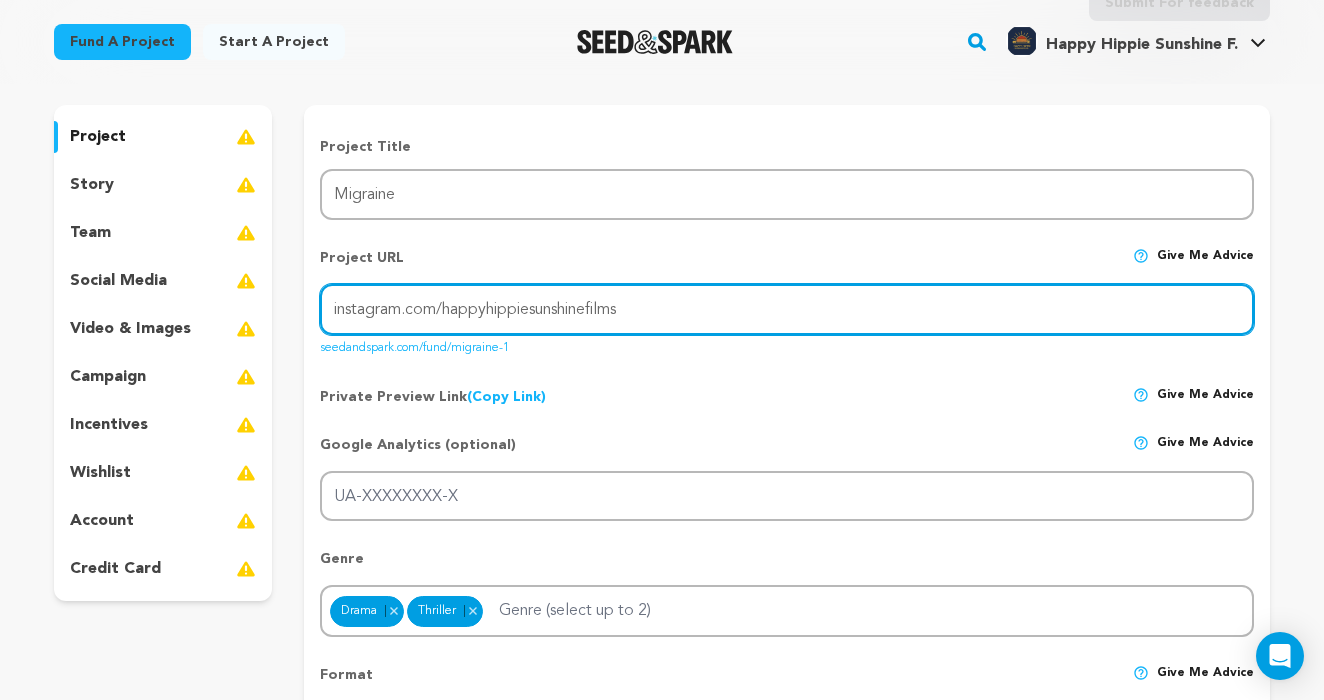 click on "instagram.com/happyhippiesunshinefilms" at bounding box center (787, 309) 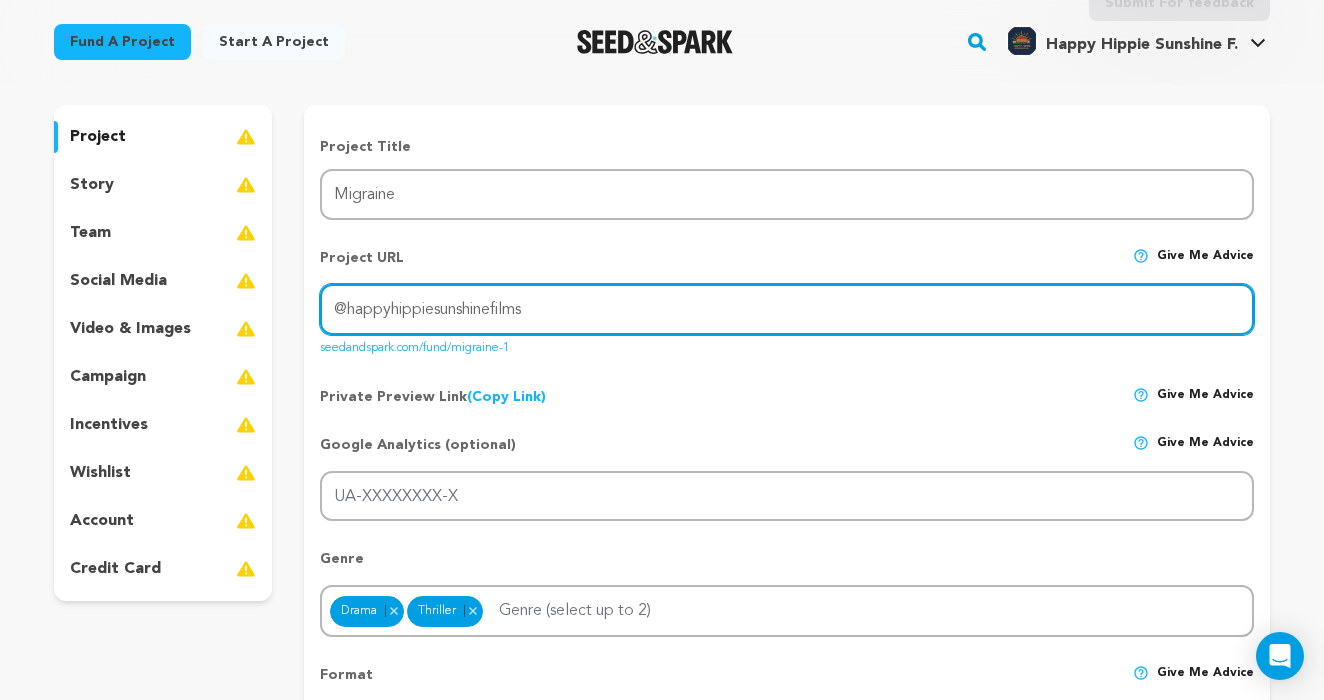type on "@happyhippiesunshinefilms" 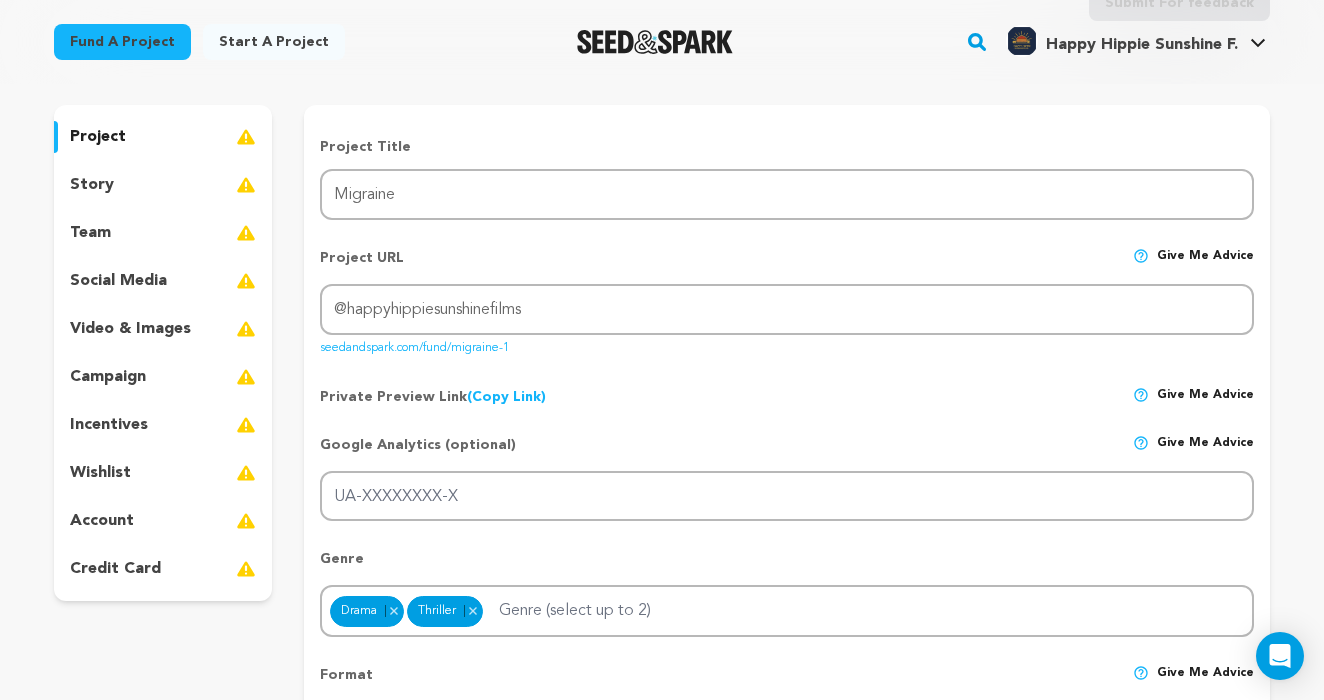 click on "Google Analytics
(optional)
Give me advice" at bounding box center (787, 453) 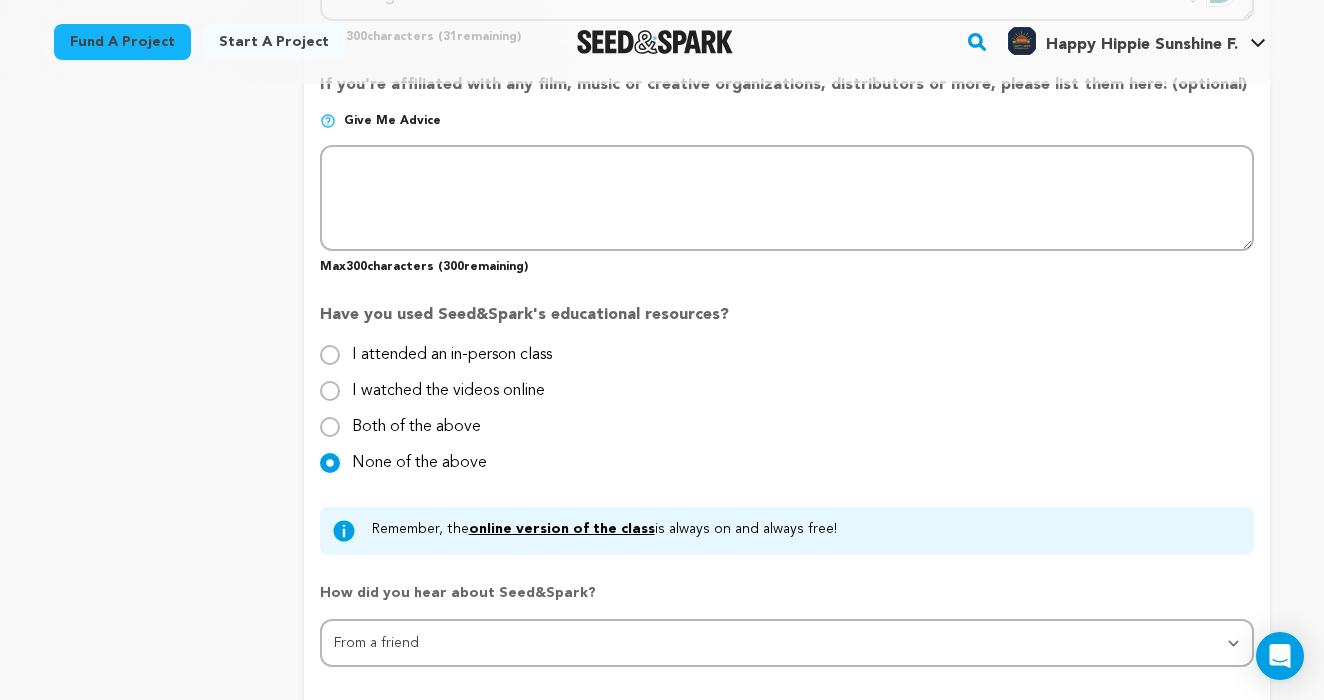 scroll, scrollTop: 1913, scrollLeft: 0, axis: vertical 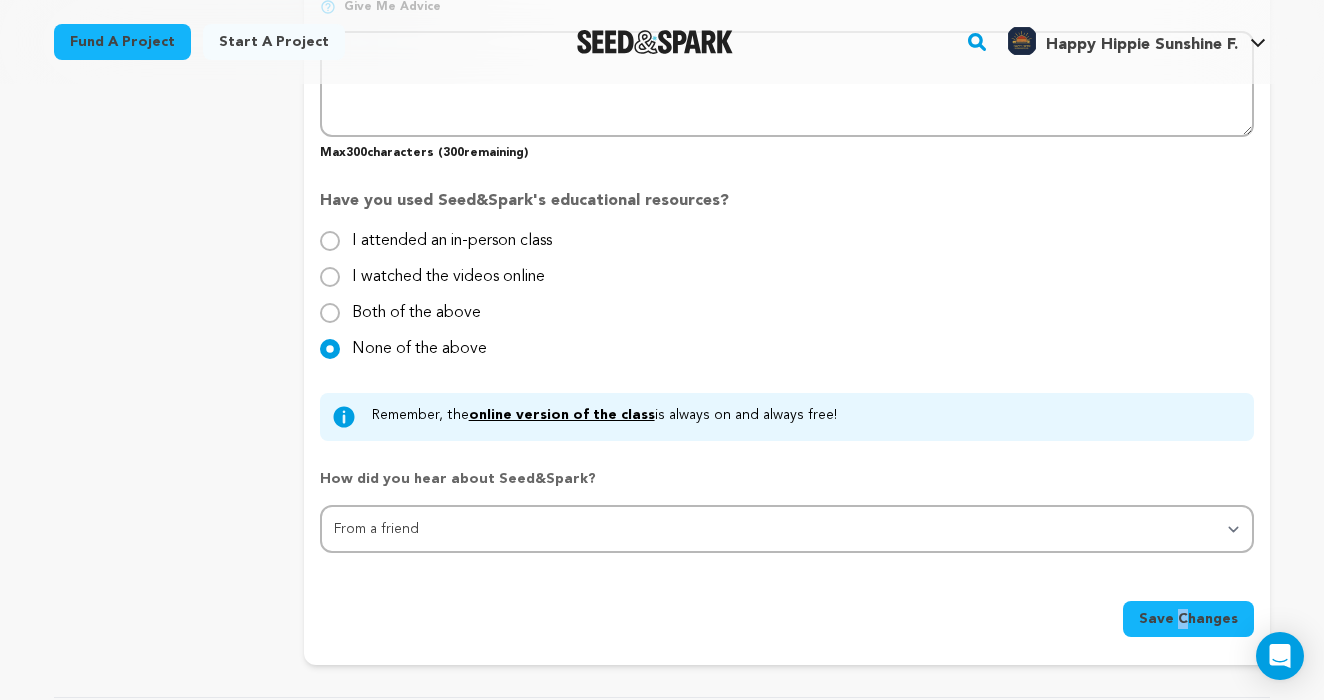 click on "Save Changes" at bounding box center [1188, 619] 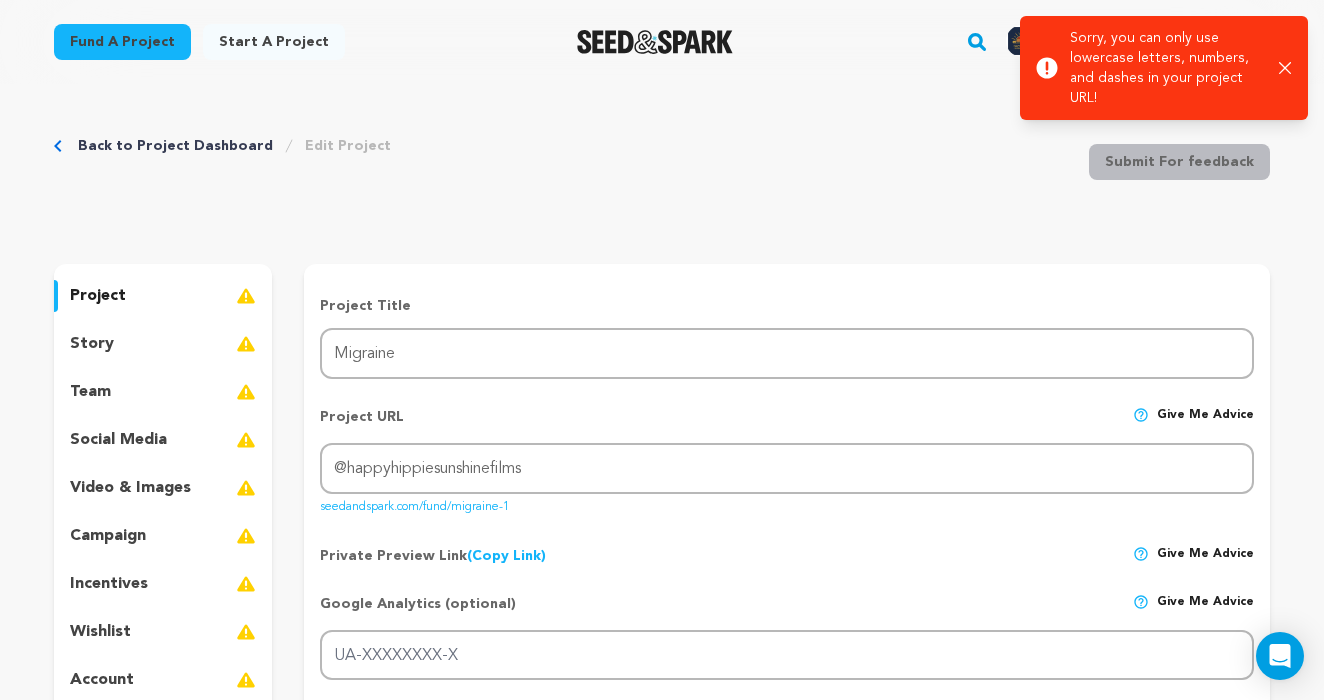 scroll, scrollTop: 0, scrollLeft: 0, axis: both 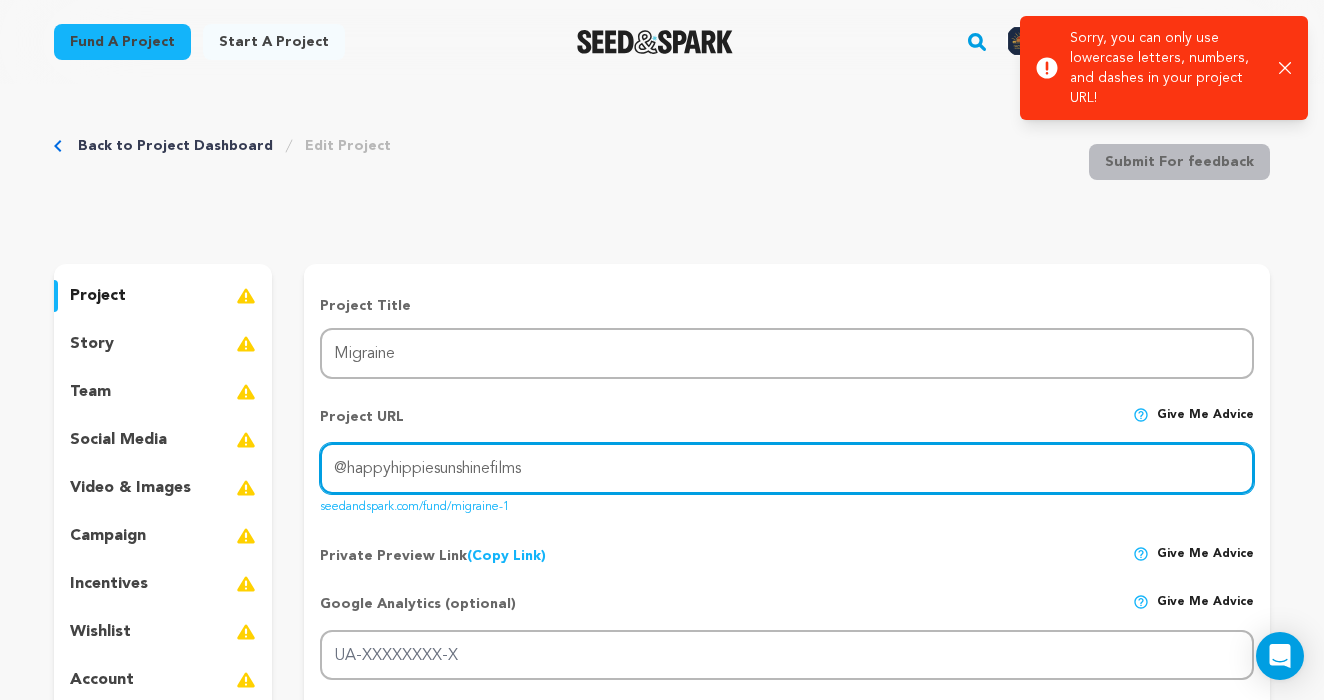 click on "@happyhippiesunshinefilms" at bounding box center (787, 468) 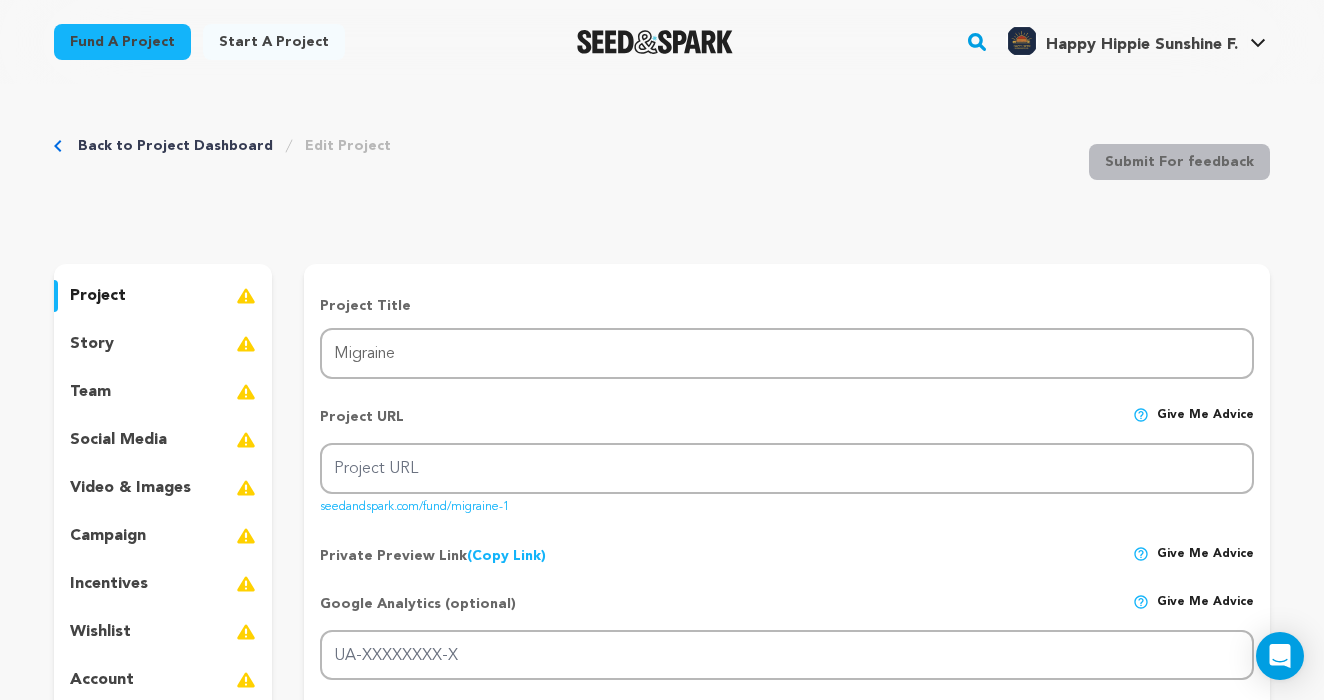 click on "seedandspark.com/fund/migraine-1" at bounding box center [415, 503] 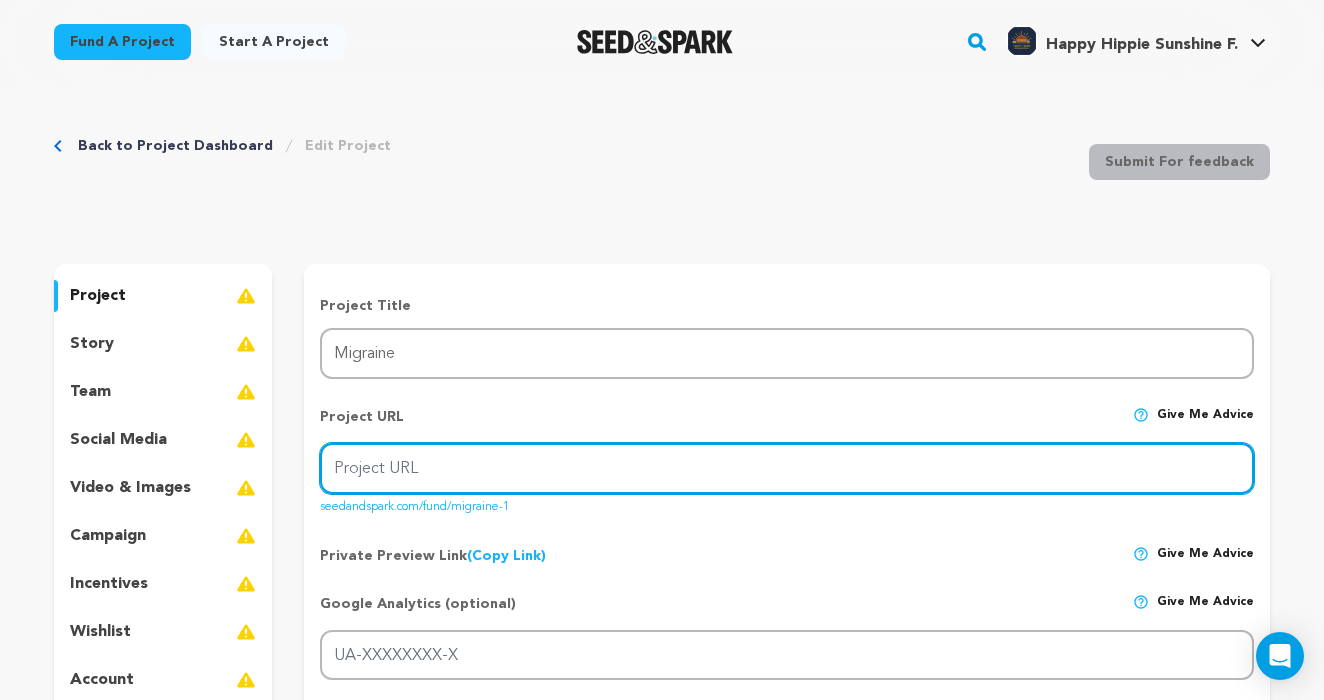 click on "Project URL" at bounding box center [787, 468] 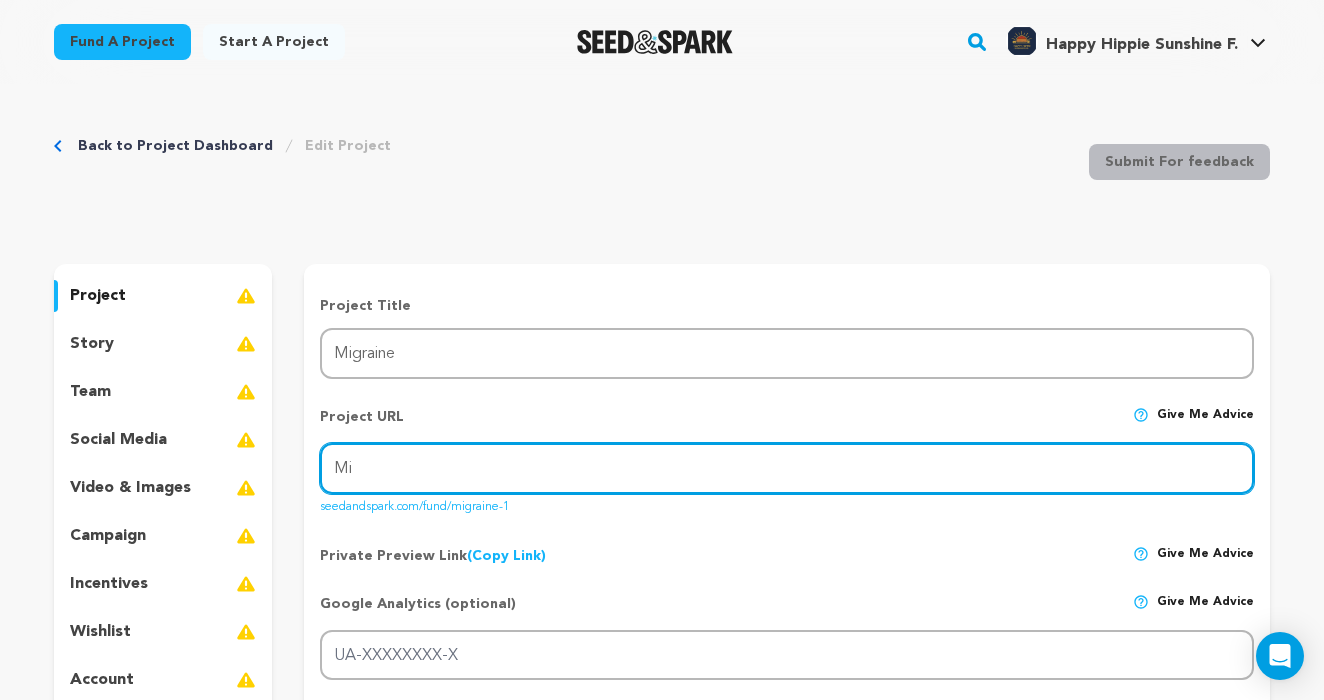 type on "M" 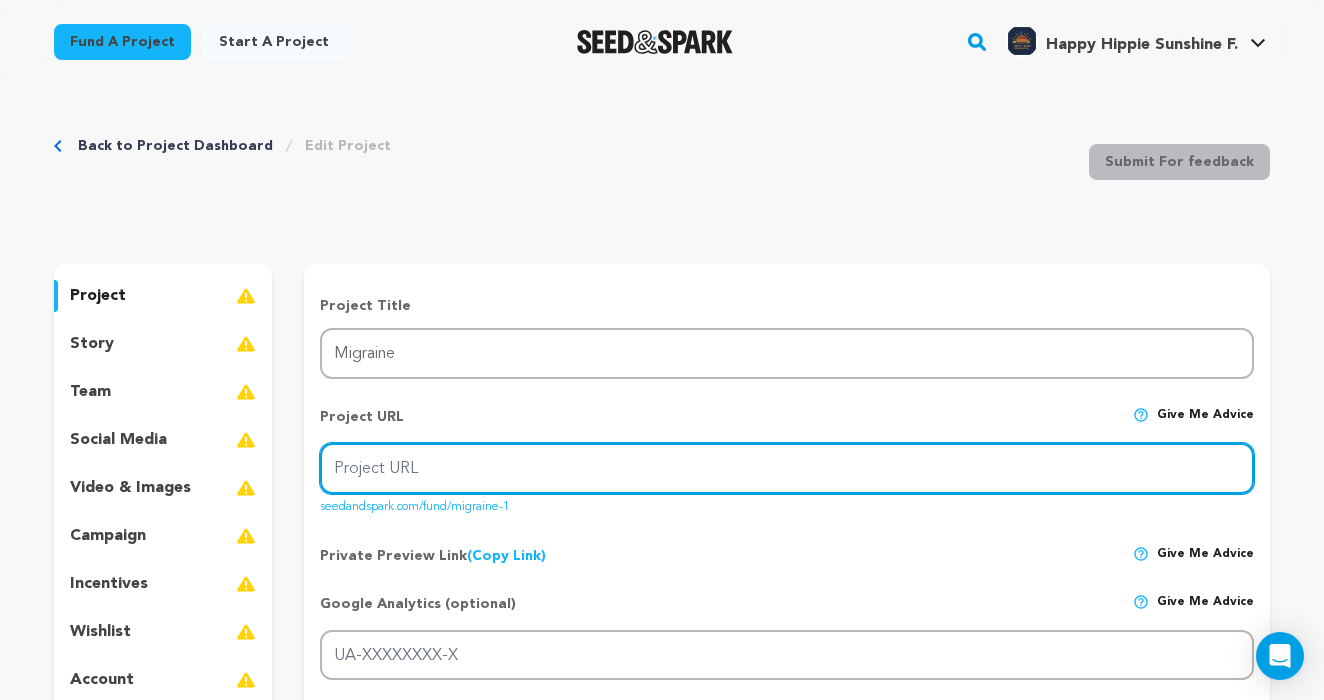 type on "M" 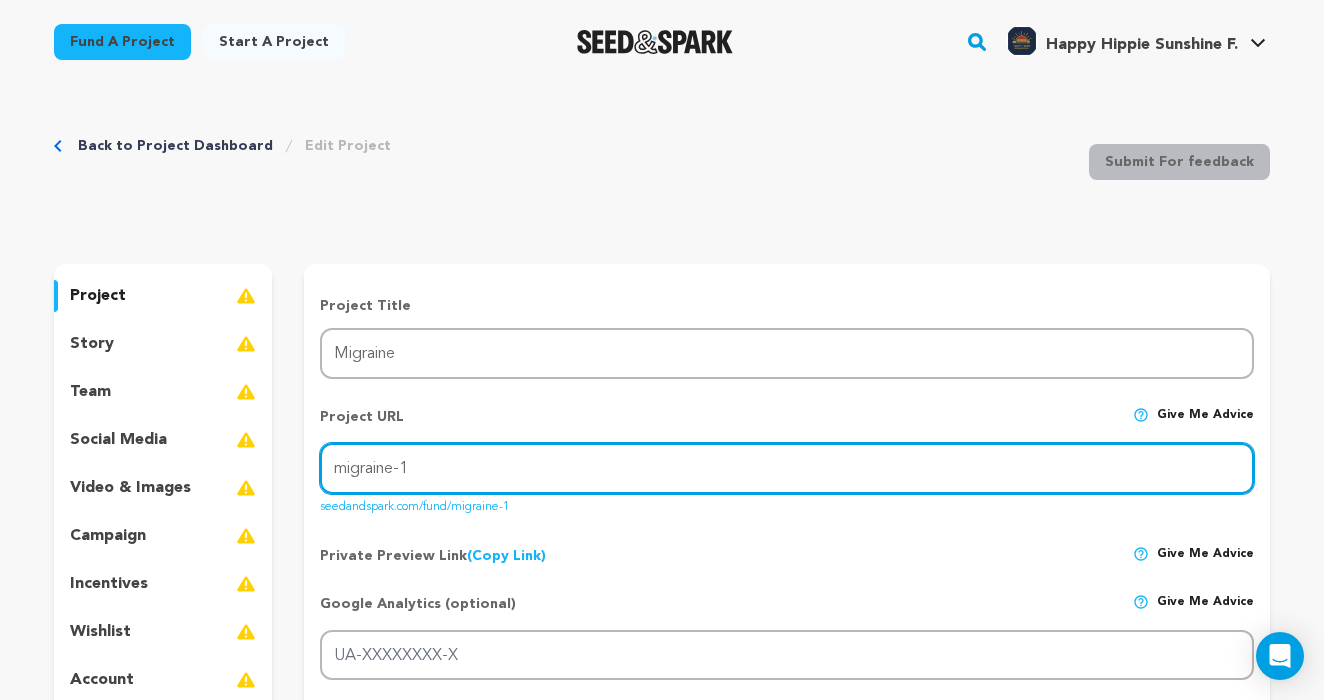 type on "migraine-1" 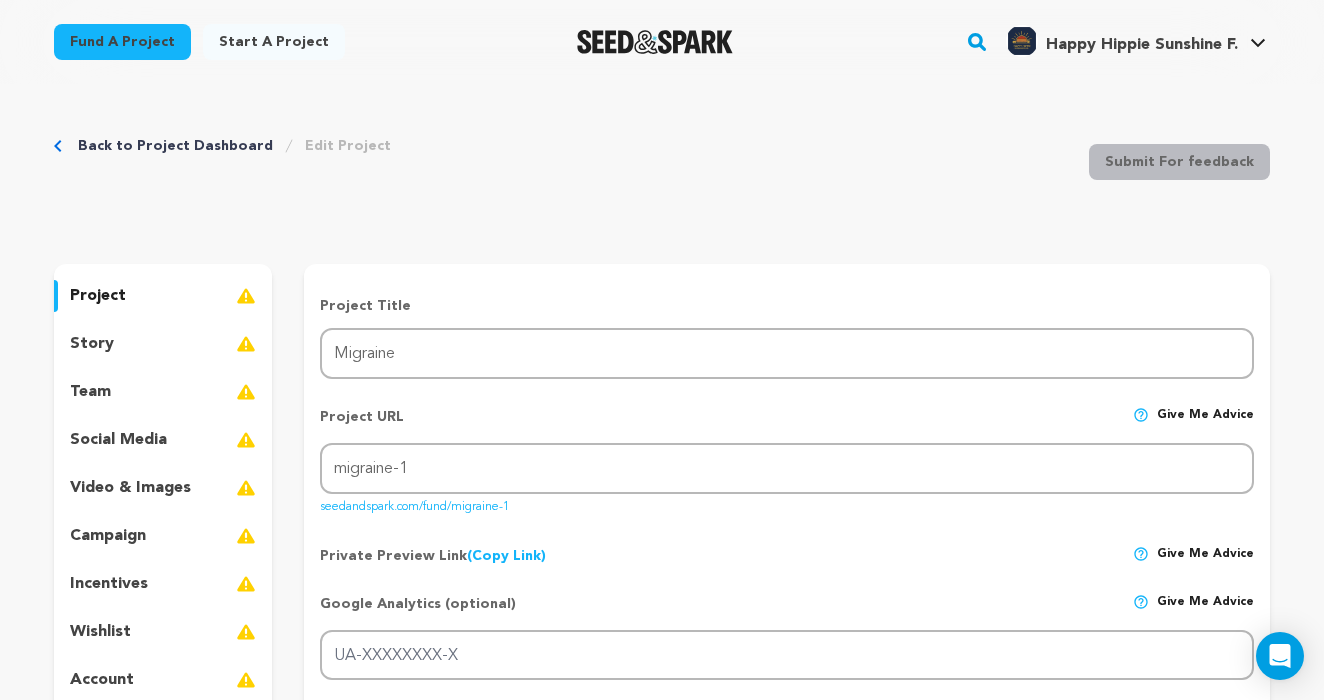 click on "Private Preview Link
(Copy Link)
Copy private preview link
Give me advice" at bounding box center (787, 548) 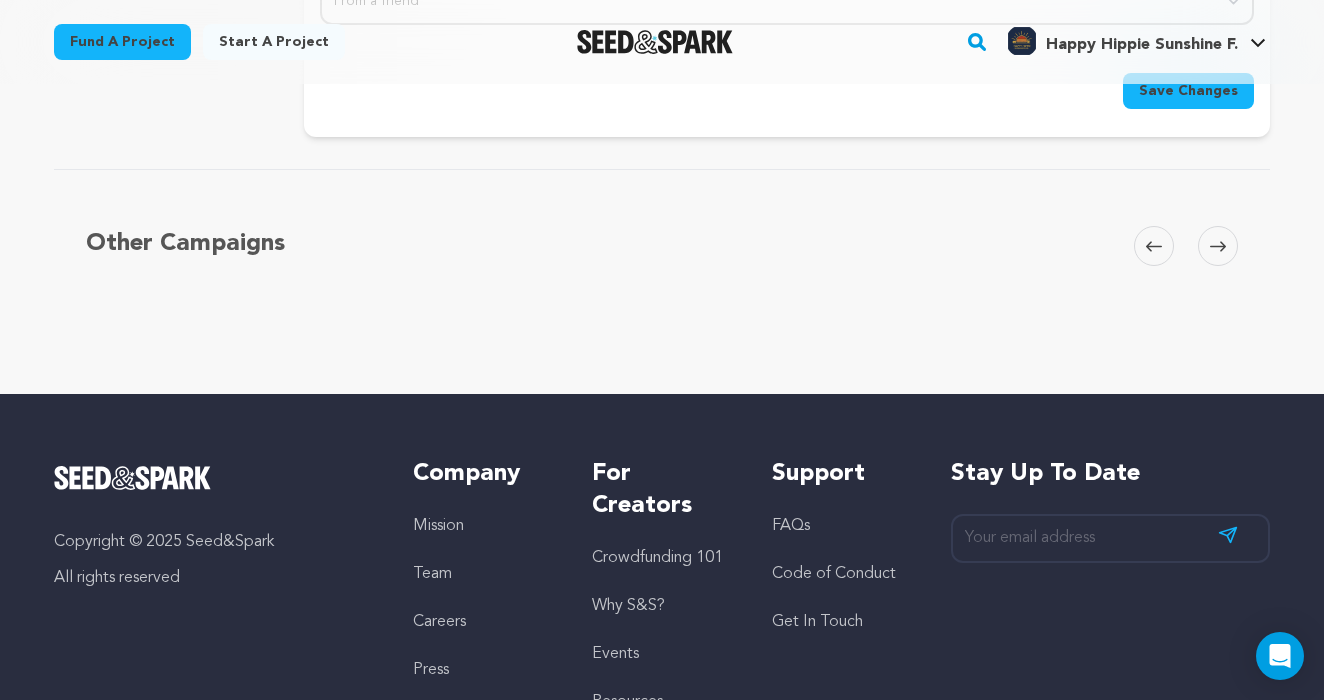scroll, scrollTop: 2420, scrollLeft: 0, axis: vertical 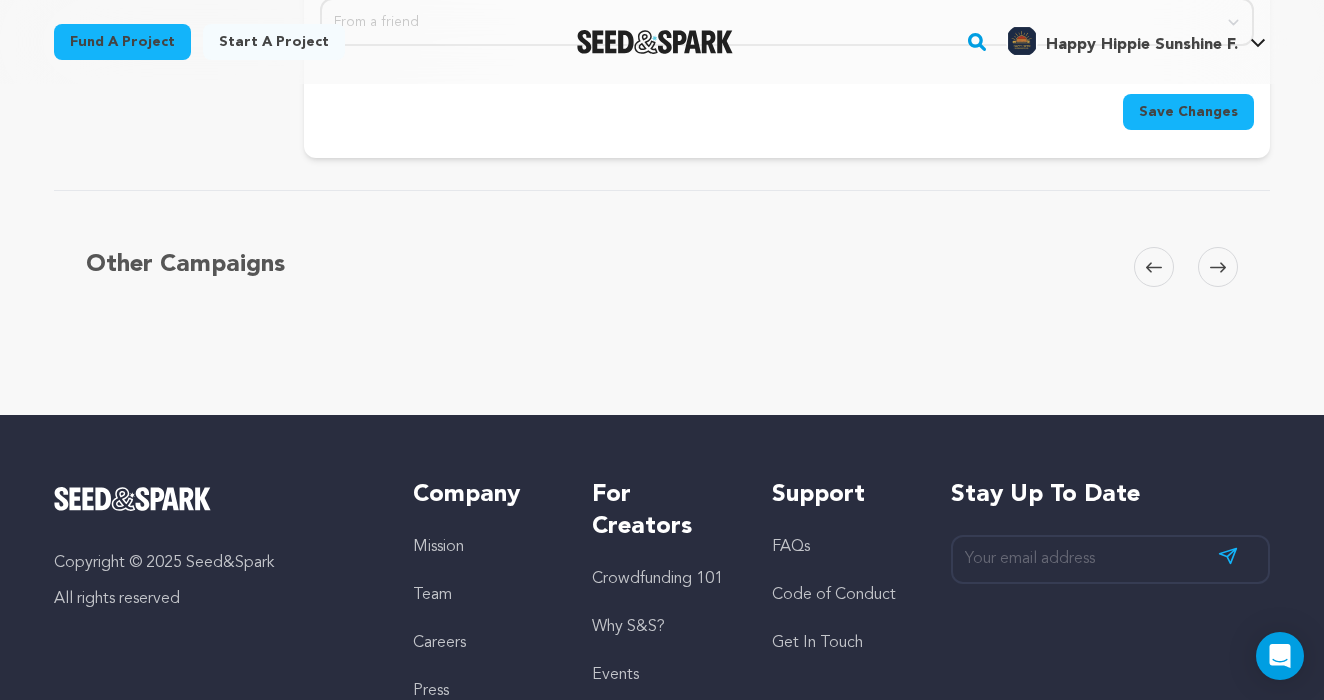 click on "Save Changes" at bounding box center [1188, 112] 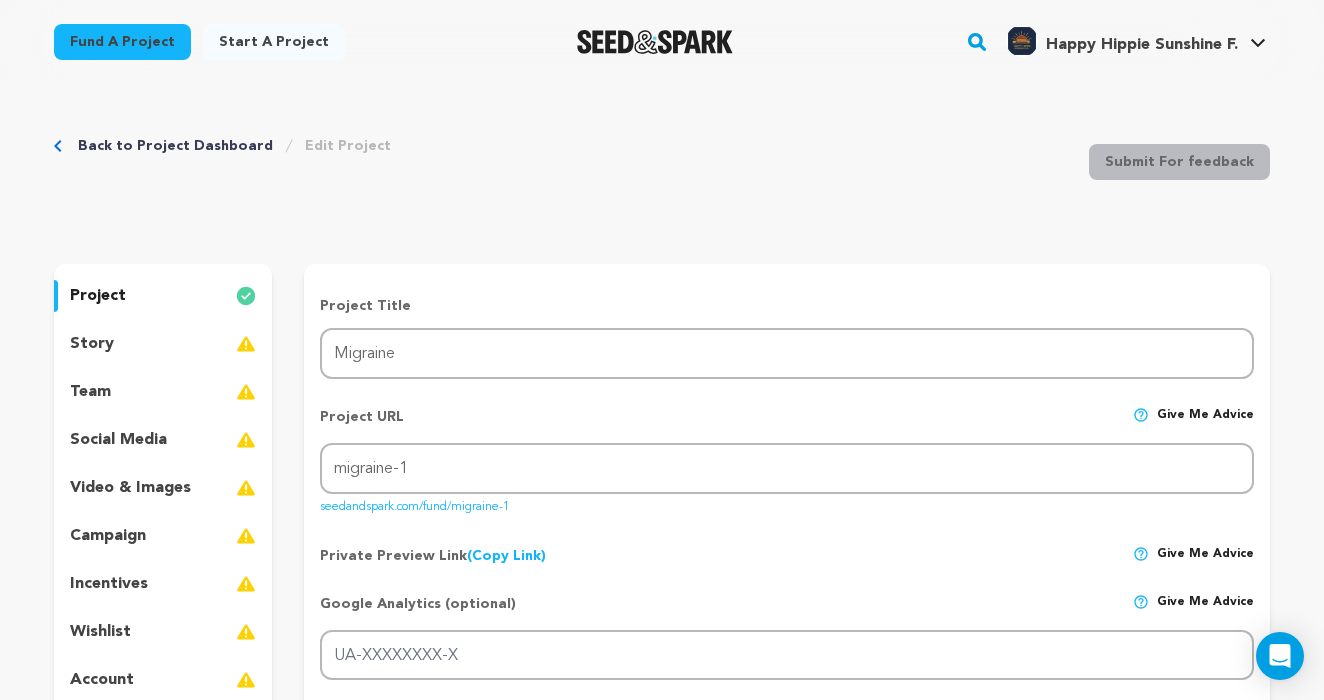 scroll, scrollTop: 0, scrollLeft: 0, axis: both 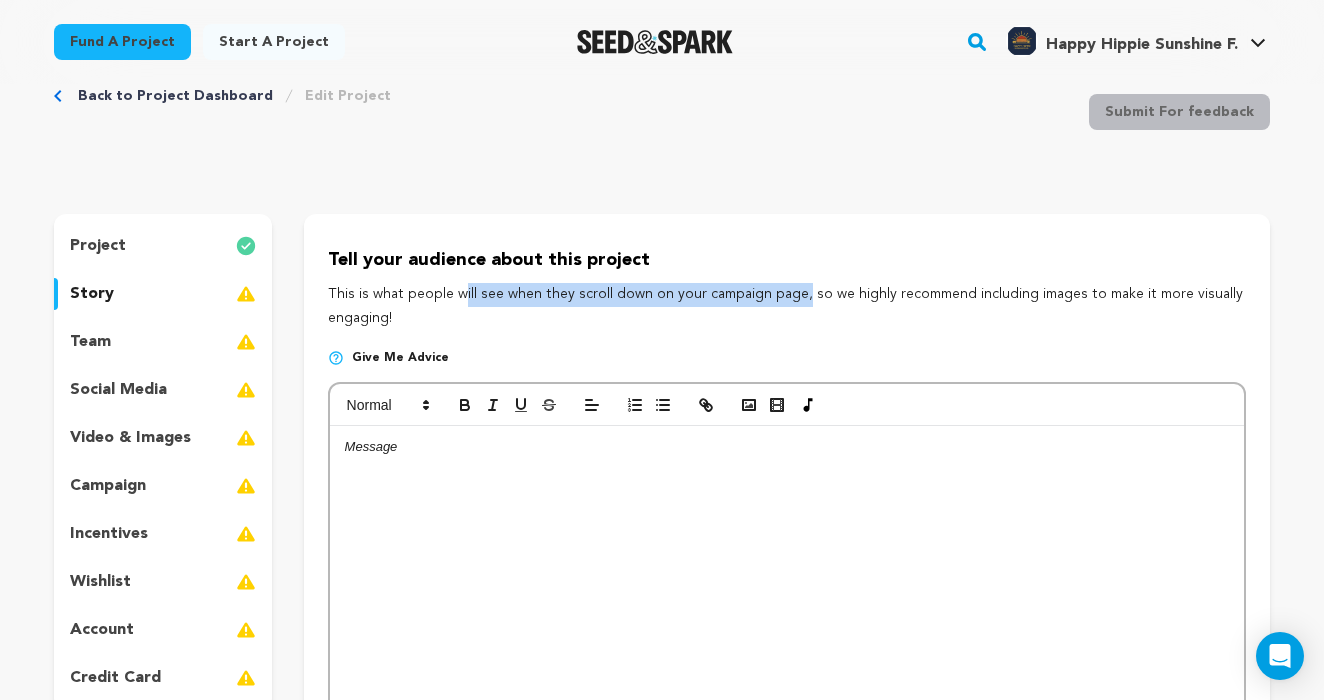 drag, startPoint x: 368, startPoint y: 289, endPoint x: 701, endPoint y: 297, distance: 333.09607 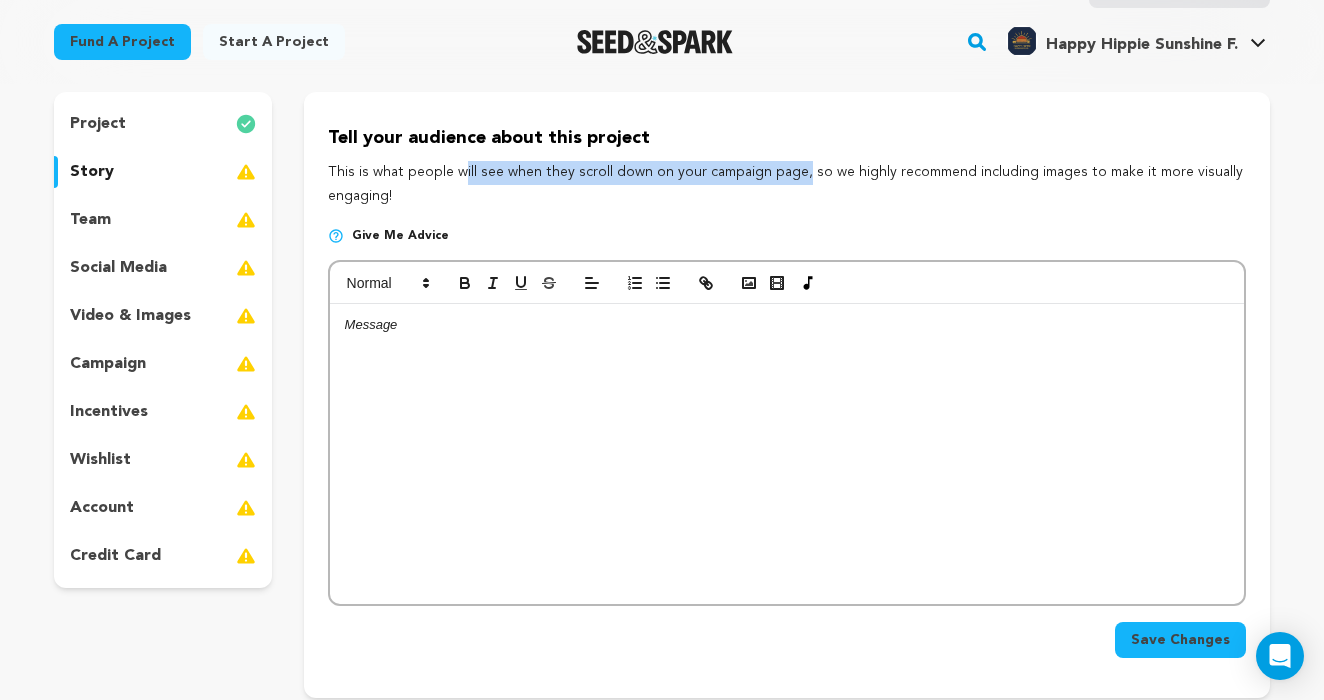scroll, scrollTop: 203, scrollLeft: 0, axis: vertical 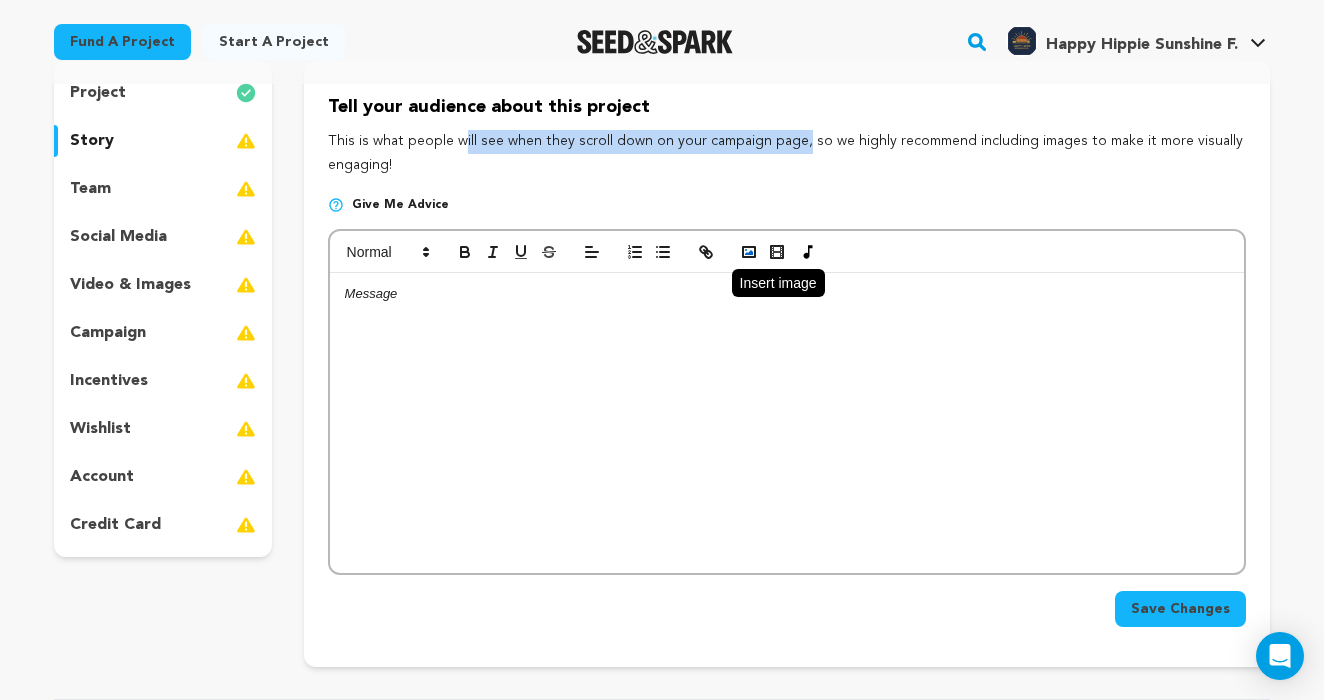 click 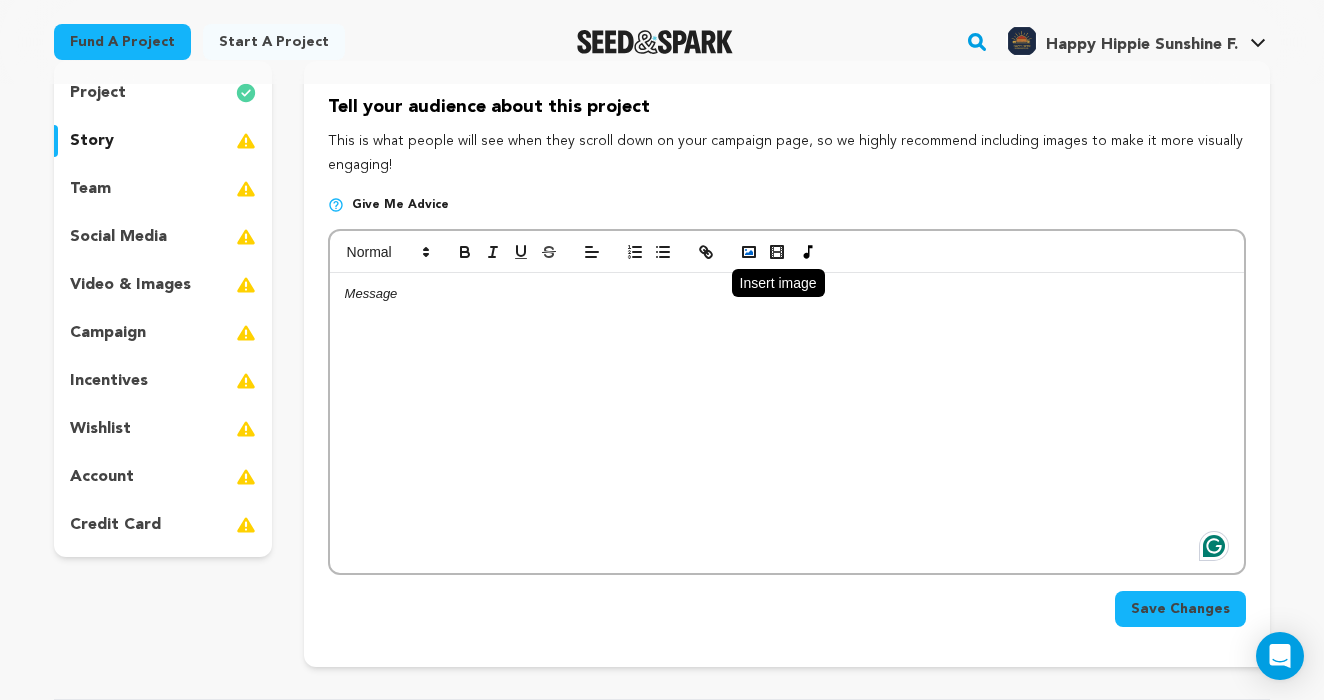 click 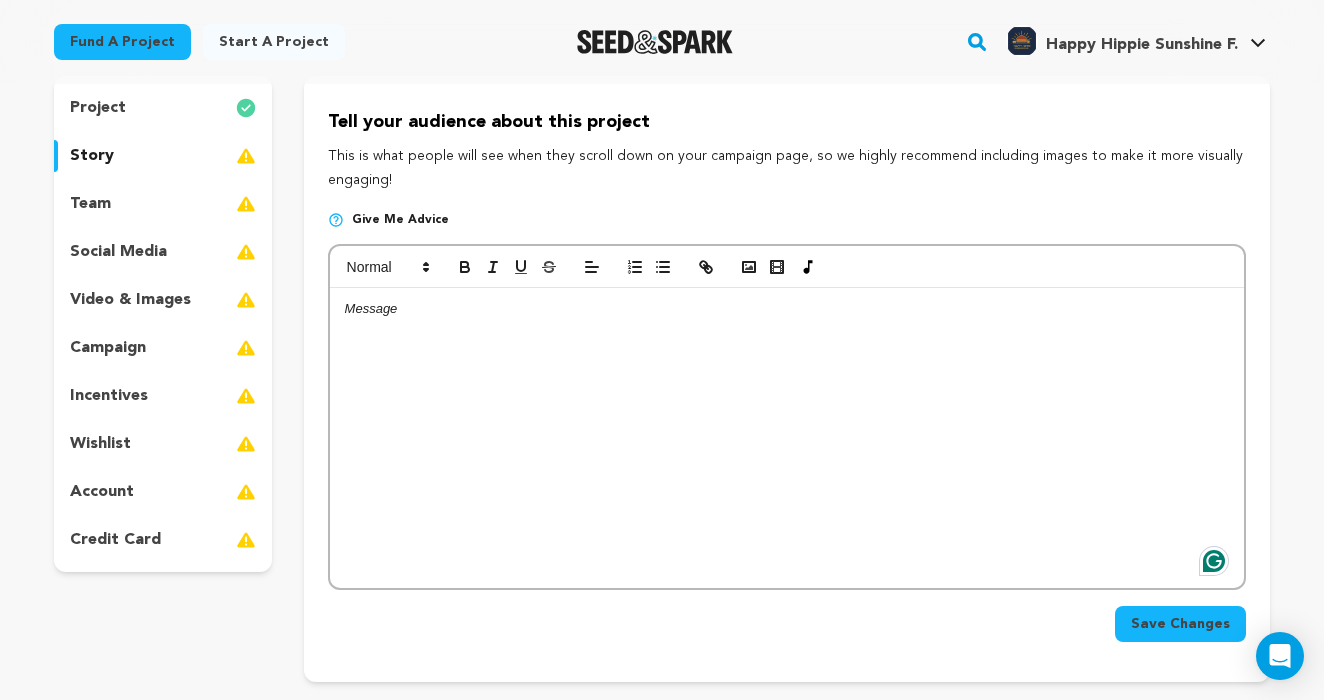 scroll, scrollTop: 182, scrollLeft: 0, axis: vertical 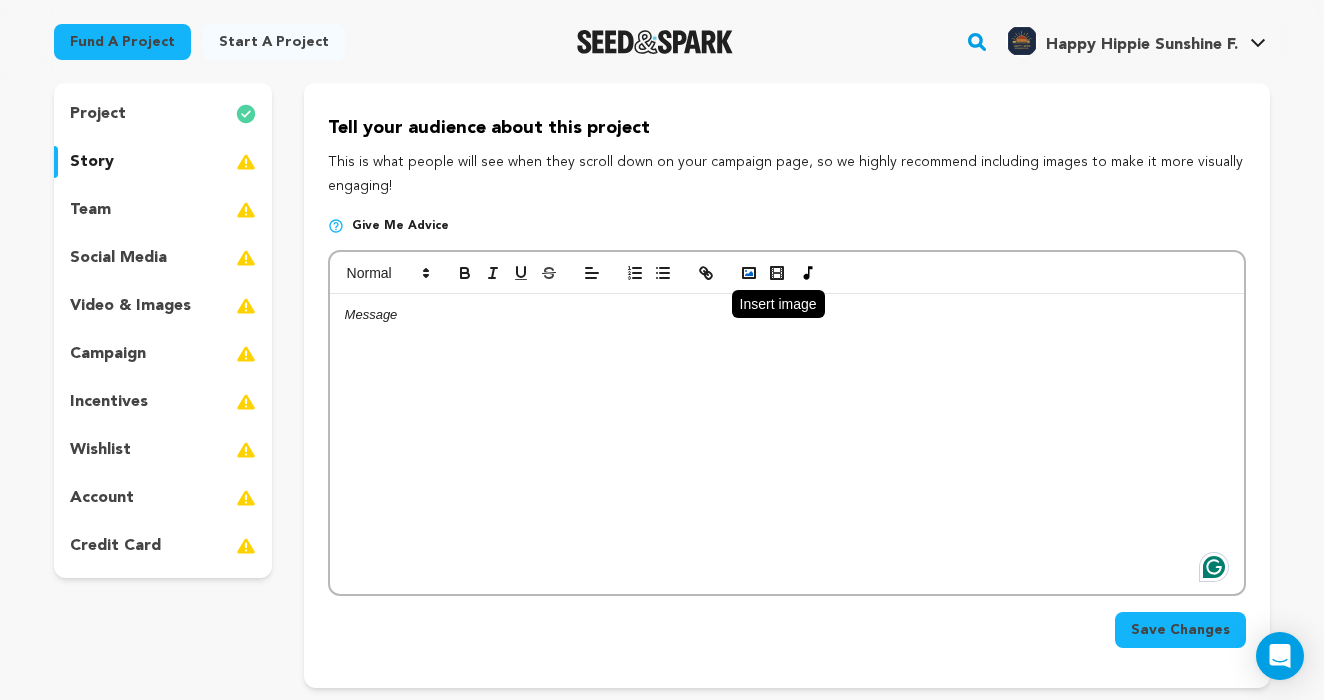 click at bounding box center [749, 273] 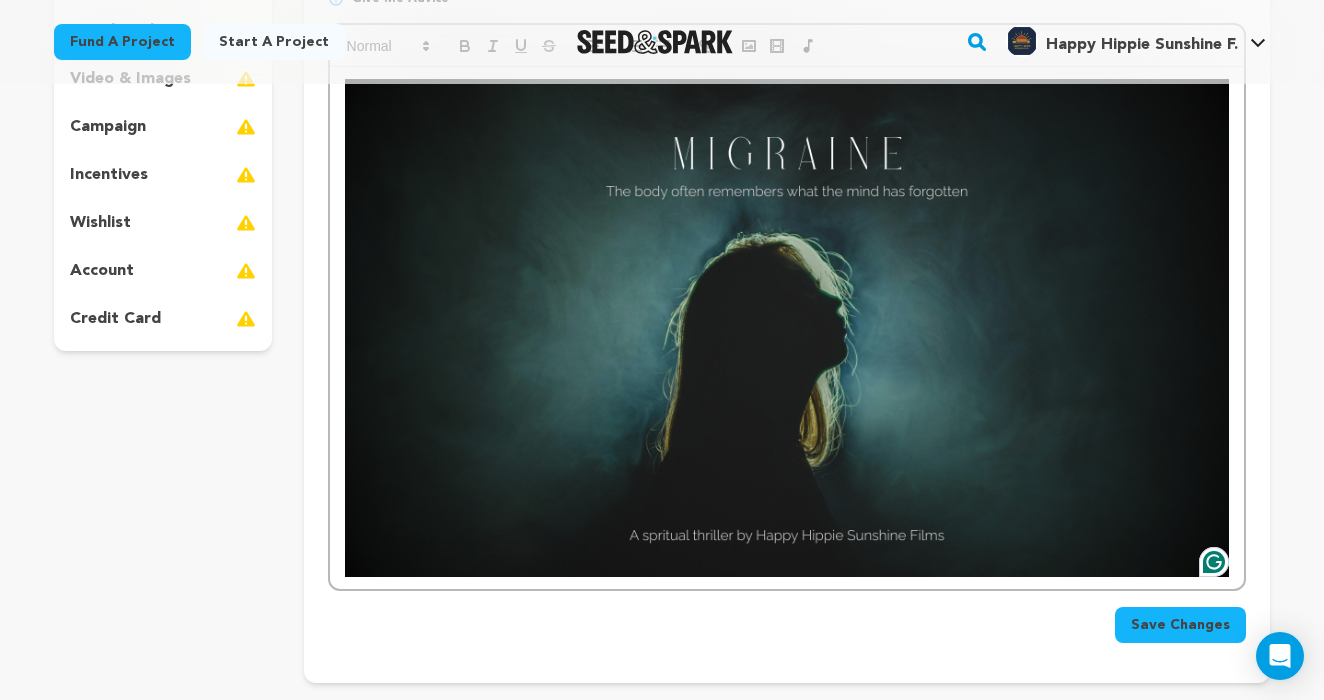 scroll, scrollTop: 419, scrollLeft: 0, axis: vertical 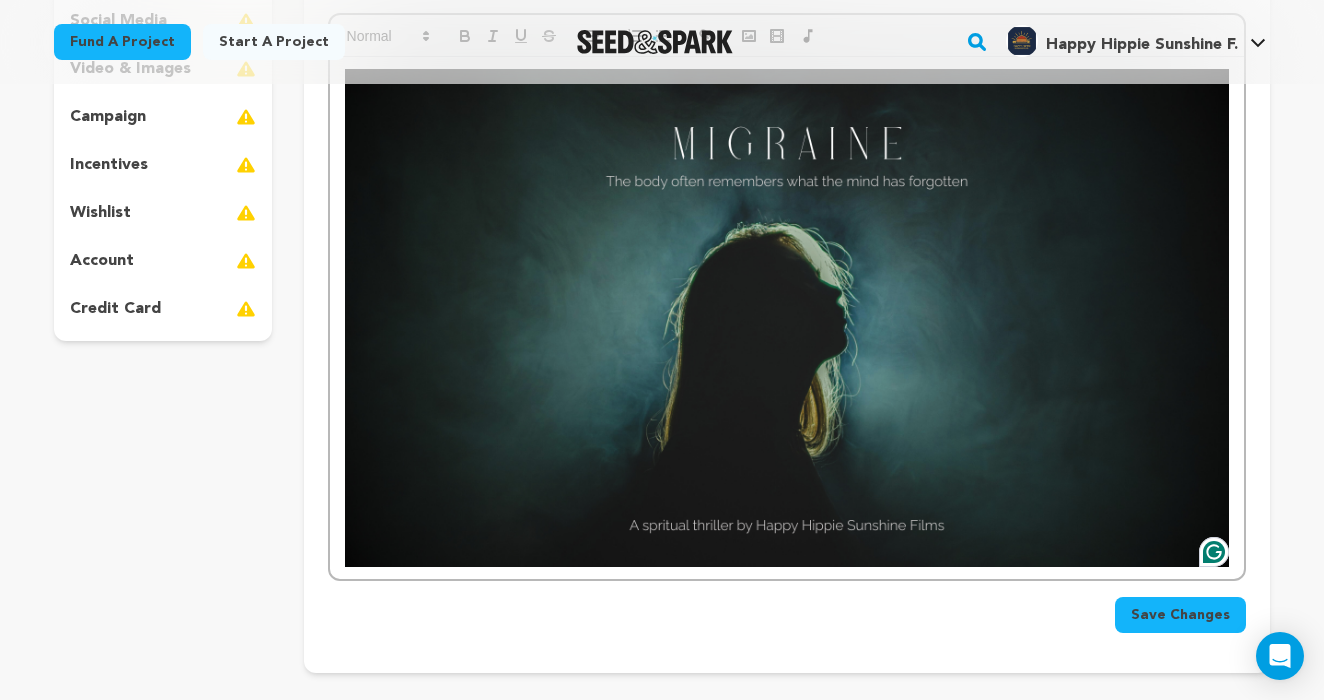 click at bounding box center (787, 317) 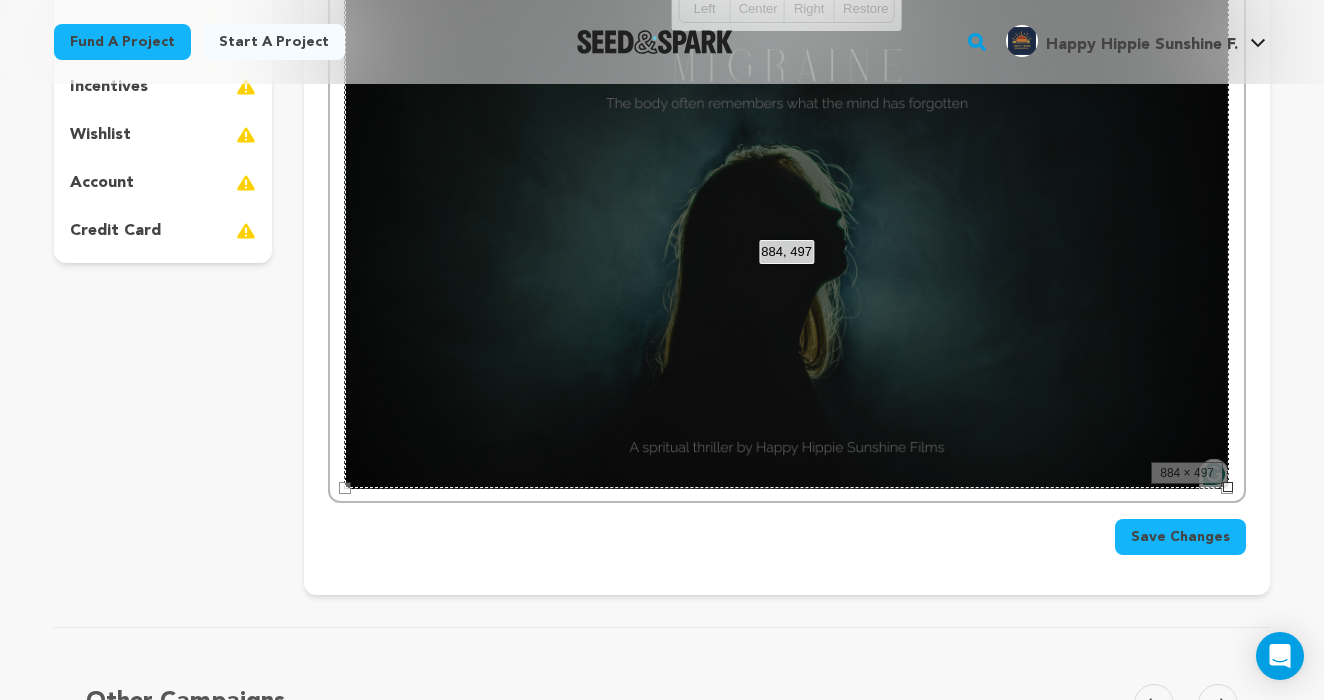 scroll, scrollTop: 486, scrollLeft: 0, axis: vertical 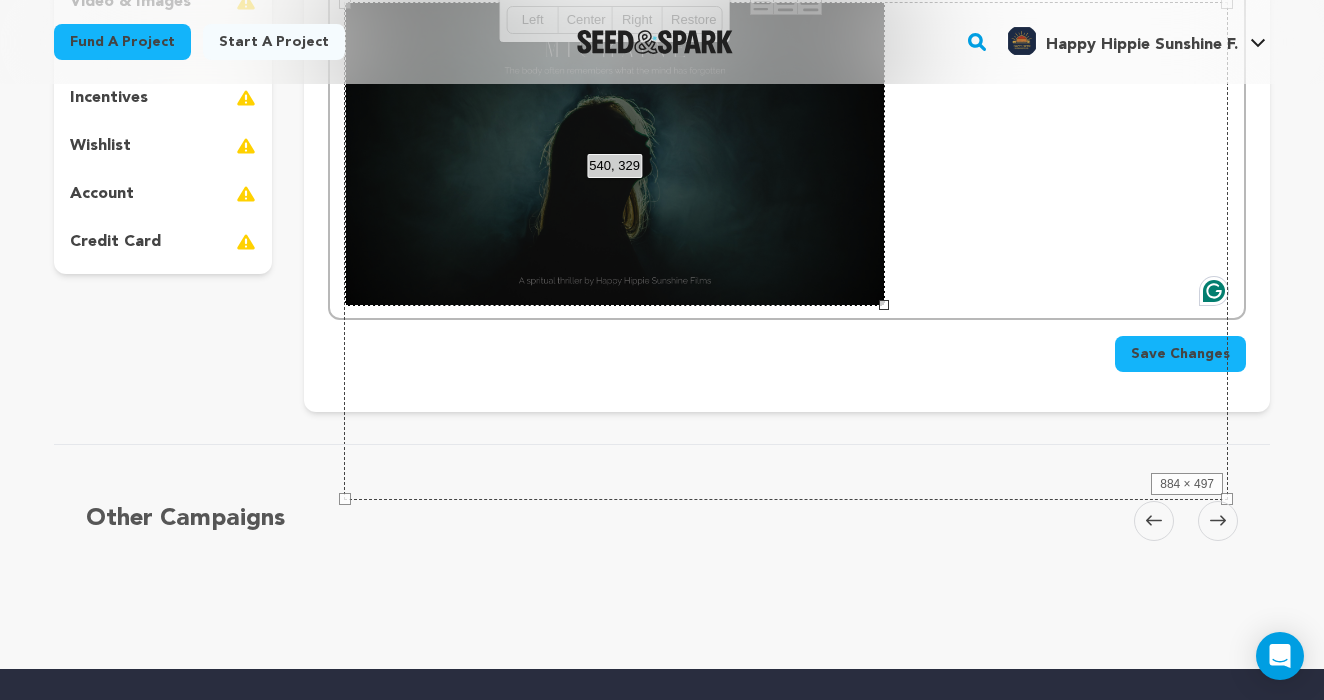 drag, startPoint x: 1228, startPoint y: 499, endPoint x: 884, endPoint y: 331, distance: 382.83154 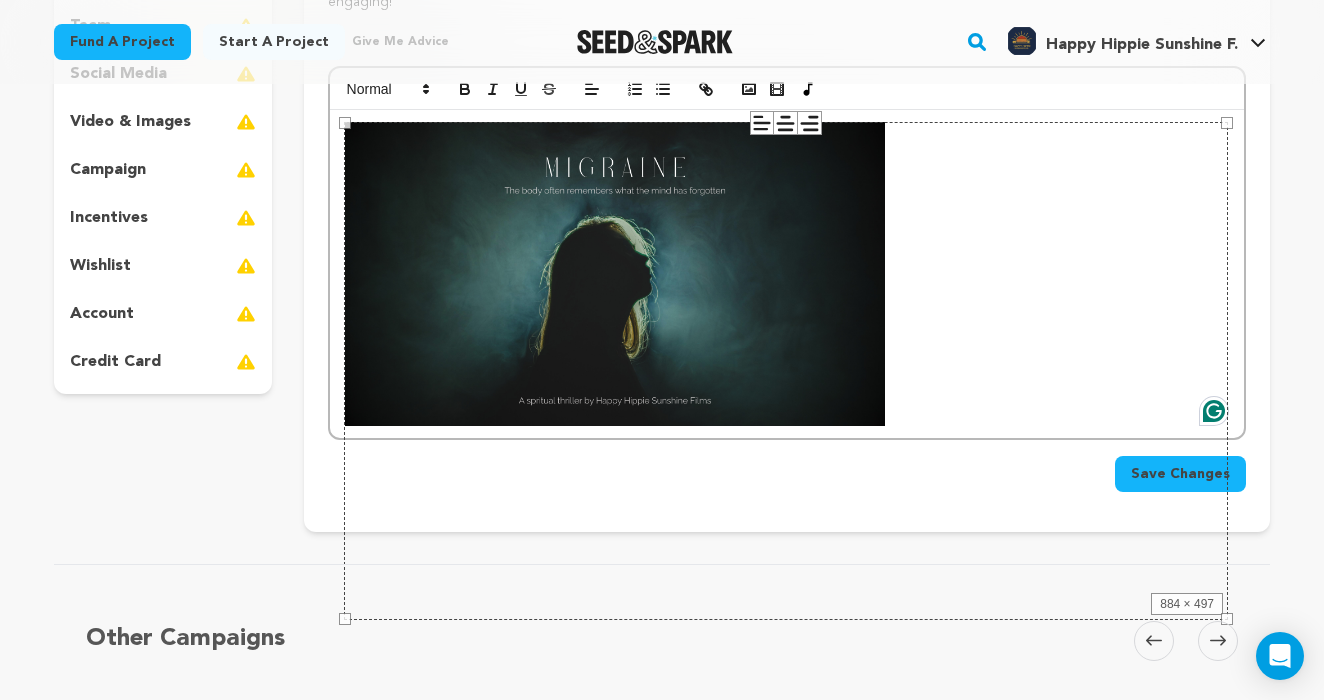 scroll, scrollTop: 324, scrollLeft: 0, axis: vertical 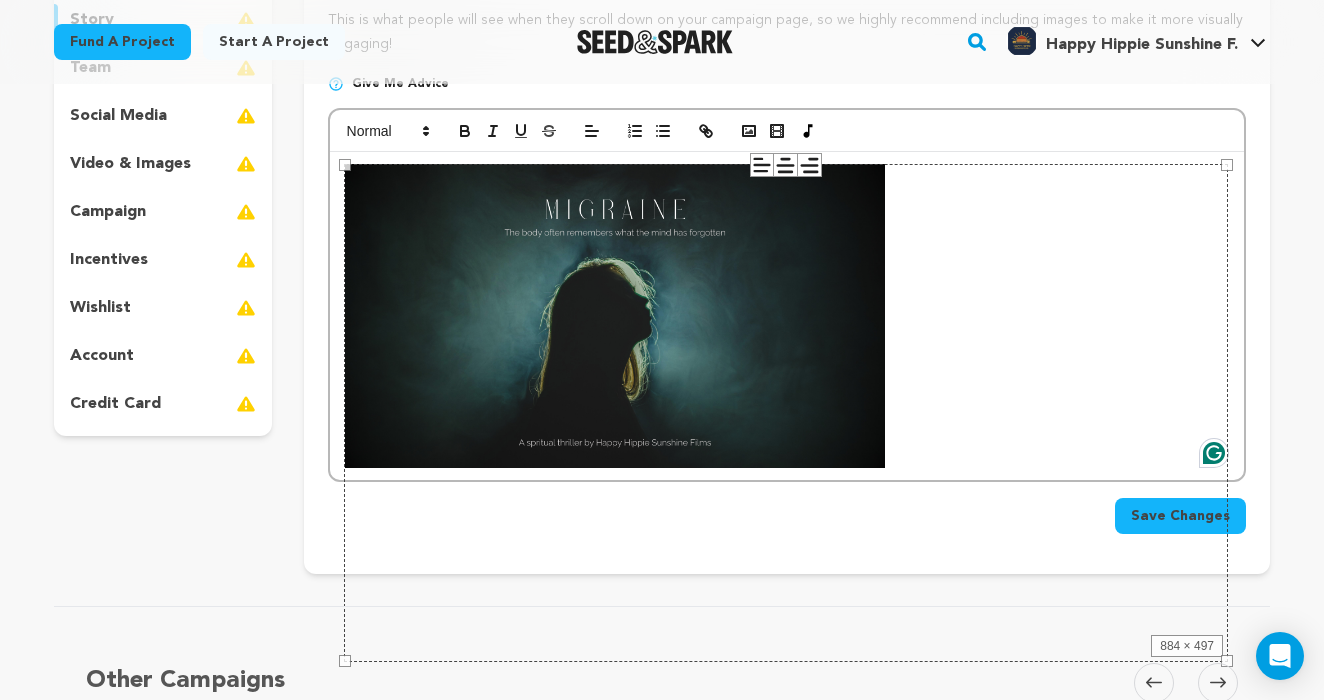click on "884 × 497" at bounding box center (786, 412) 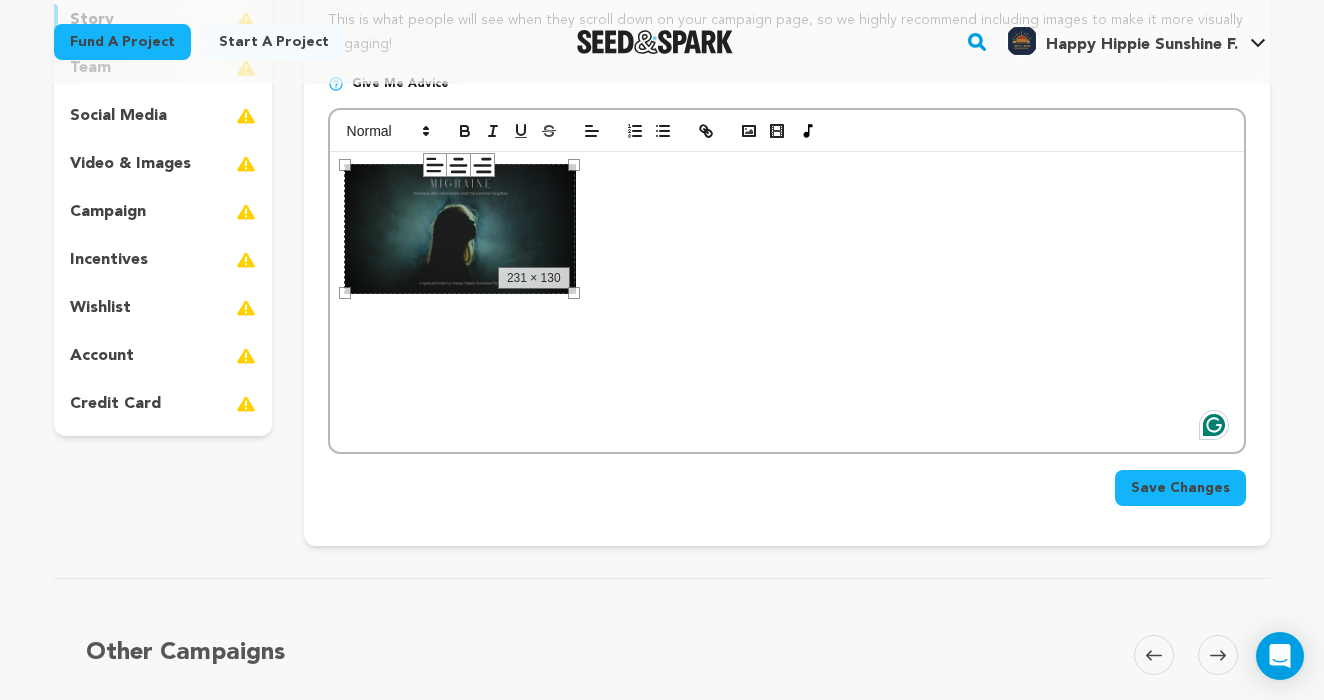 drag, startPoint x: 1228, startPoint y: 161, endPoint x: 923, endPoint y: 202, distance: 307.7434 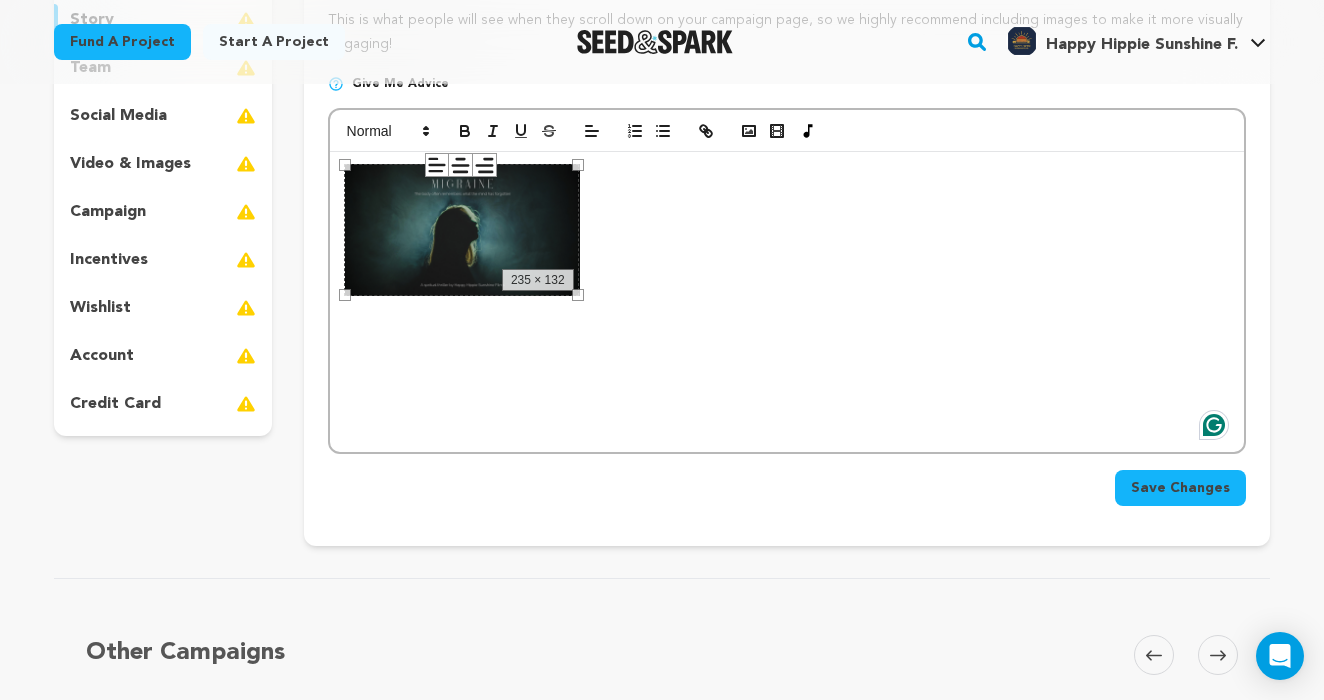 click at bounding box center [787, 230] 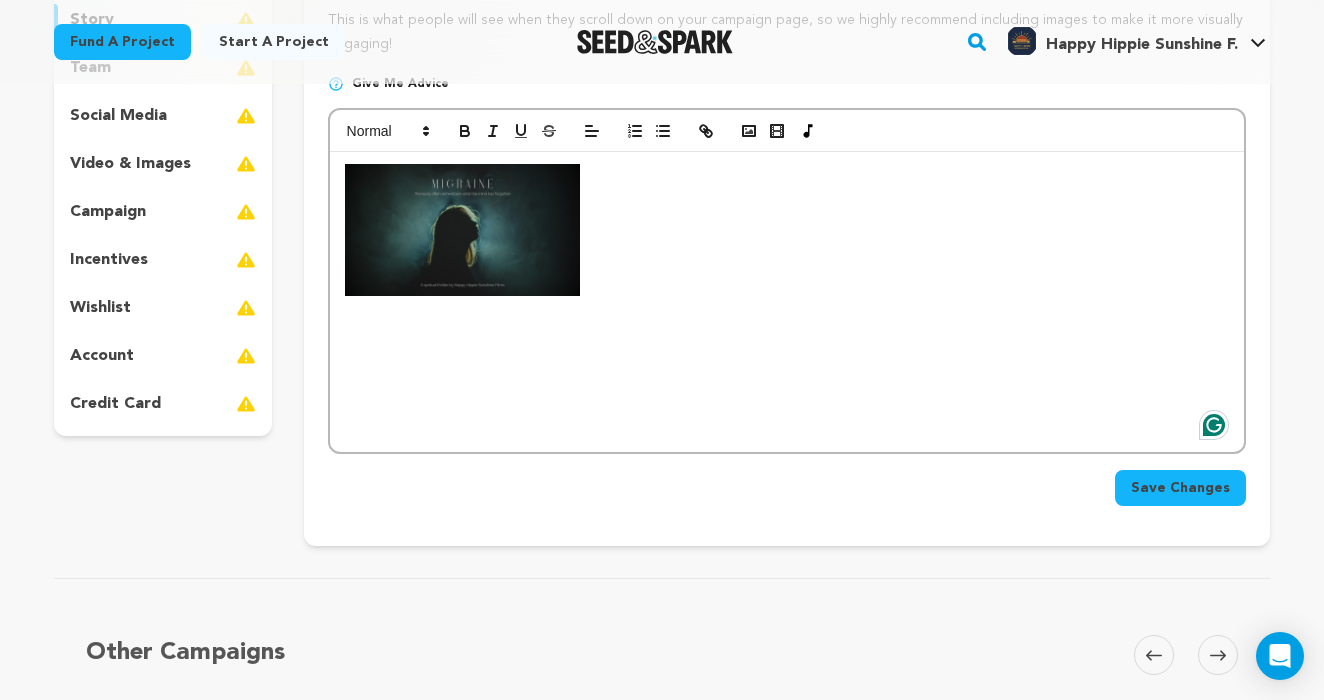 click at bounding box center [787, 230] 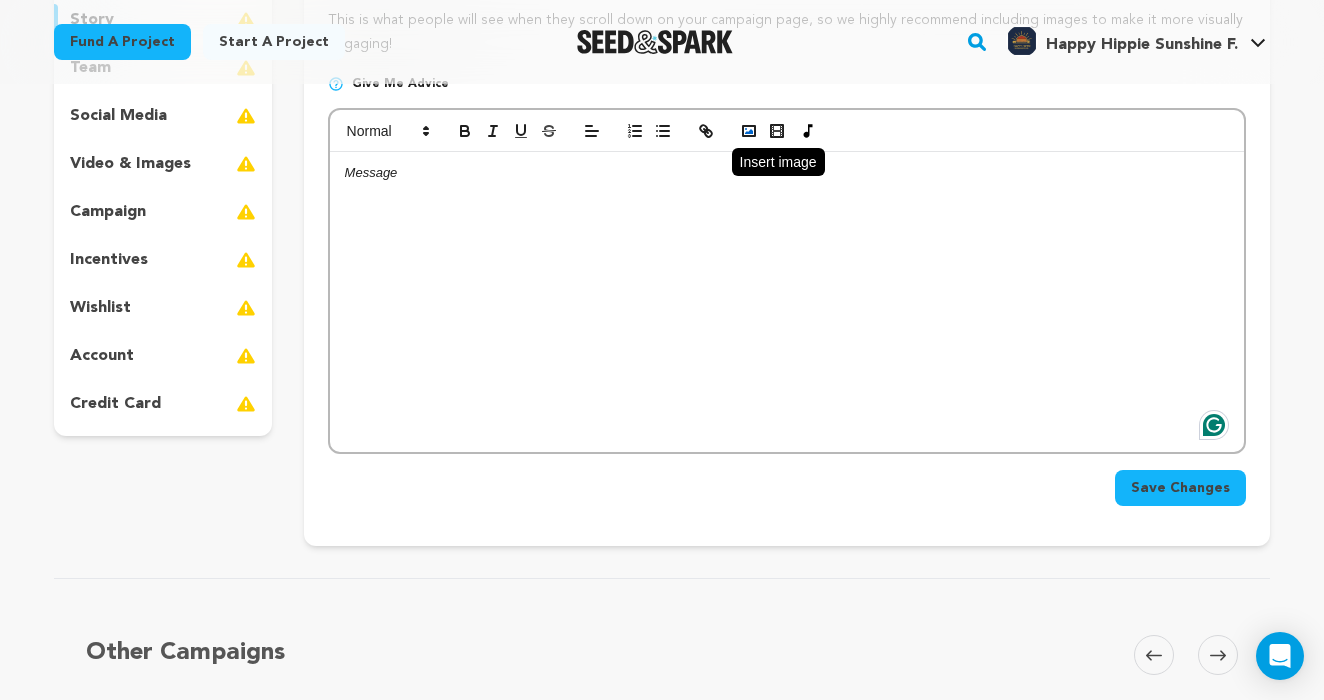 click at bounding box center [749, 131] 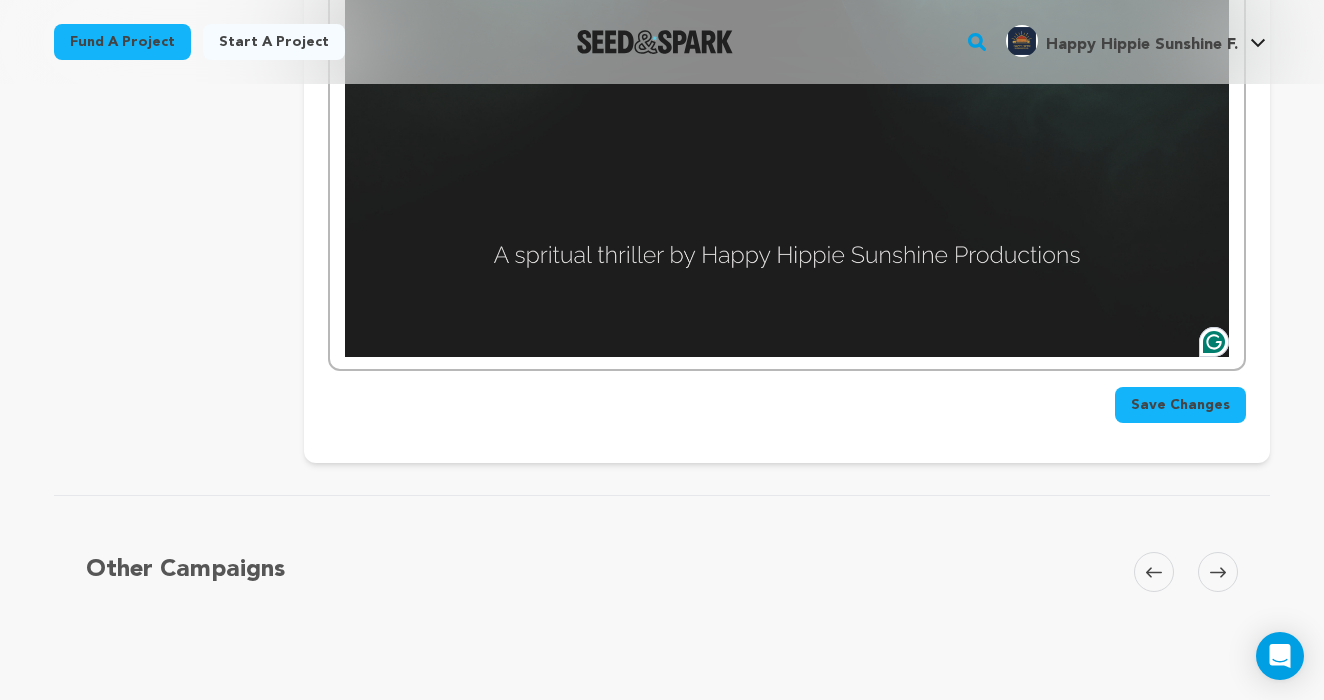 scroll, scrollTop: 1285, scrollLeft: 0, axis: vertical 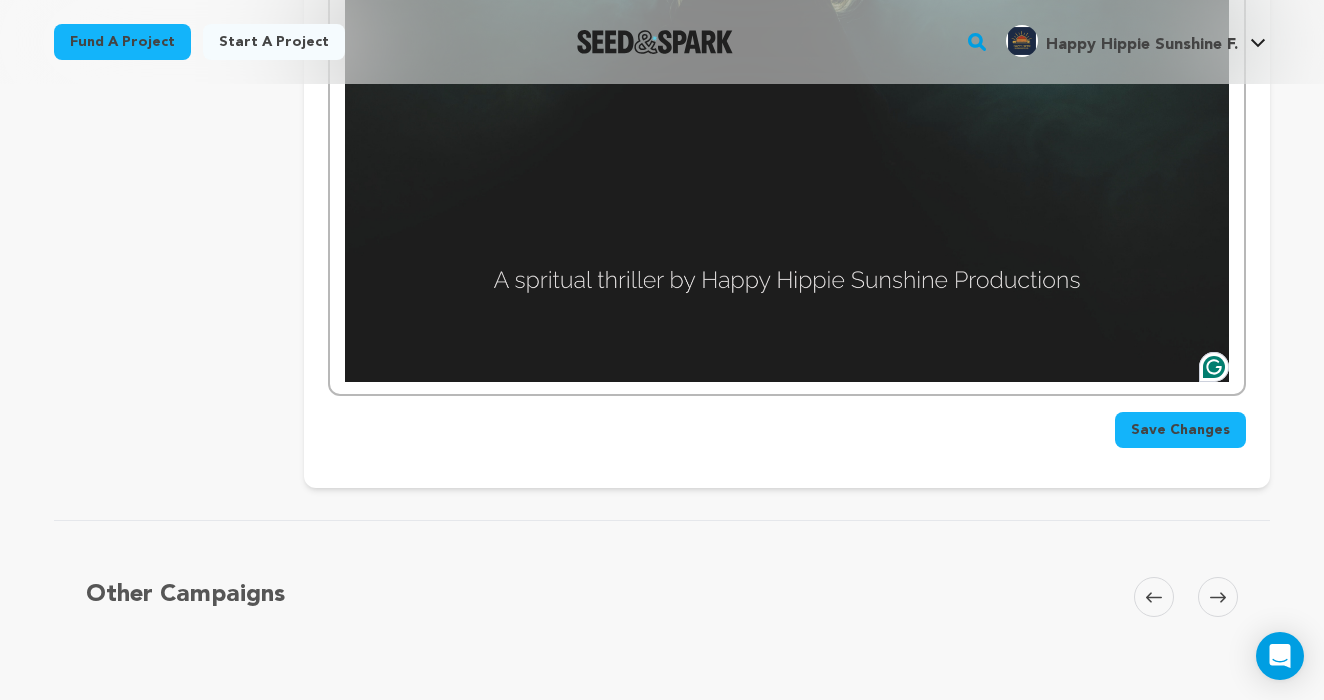 click at bounding box center (787, -208) 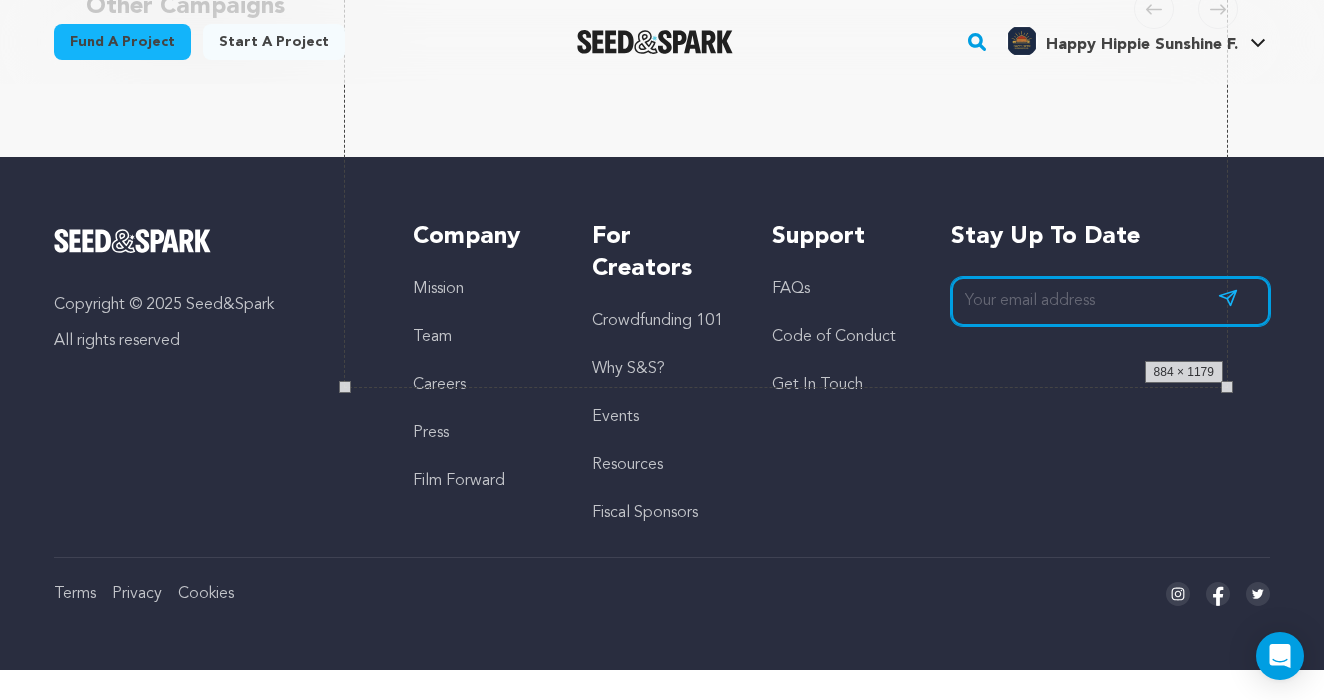 drag, startPoint x: 1229, startPoint y: 377, endPoint x: 784, endPoint y: 158, distance: 495.96976 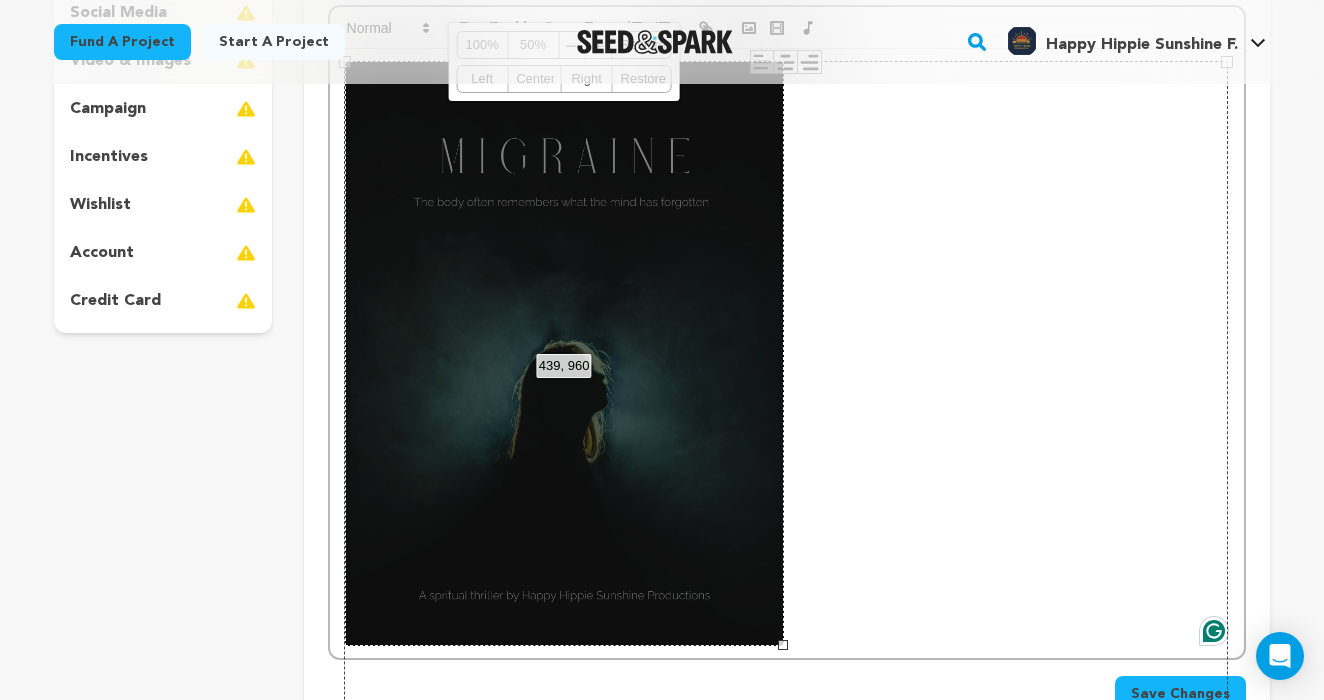 scroll, scrollTop: 336, scrollLeft: 0, axis: vertical 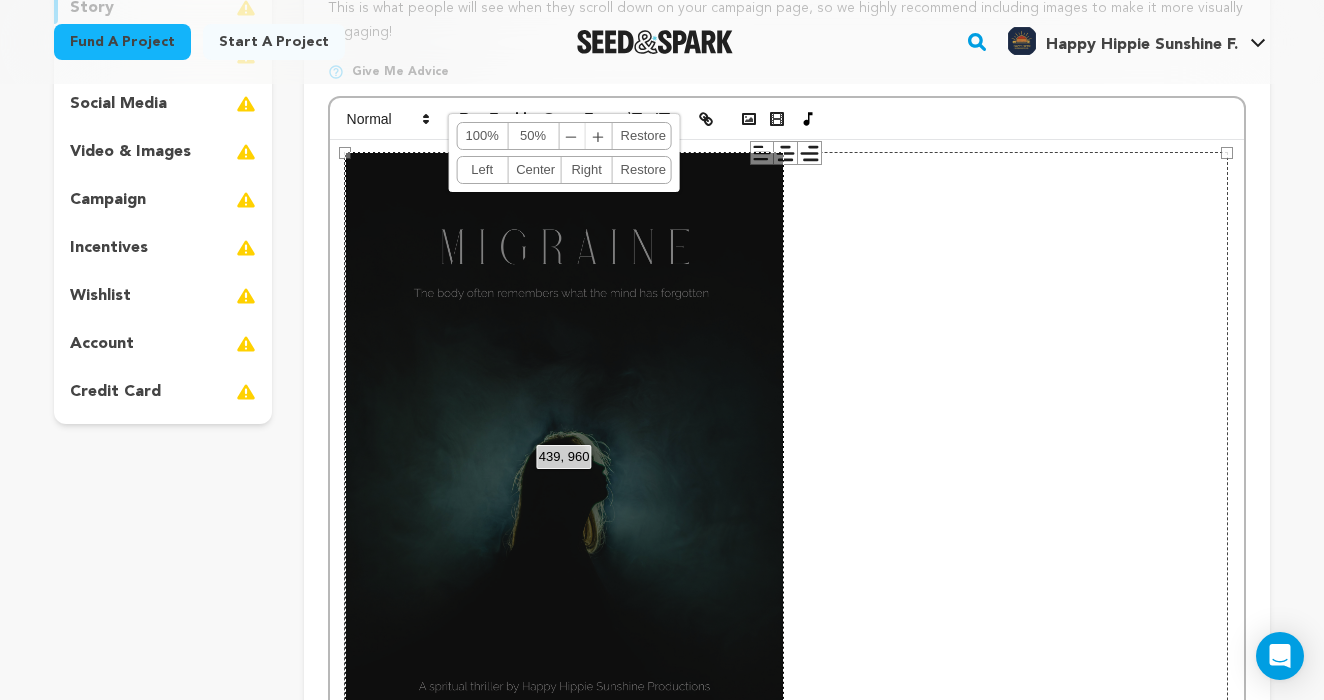 click on "884 × 1179" at bounding box center [786, 741] 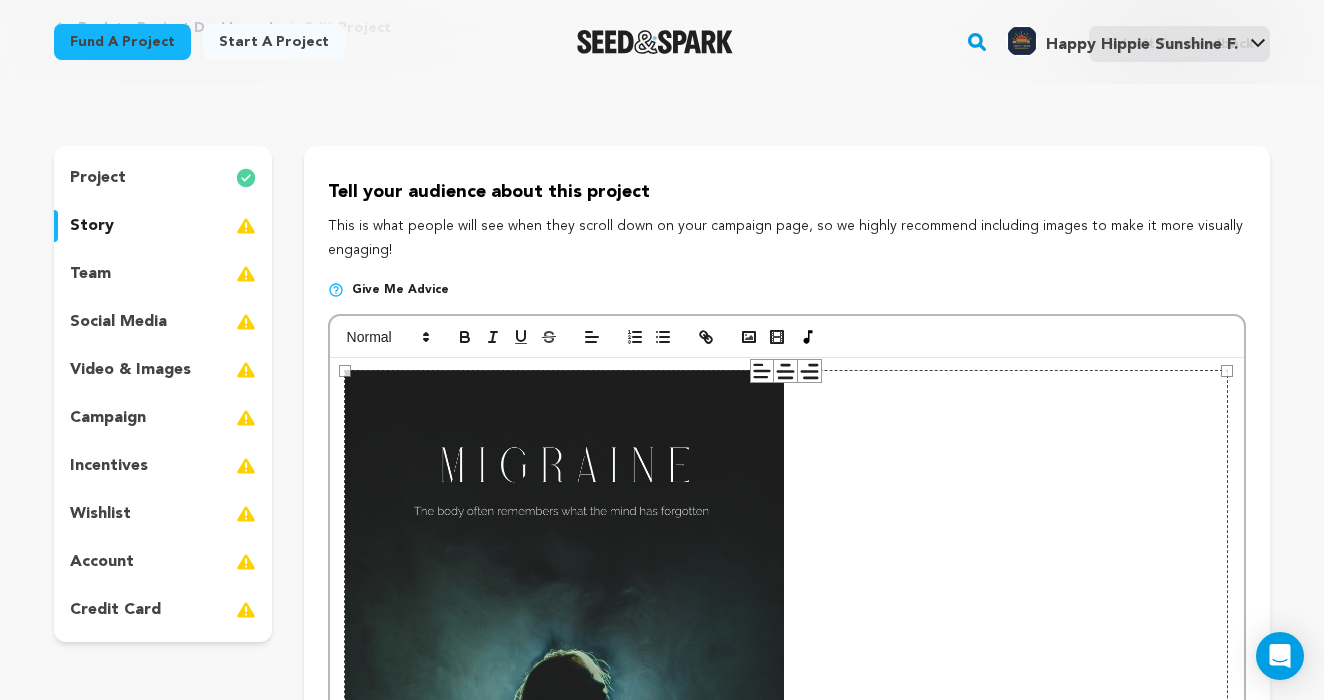 scroll, scrollTop: 81, scrollLeft: 0, axis: vertical 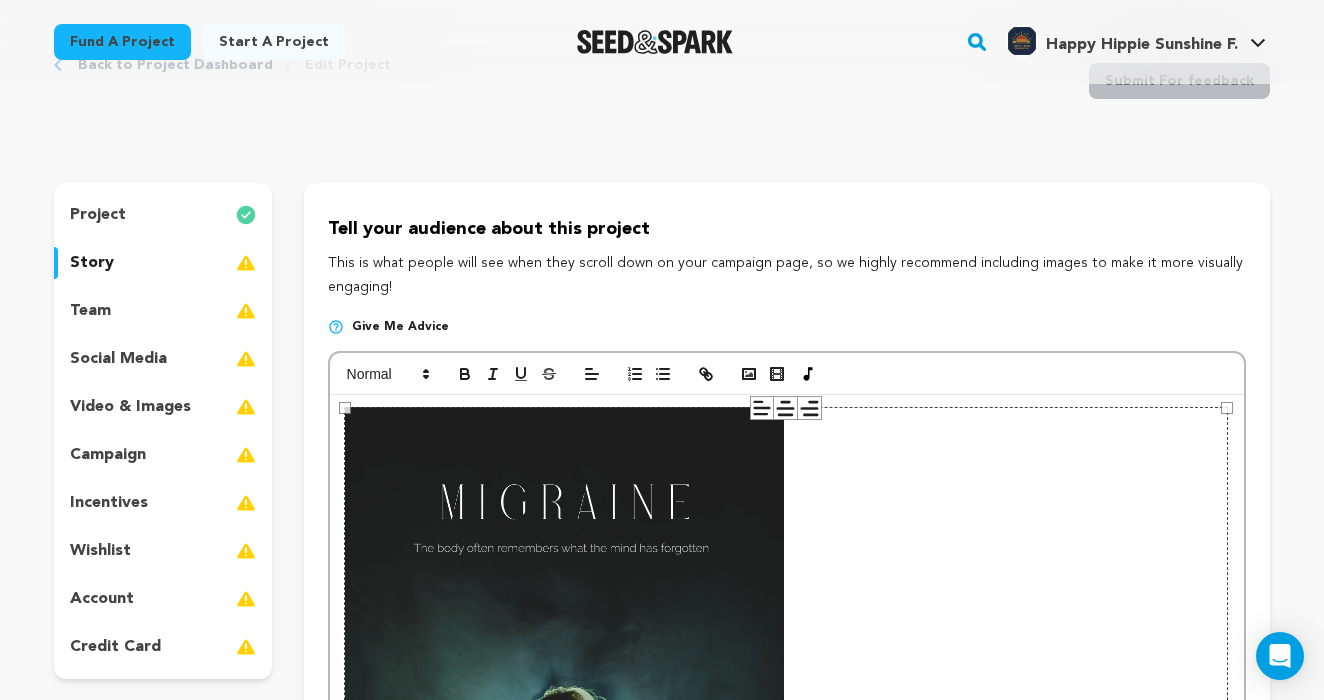 click at bounding box center (787, 699) 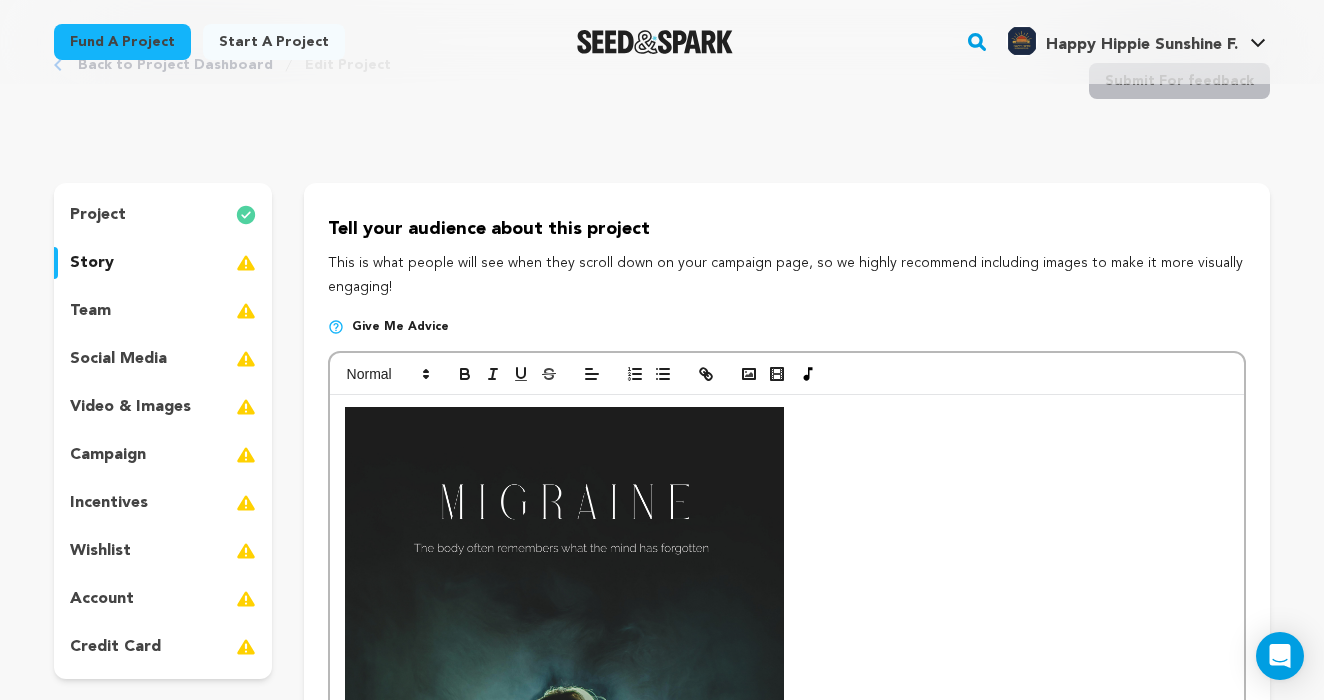 click at bounding box center (787, 699) 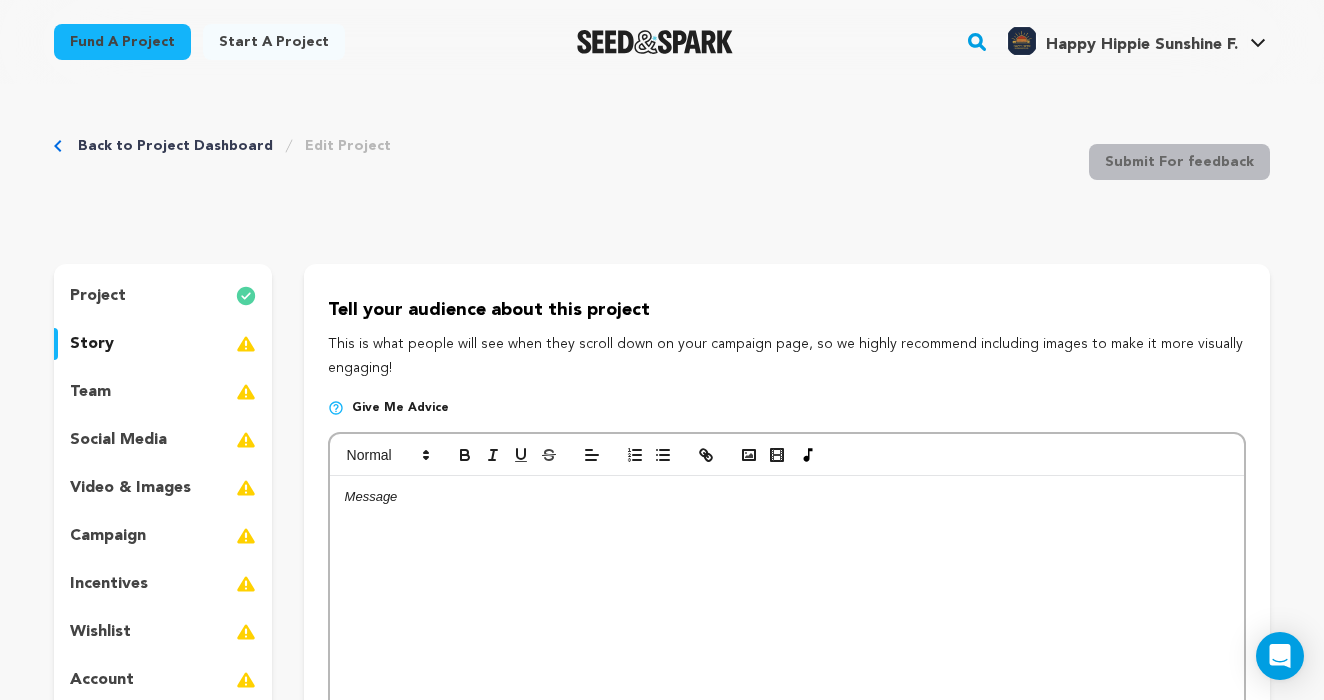 scroll, scrollTop: 0, scrollLeft: 0, axis: both 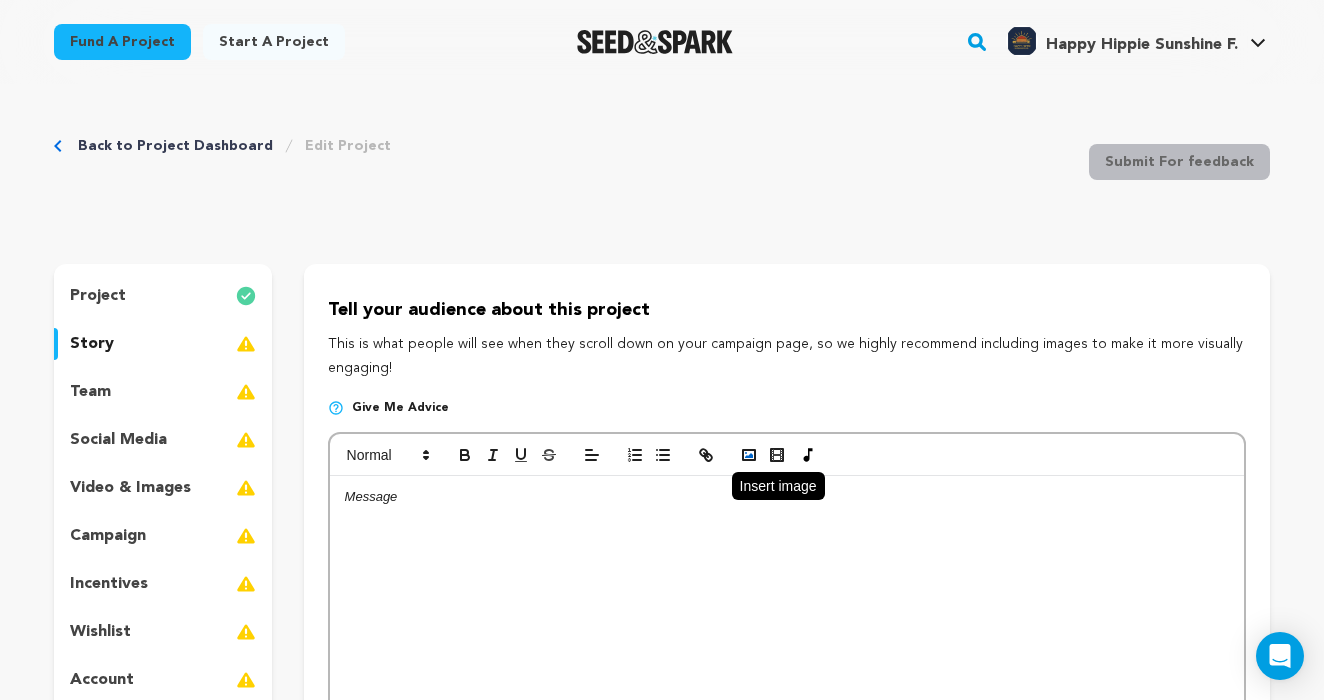 click 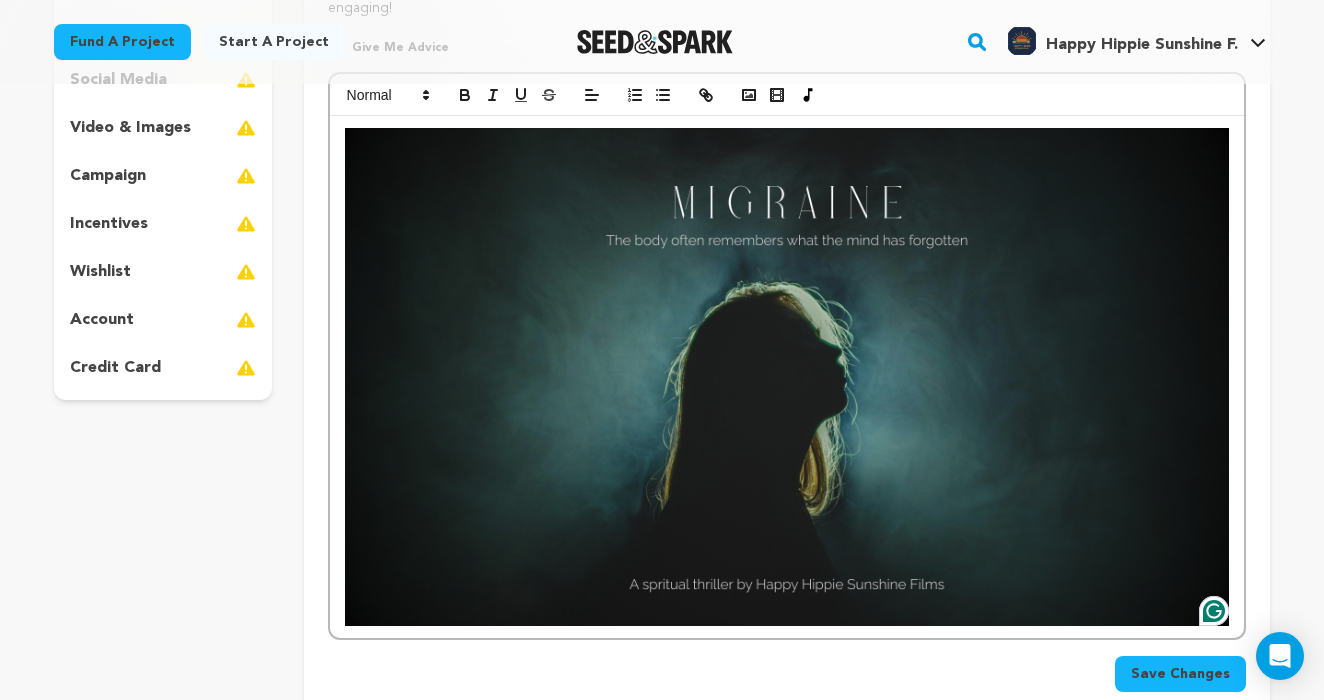 scroll, scrollTop: 370, scrollLeft: 0, axis: vertical 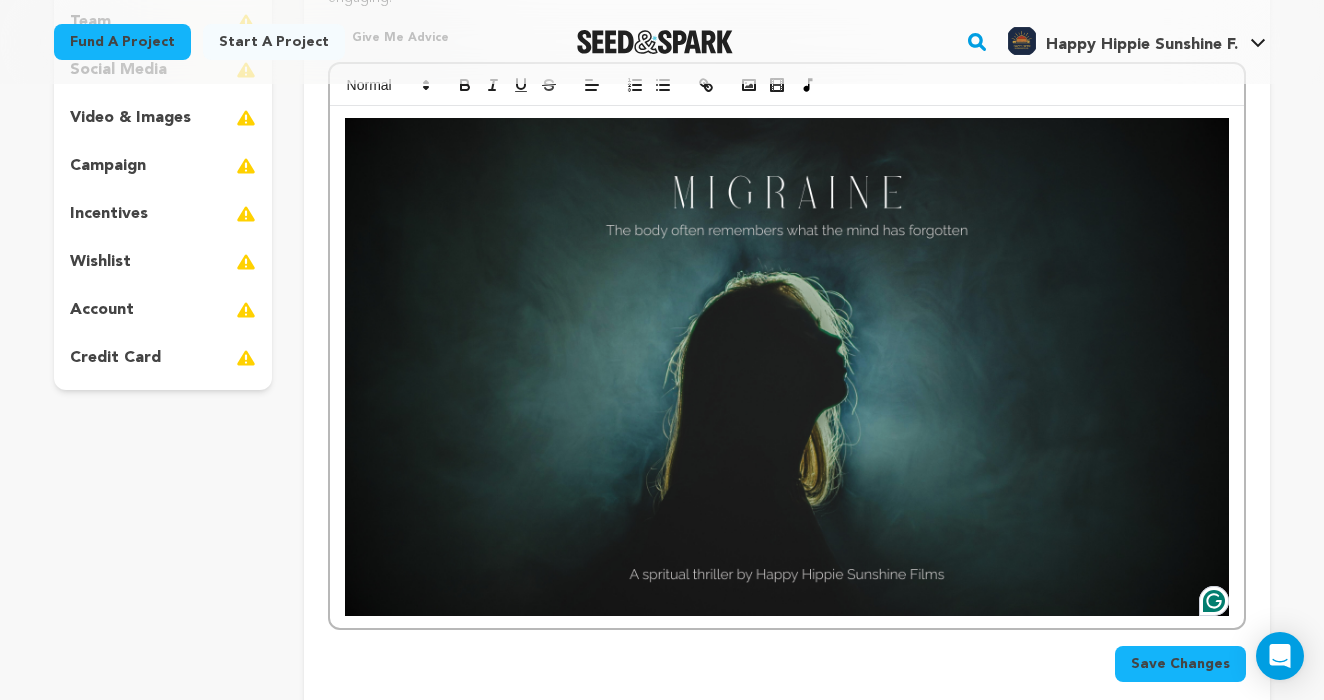 click at bounding box center [787, 366] 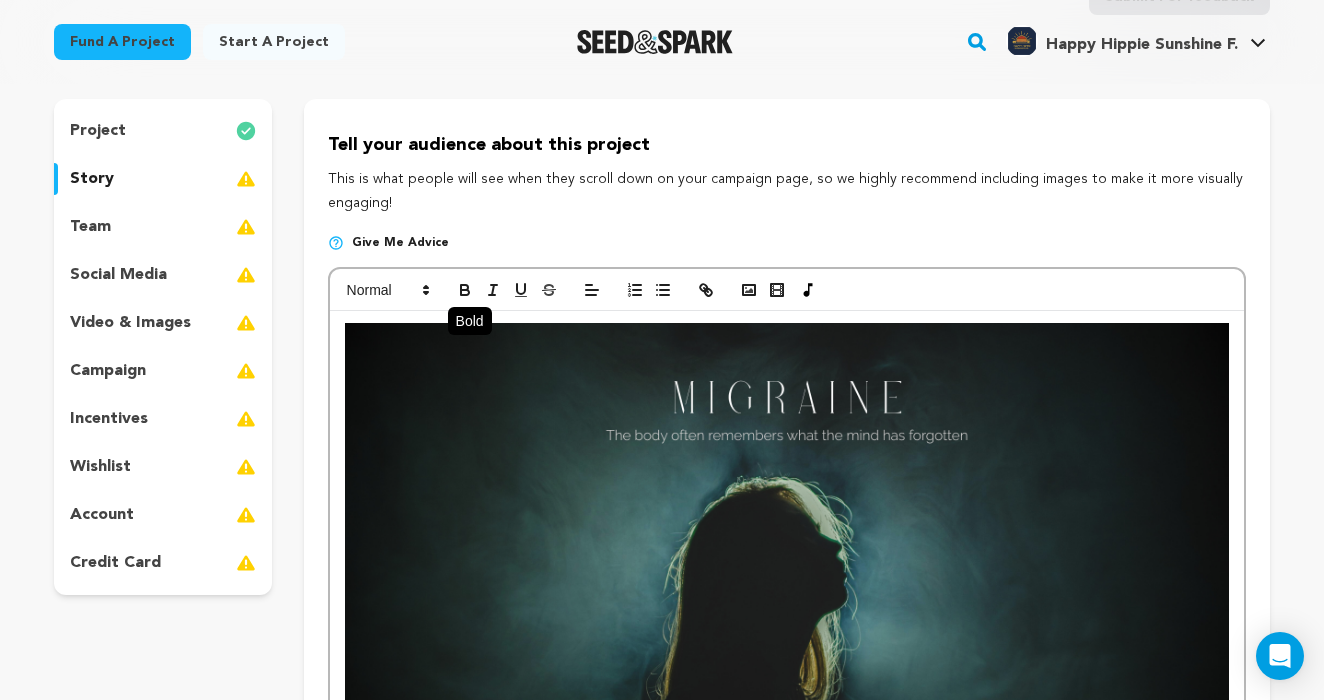 scroll, scrollTop: 169, scrollLeft: 0, axis: vertical 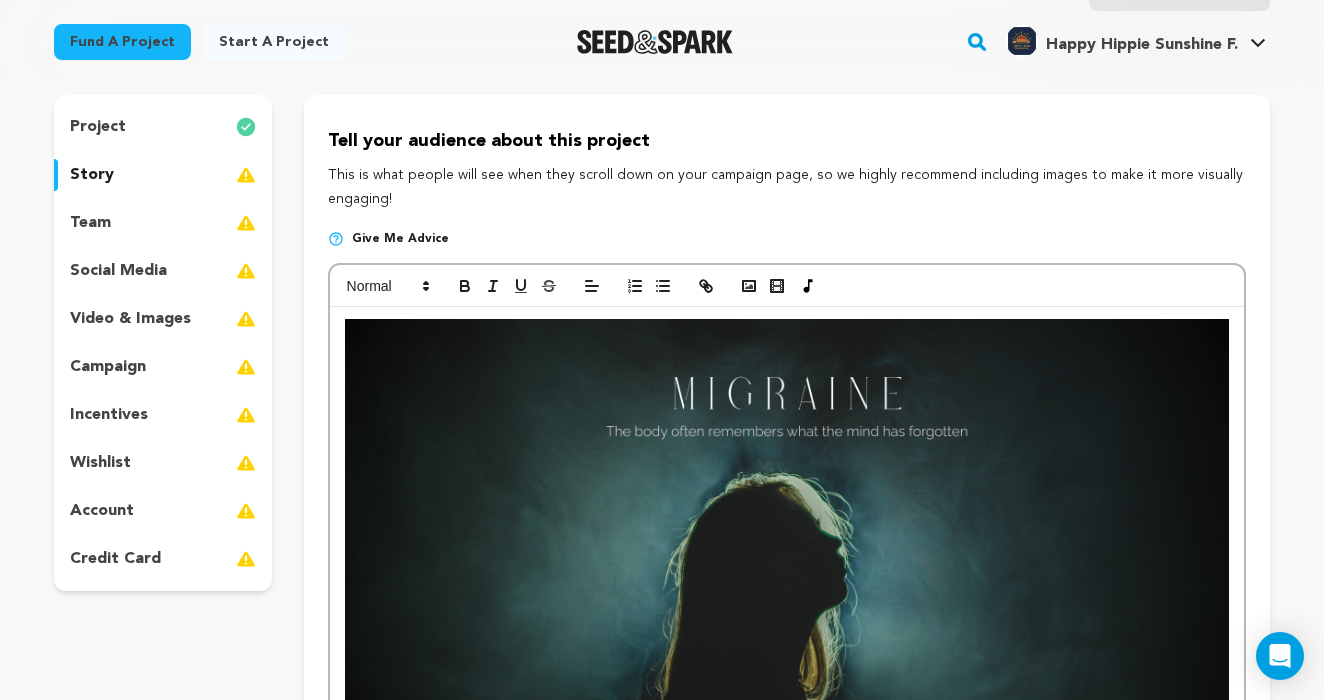 drag, startPoint x: 321, startPoint y: 134, endPoint x: 441, endPoint y: 194, distance: 134.16408 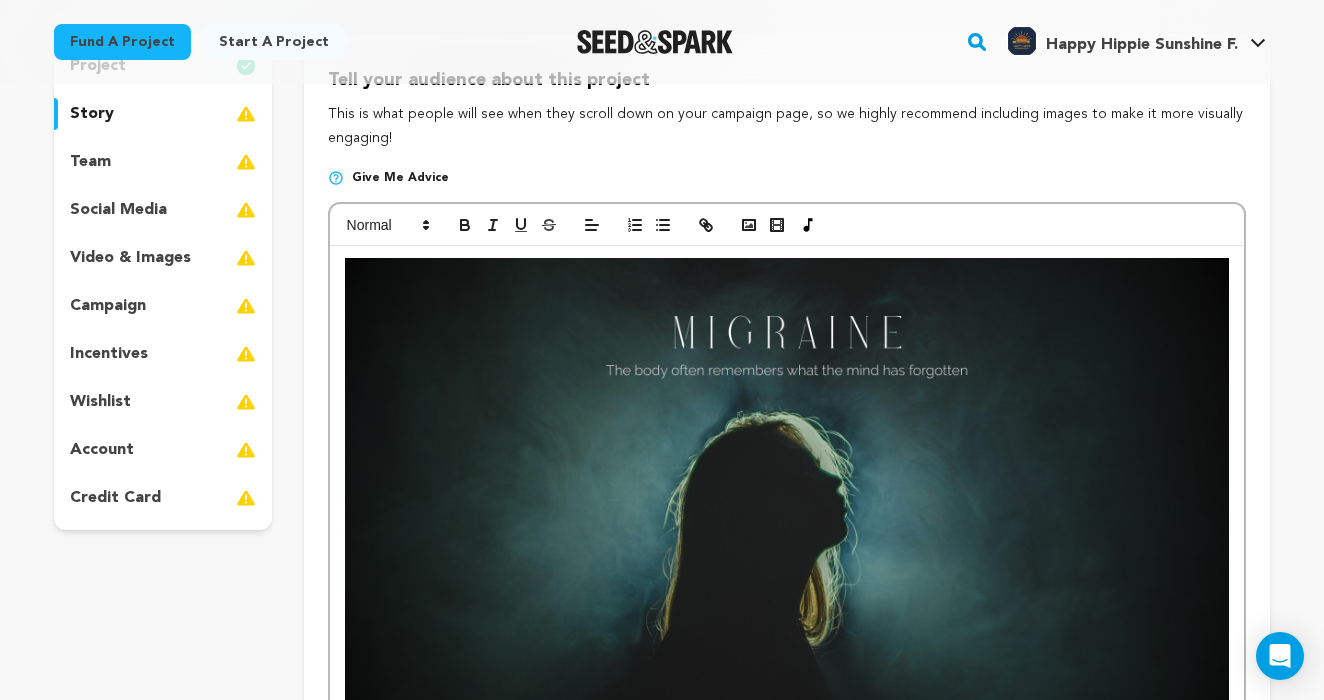 scroll, scrollTop: 252, scrollLeft: 0, axis: vertical 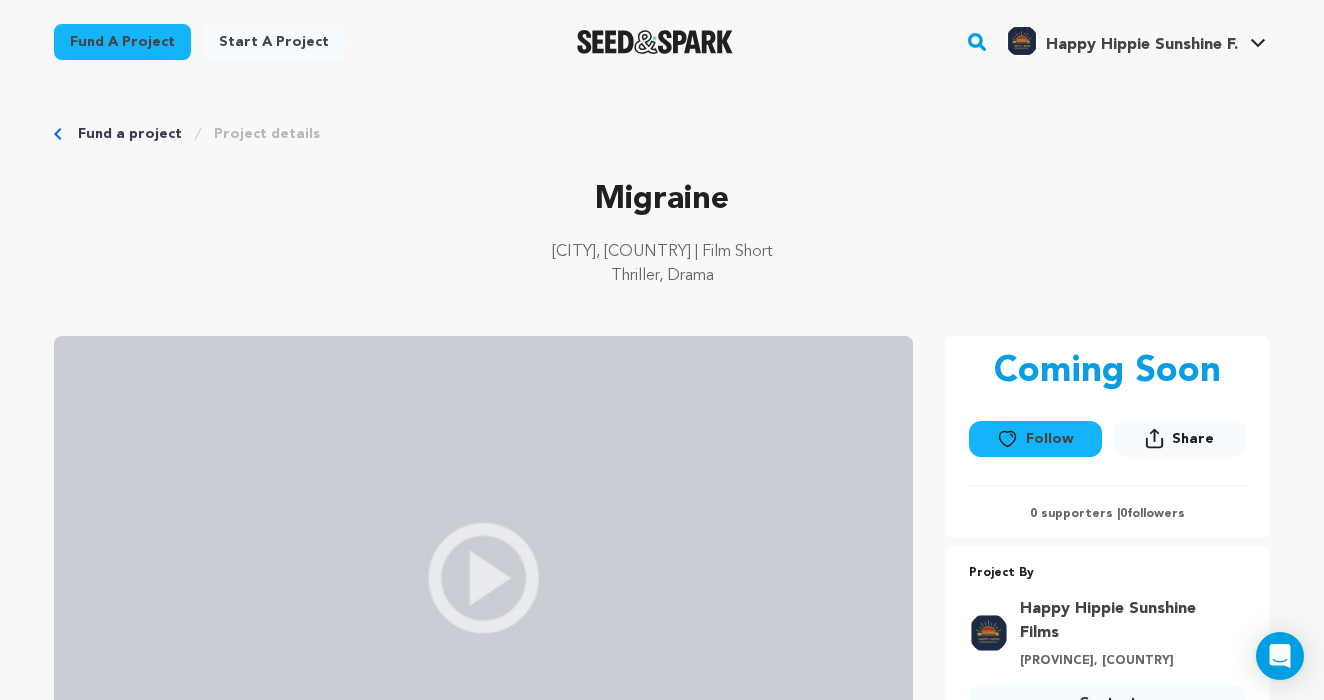 click on "Fund a project" at bounding box center [130, 134] 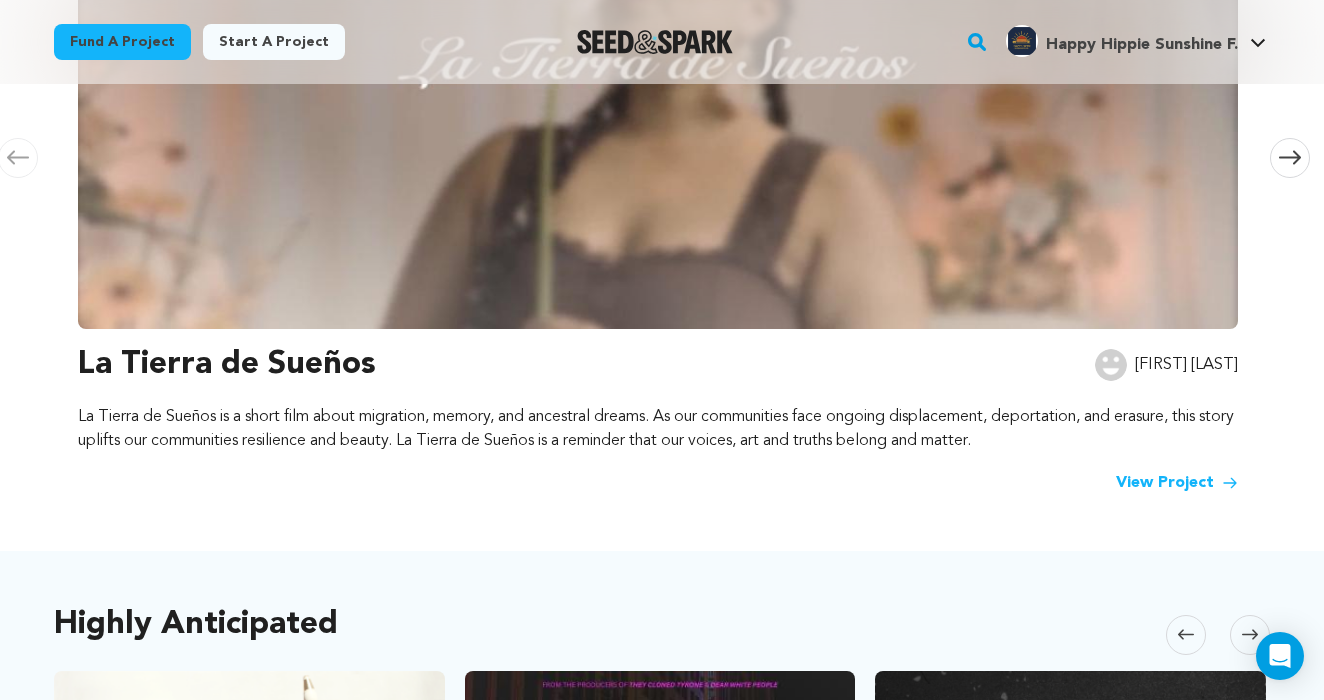 scroll, scrollTop: 571, scrollLeft: 0, axis: vertical 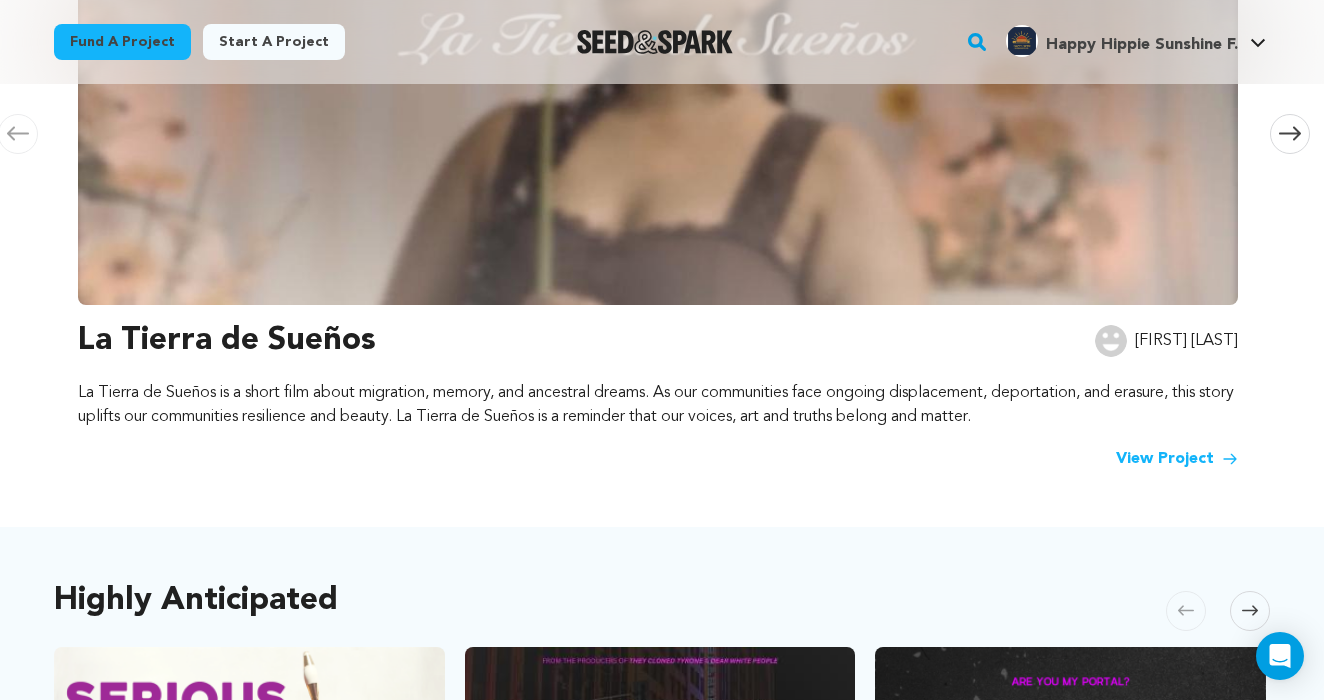 click on "La Tierra de Sueños" at bounding box center (227, 341) 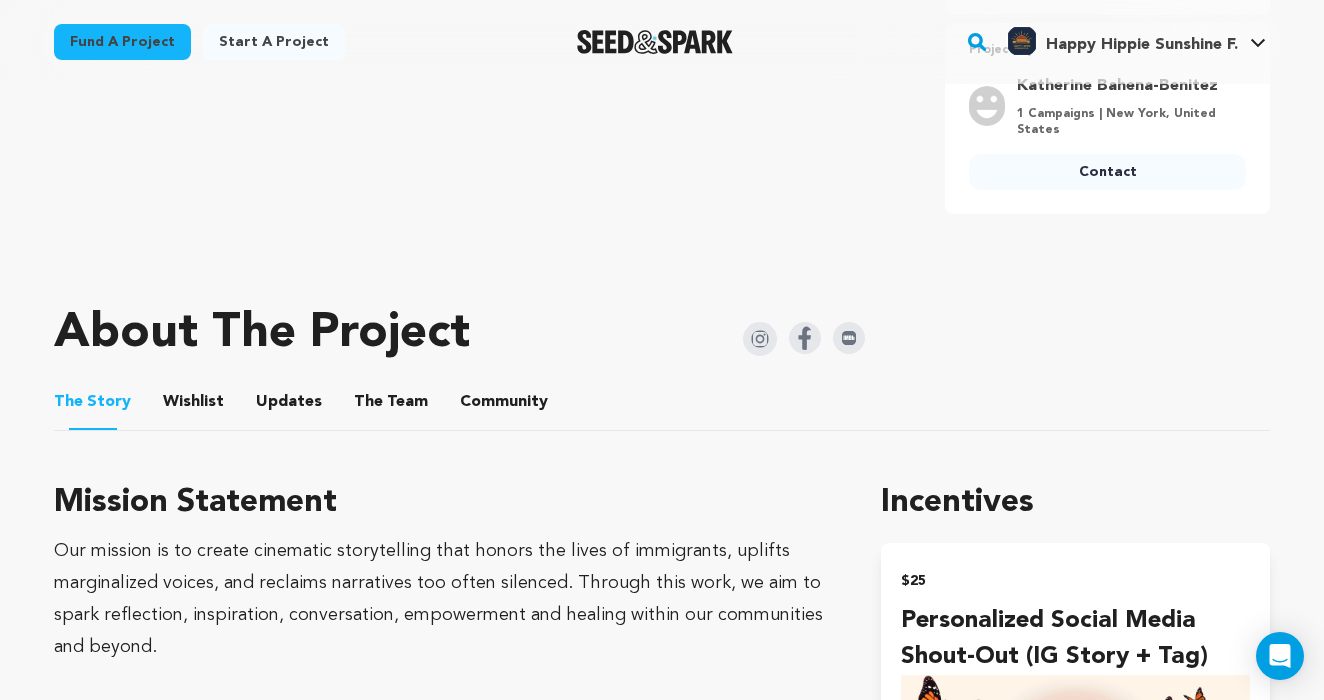 scroll, scrollTop: 793, scrollLeft: 0, axis: vertical 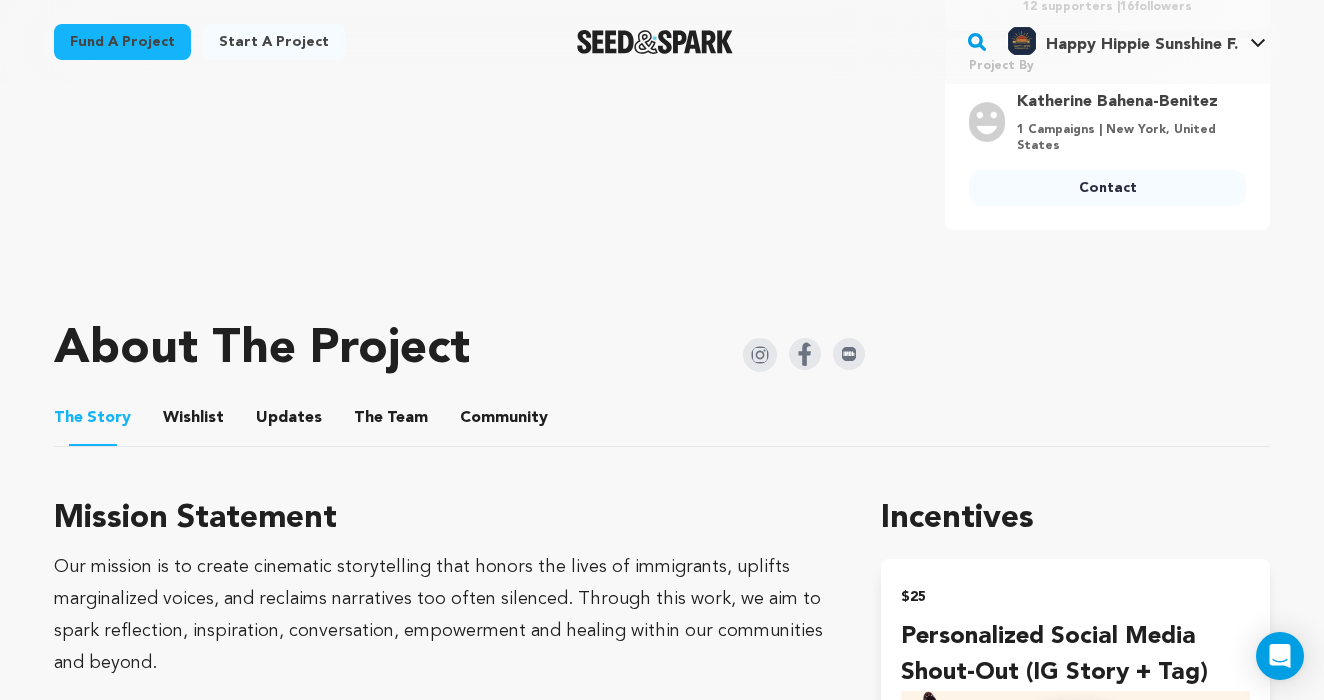 click on "Wishlist" at bounding box center (194, 422) 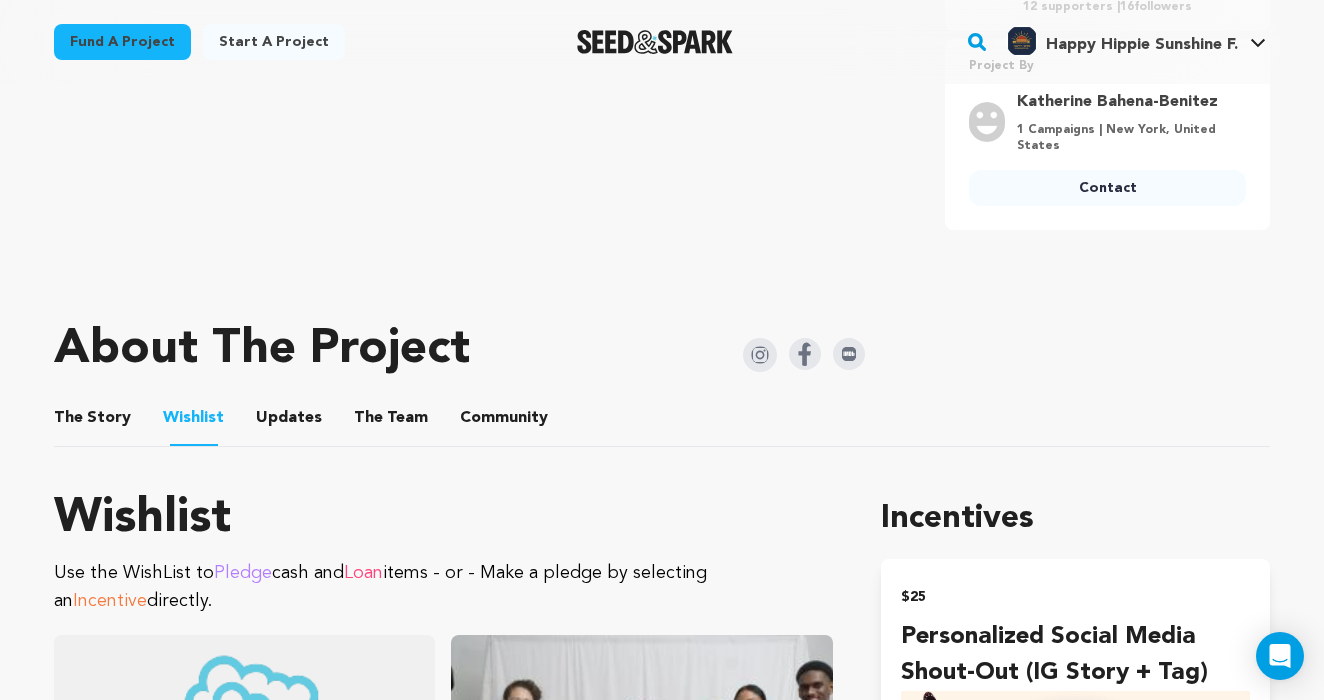 click on "Updates" at bounding box center [289, 422] 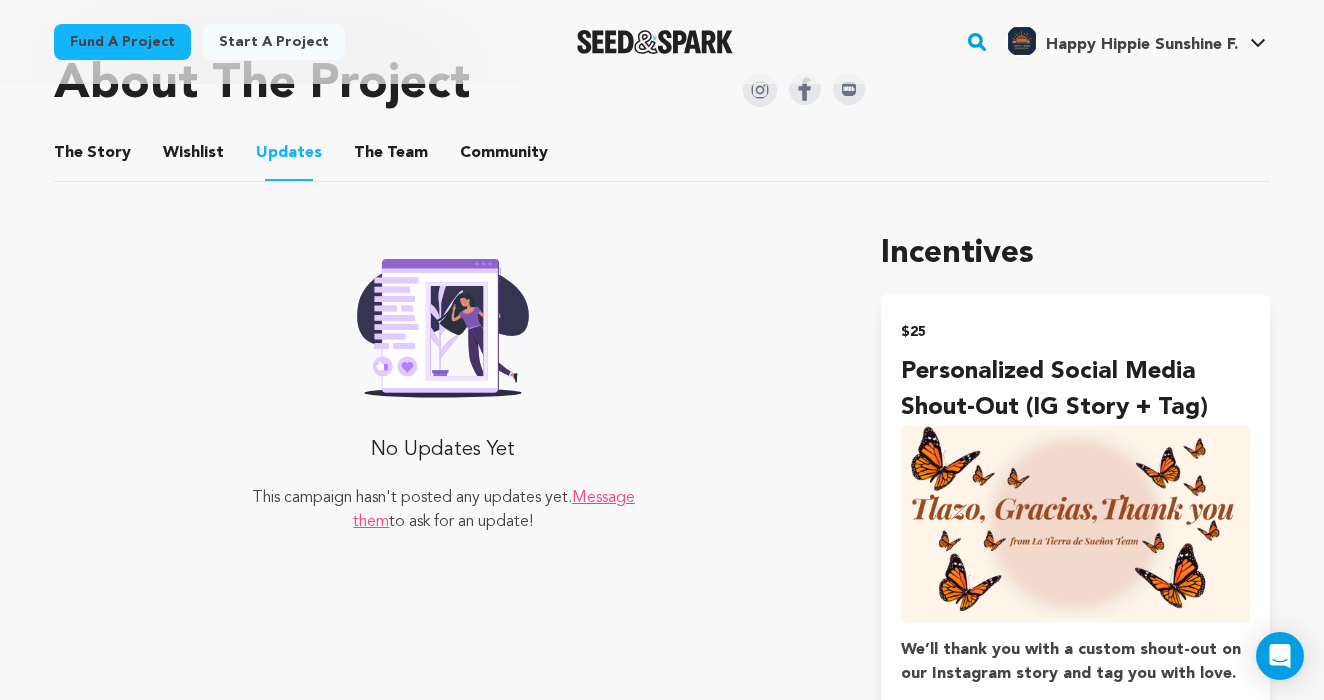 scroll, scrollTop: 998, scrollLeft: 0, axis: vertical 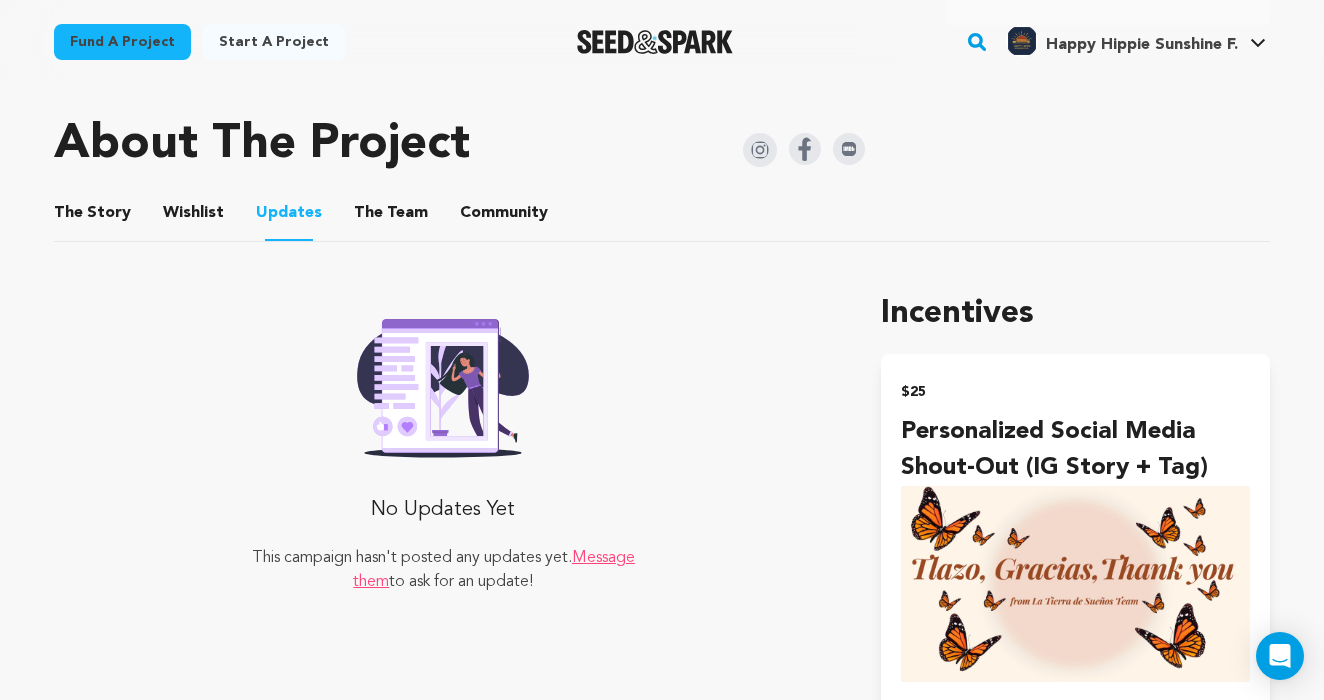 click on "The Team" at bounding box center [391, 217] 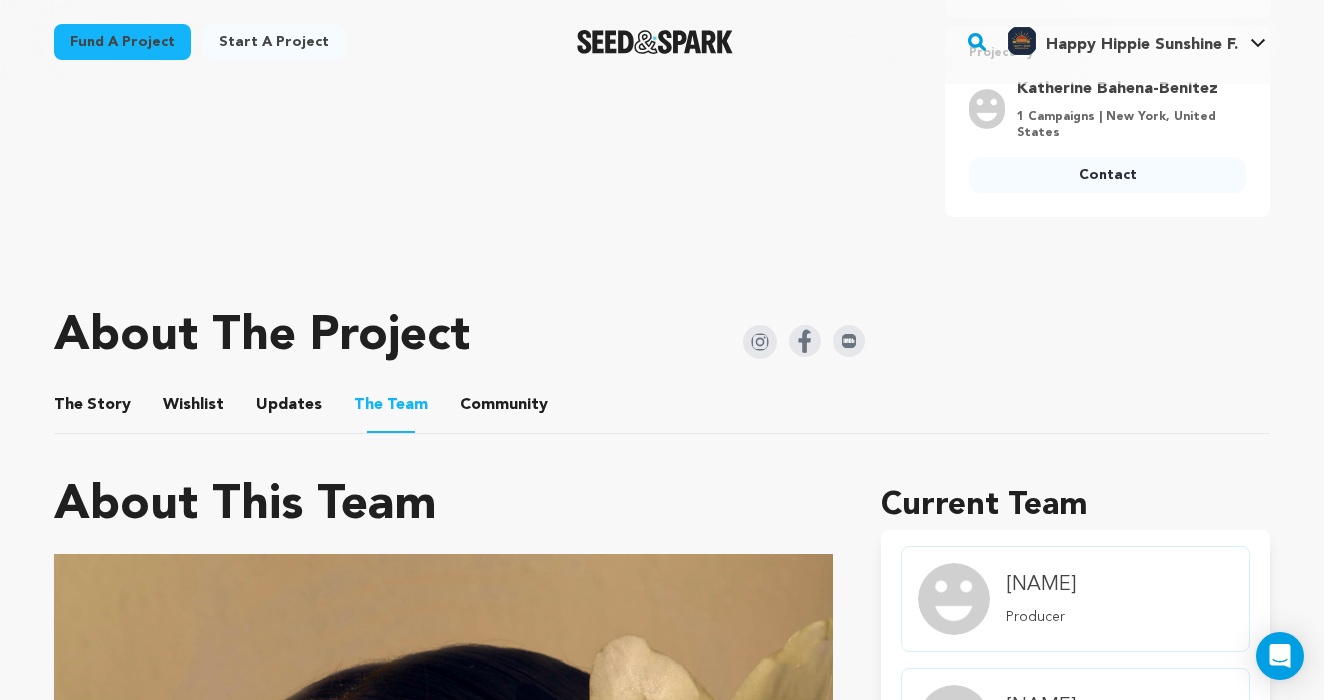scroll, scrollTop: 797, scrollLeft: 0, axis: vertical 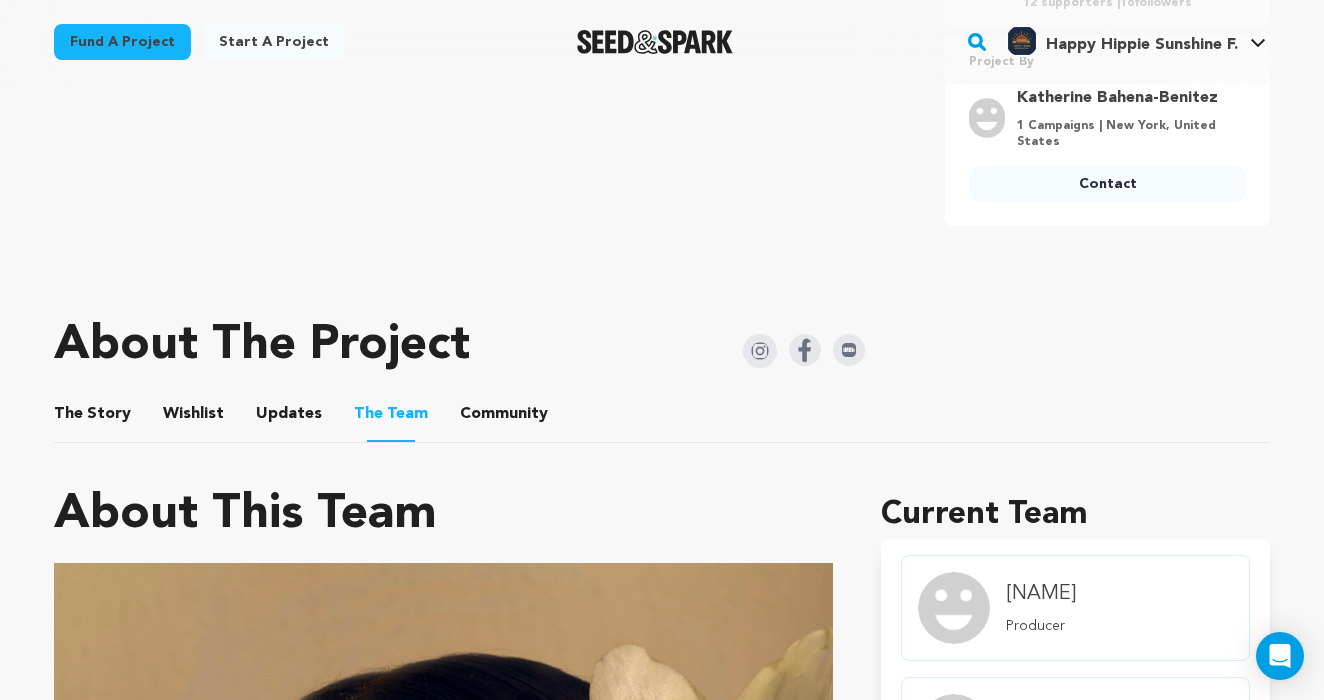 click on "Community" at bounding box center [504, 418] 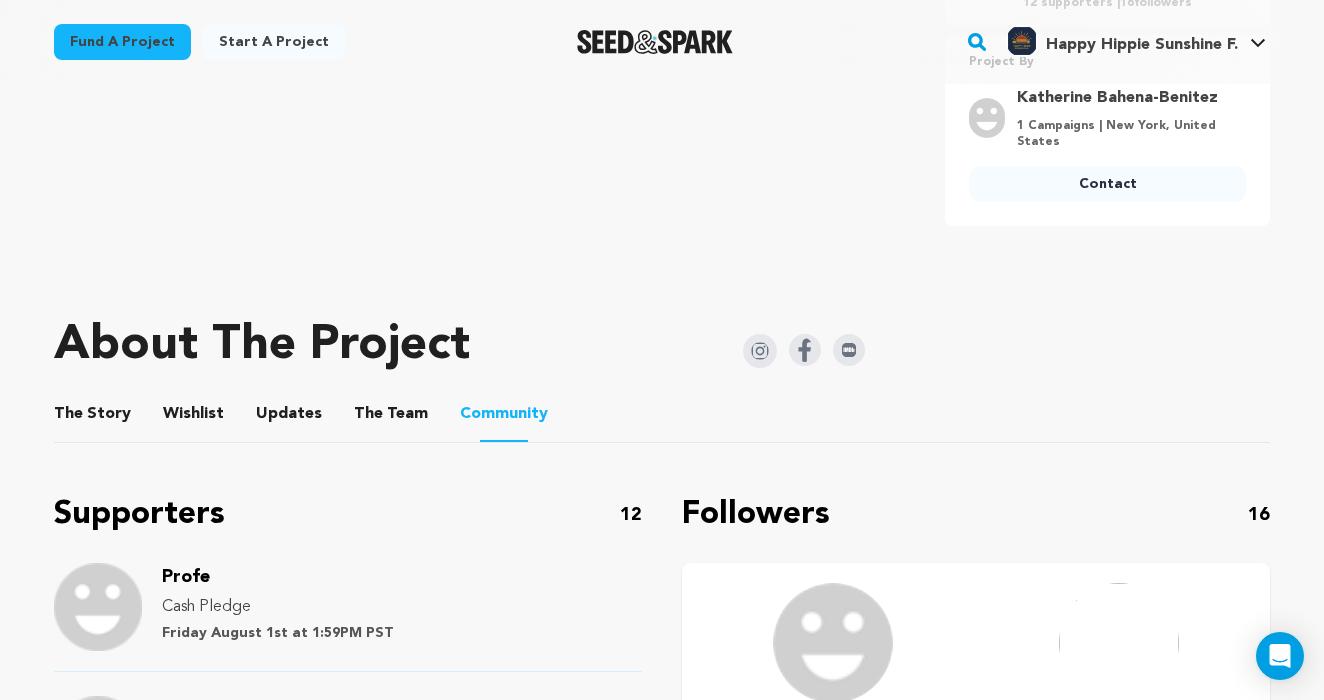 click on "The Story" at bounding box center (93, 418) 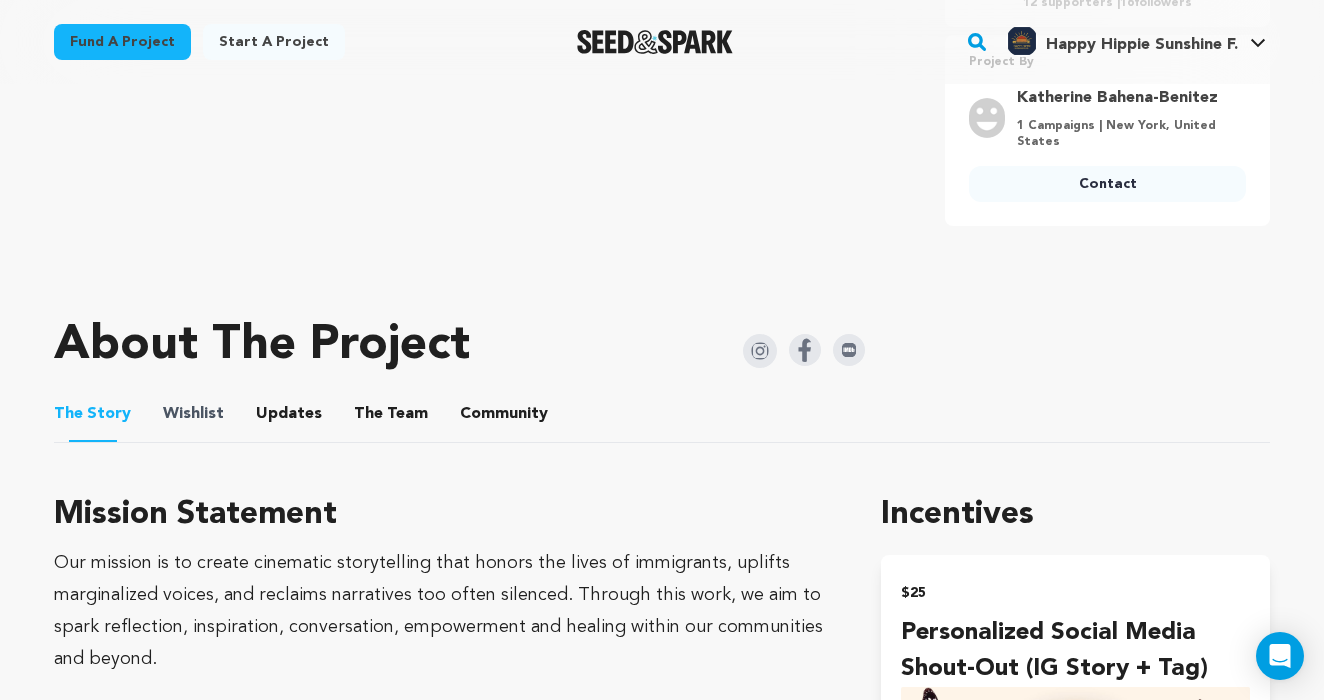 click on "Wishlist" at bounding box center (193, 414) 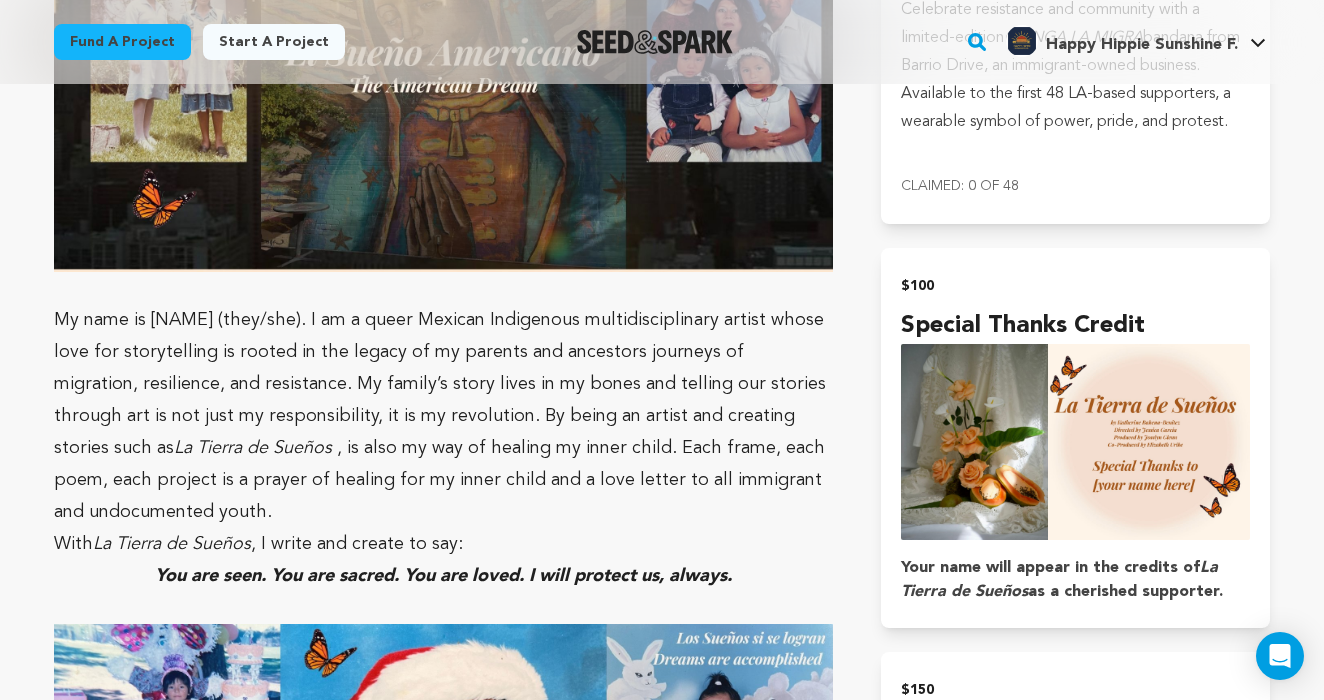 scroll, scrollTop: 3014, scrollLeft: 0, axis: vertical 